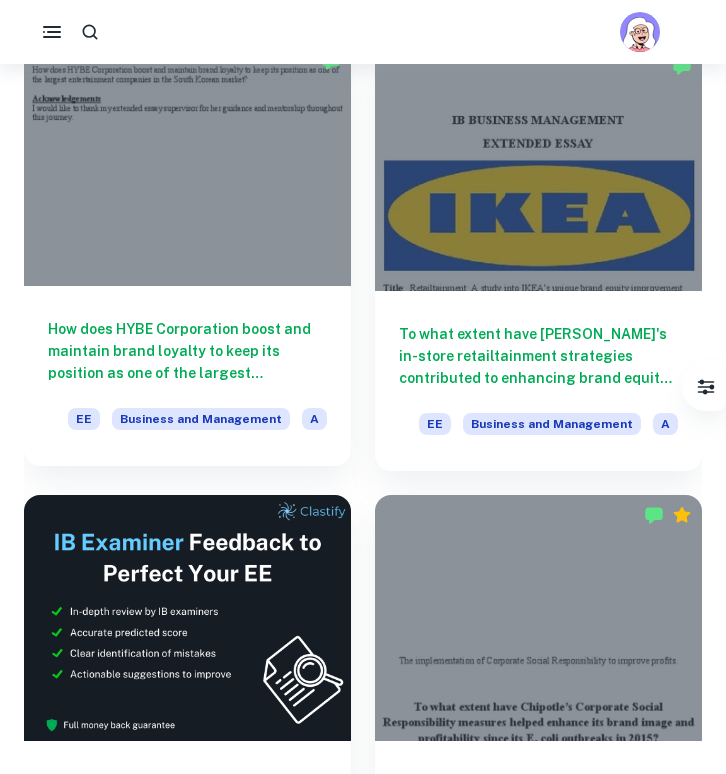 scroll, scrollTop: 0, scrollLeft: 0, axis: both 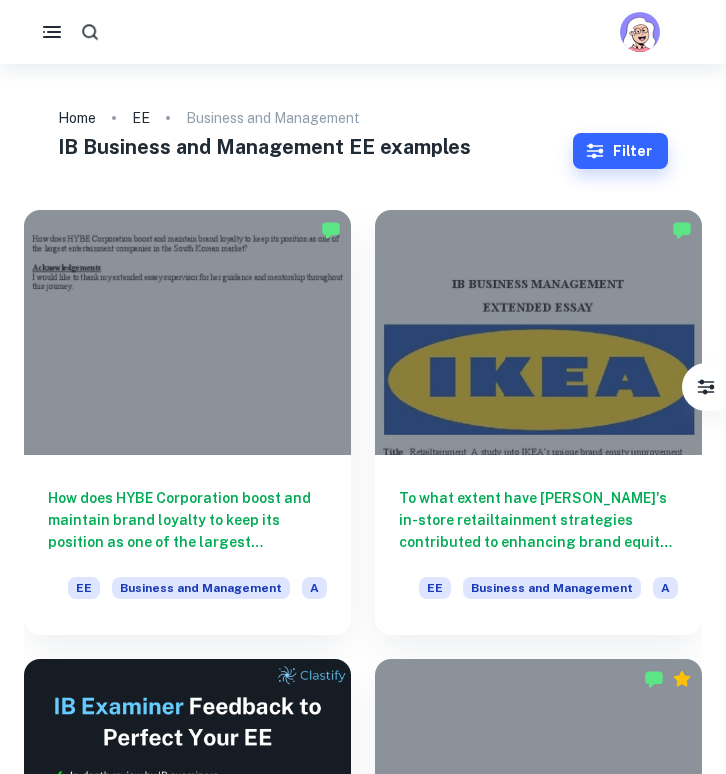 click at bounding box center (89, 31) 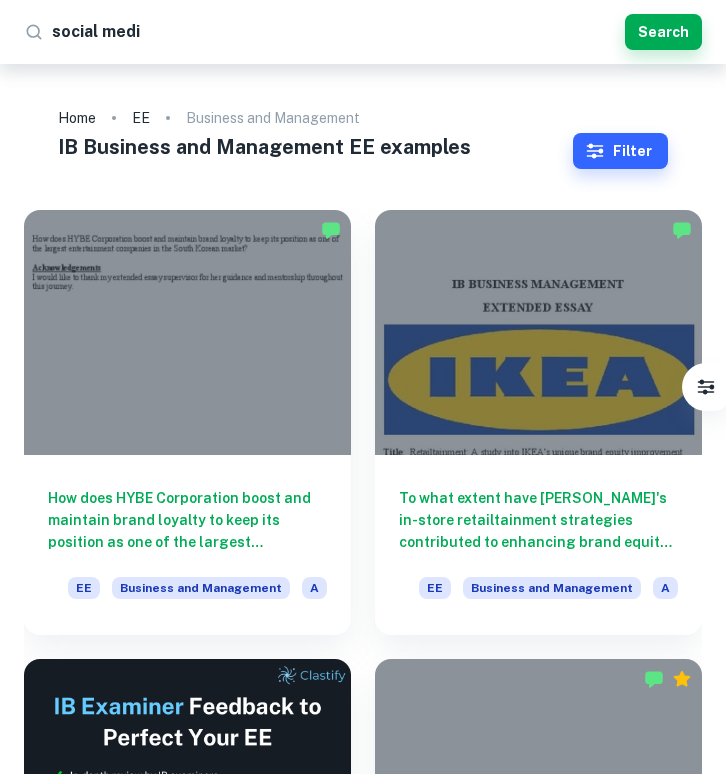 type on "social media" 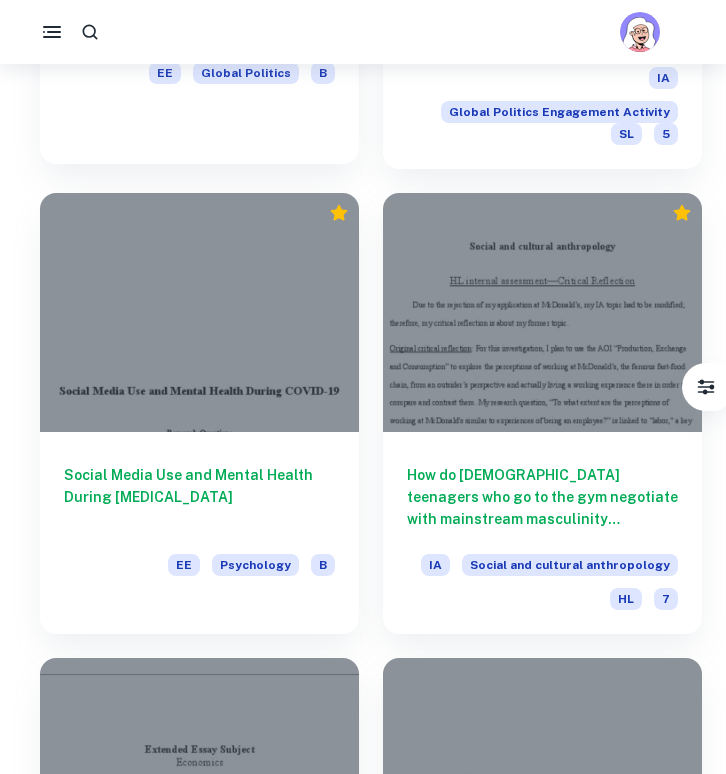 scroll, scrollTop: 2025, scrollLeft: 0, axis: vertical 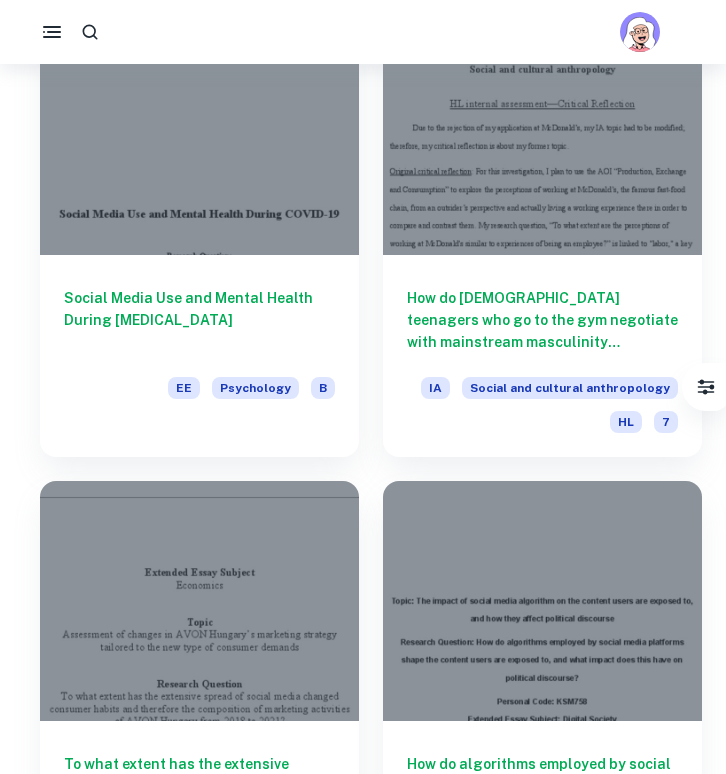 click 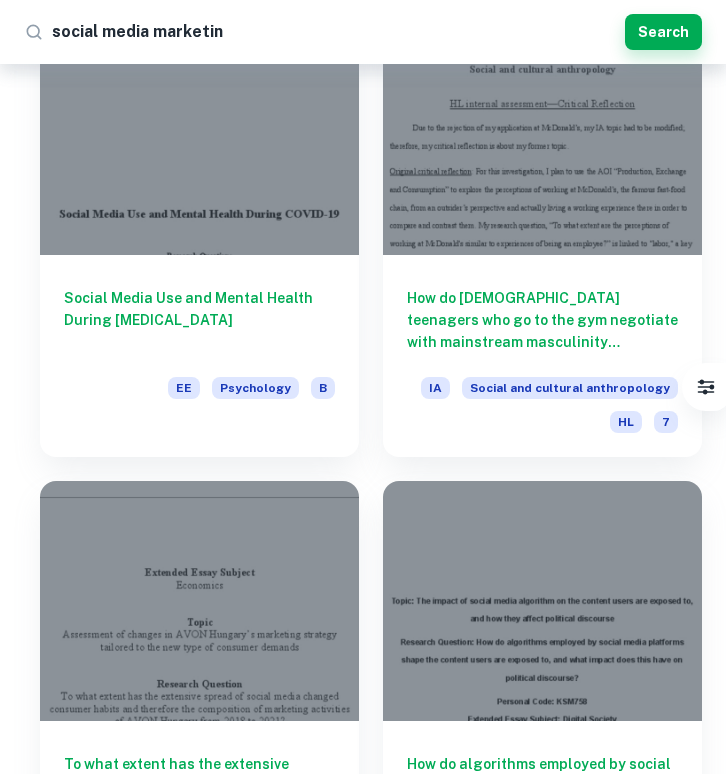 type on "social media marketing" 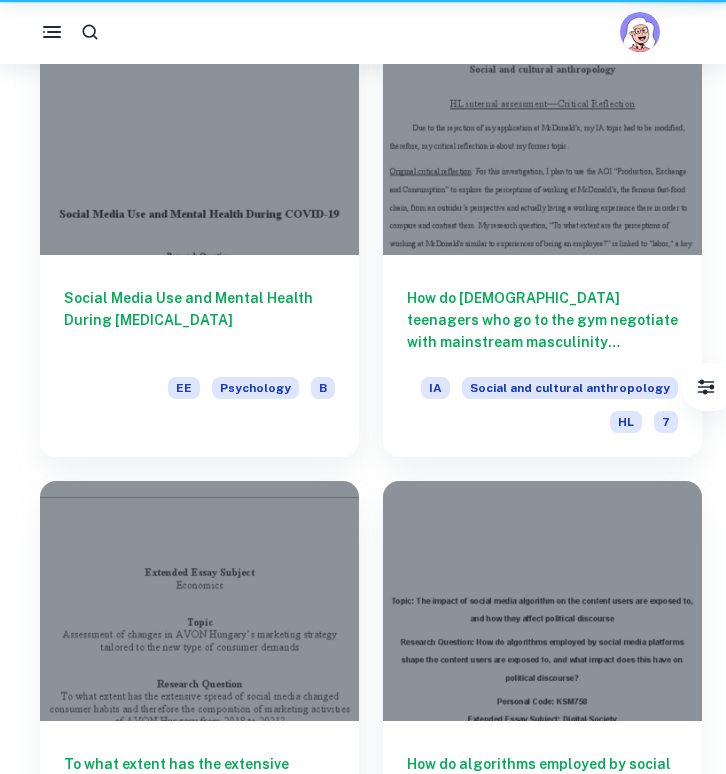 scroll, scrollTop: 0, scrollLeft: 0, axis: both 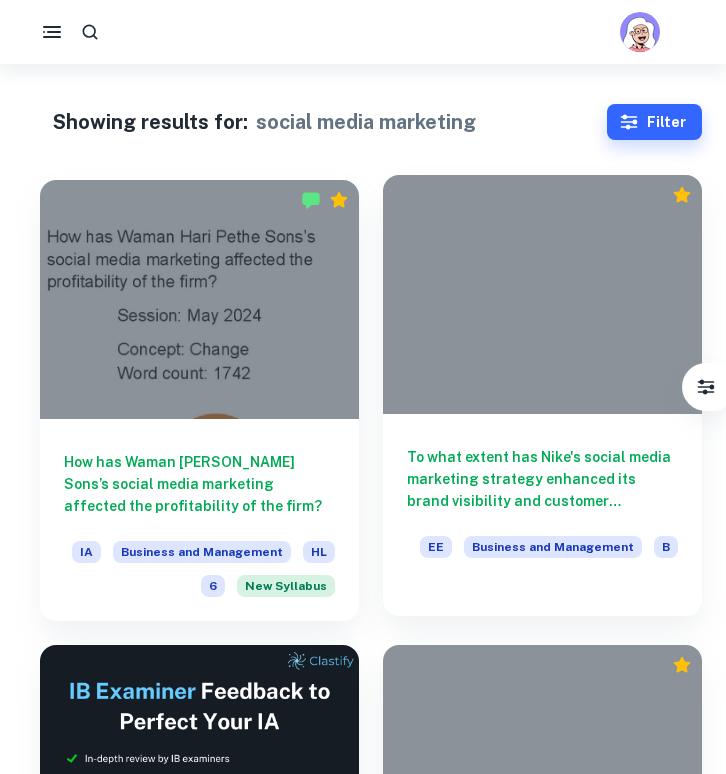 click on "To what extent has Nike's social media marketing strategy enhanced its brand visibility and customer engagement among millennials and Gen Z consumers in the U.S. market? EE Business and Management B" at bounding box center (542, 504) 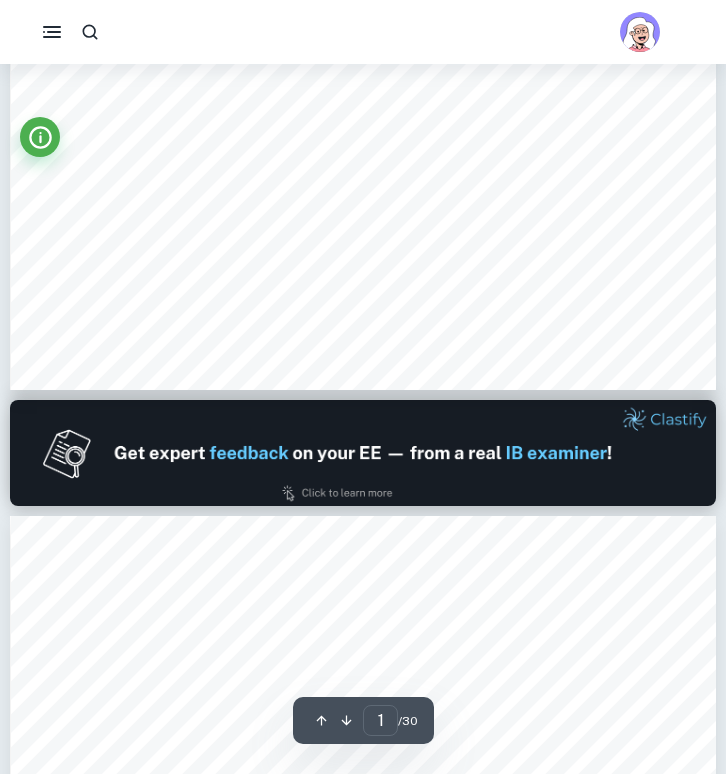 scroll, scrollTop: 610, scrollLeft: 0, axis: vertical 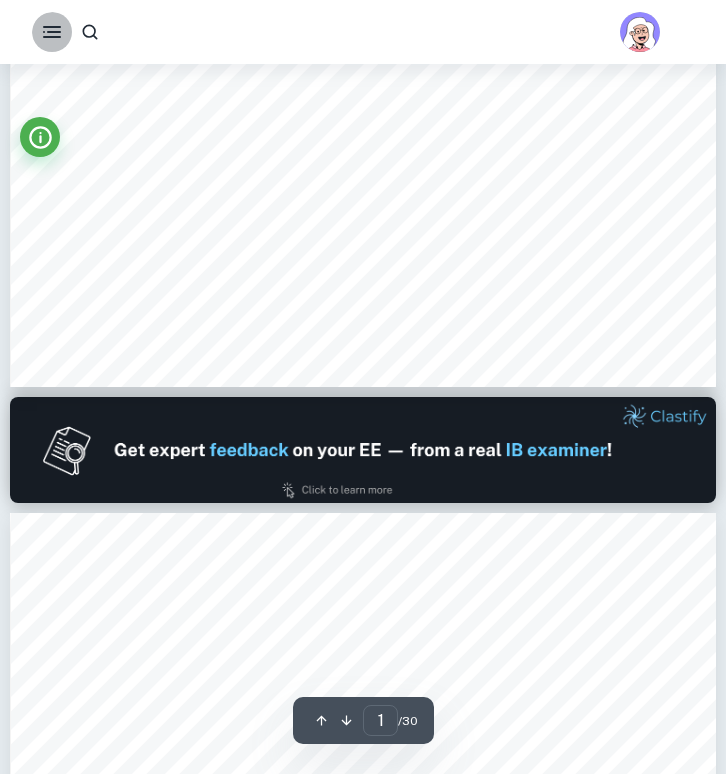 click 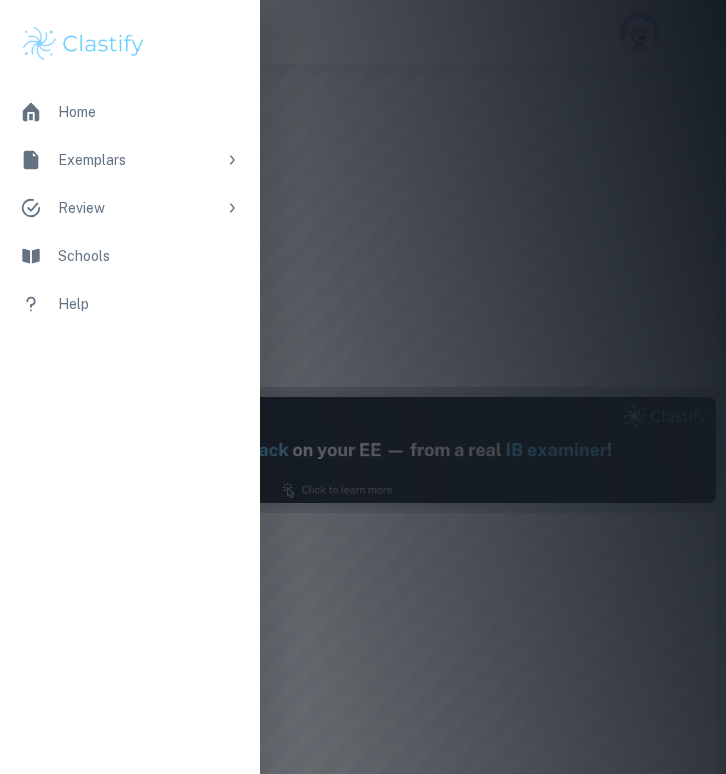 click at bounding box center (363, 387) 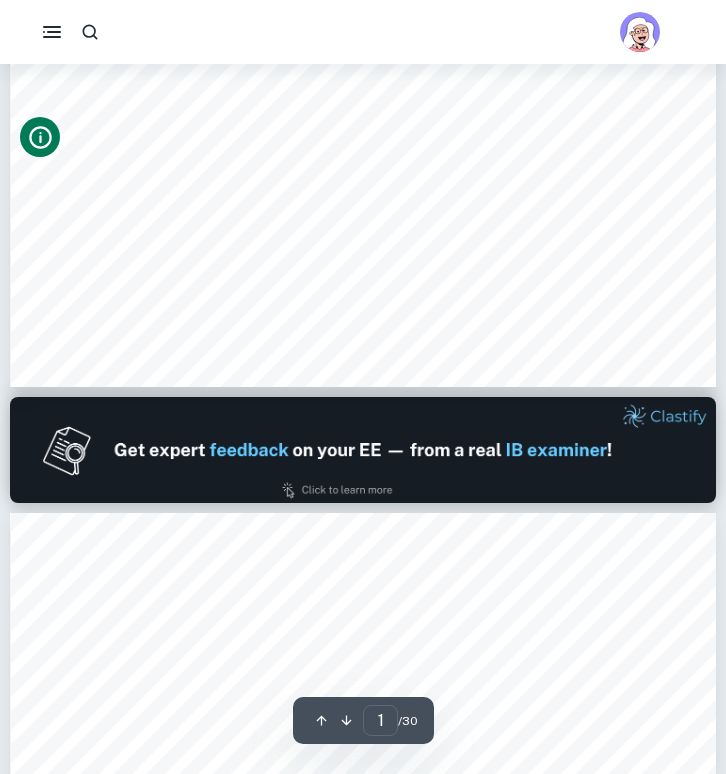 click 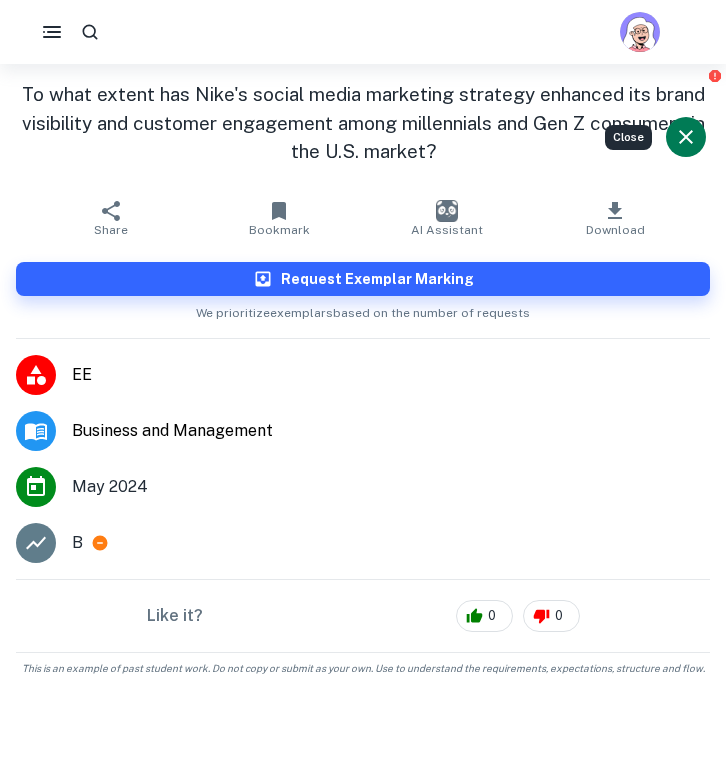 click on "We value your privacy We use cookies to enhance your browsing experience, serve personalised ads or content, and analyse our traffic. By clicking "Accept All", you consent to our use of cookies.   Cookie Policy Customise   Reject All   Accept All   Customise Consent Preferences   We use cookies to help you navigate efficiently and perform certain functions. You will find detailed information about all cookies under each consent category below. The cookies that are categorised as "Necessary" are stored on your browser as they are essential for enabling the basic functionalities of the site. ...  Show more For more information on how Google's third-party cookies operate and handle your data, see:   Google Privacy Policy Necessary Always Active Necessary cookies are required to enable the basic features of this site, such as providing secure log-in or adjusting your consent preferences. These cookies do not store any personally identifiable data. Functional Analytics Performance Advertisement Uncategorised" at bounding box center [363, -159] 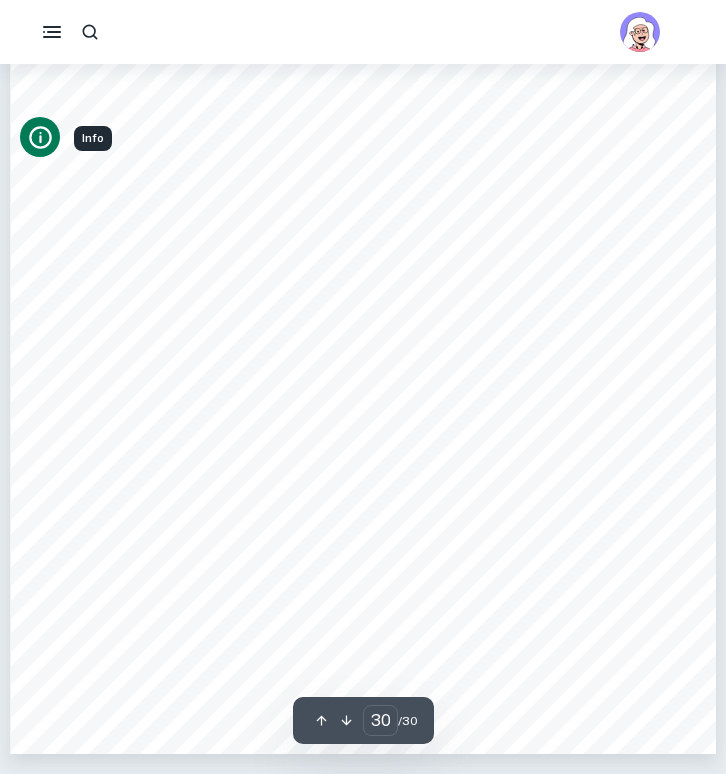 scroll, scrollTop: 27126, scrollLeft: 0, axis: vertical 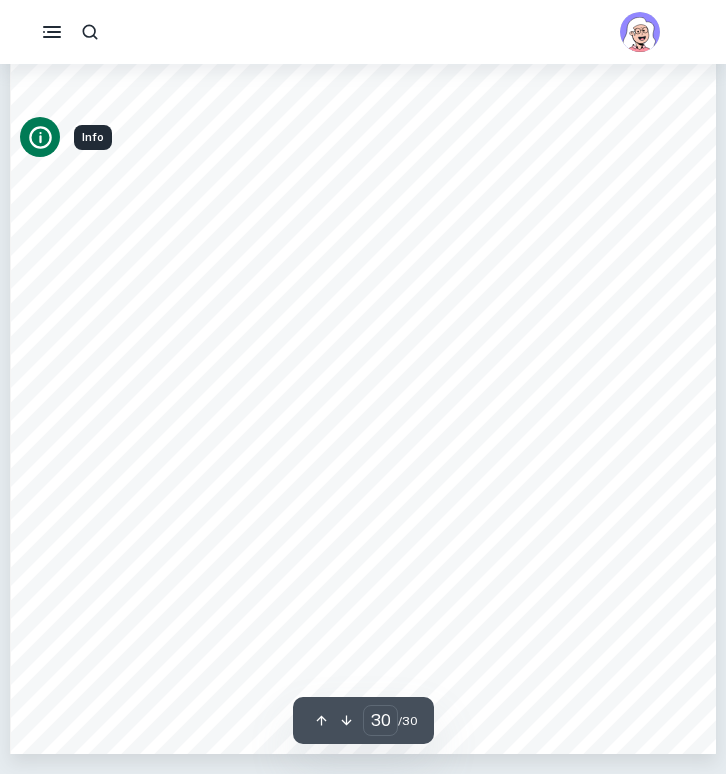 click 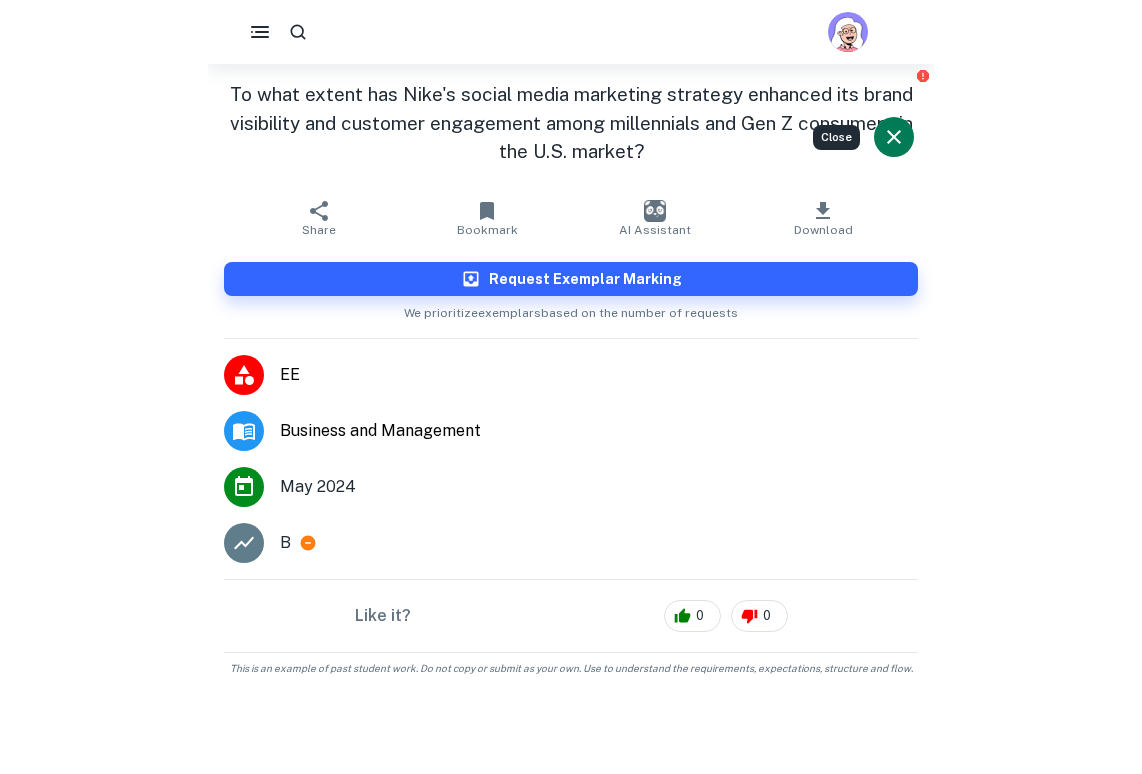 scroll, scrollTop: 4236, scrollLeft: 0, axis: vertical 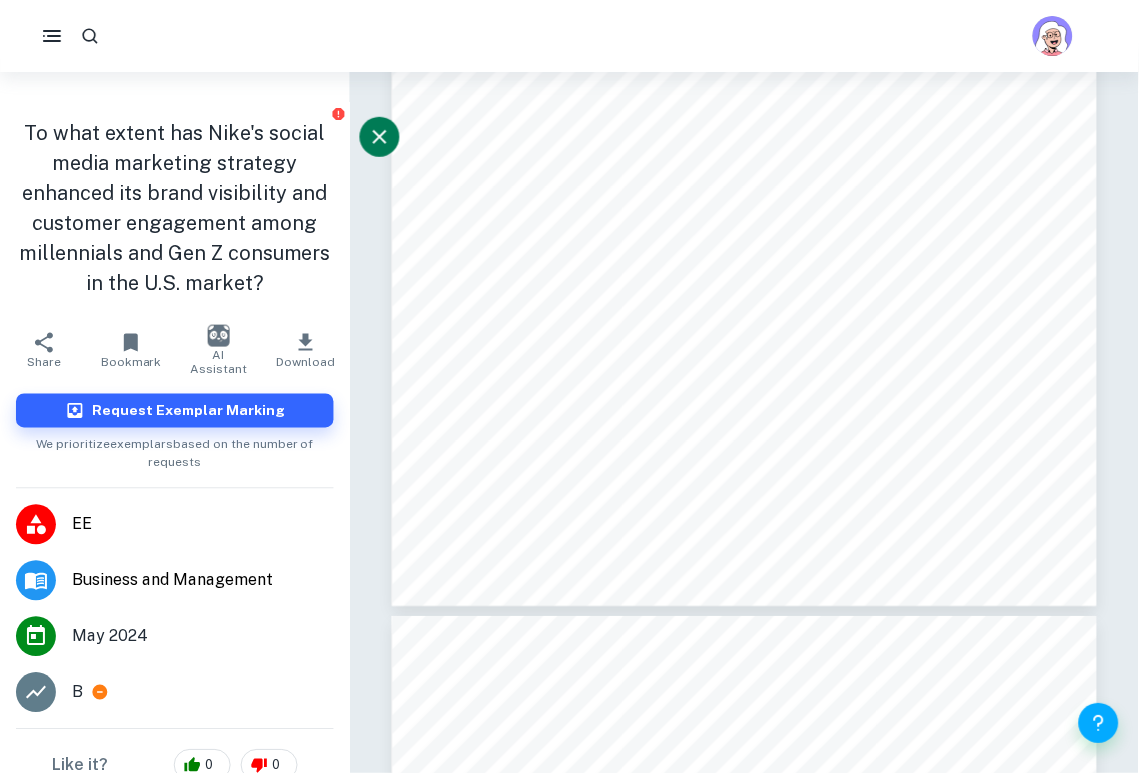 type on "5" 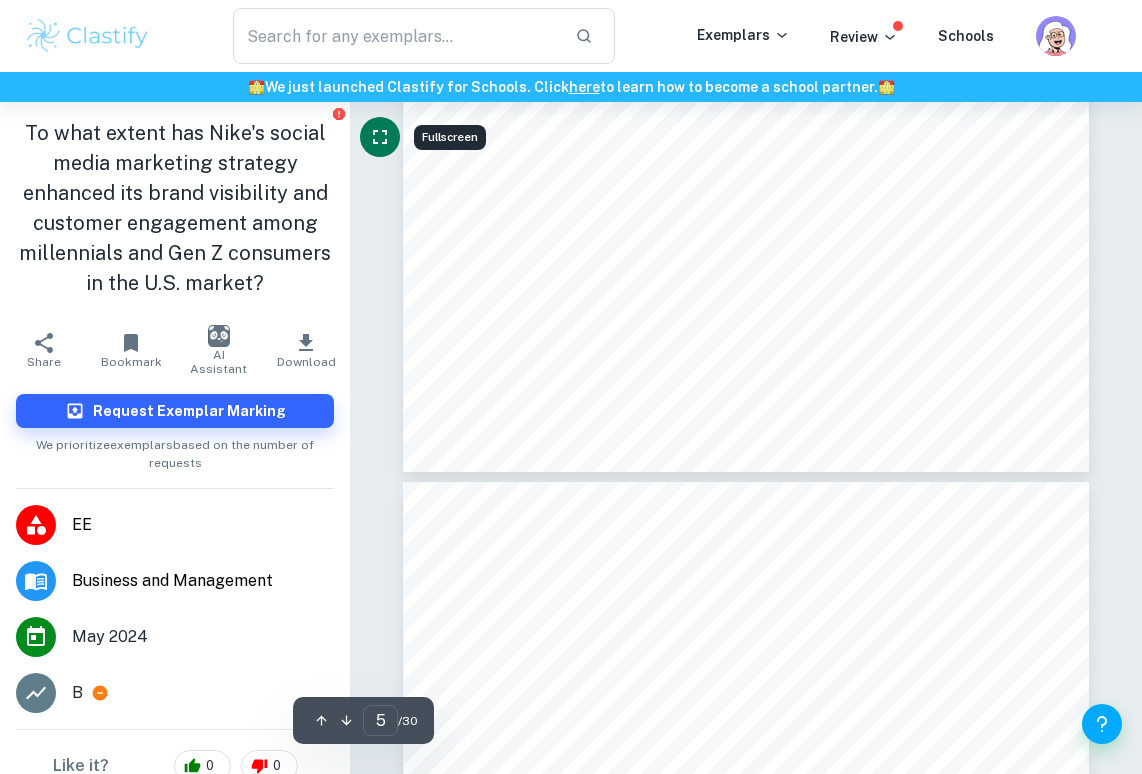 scroll, scrollTop: 0, scrollLeft: 0, axis: both 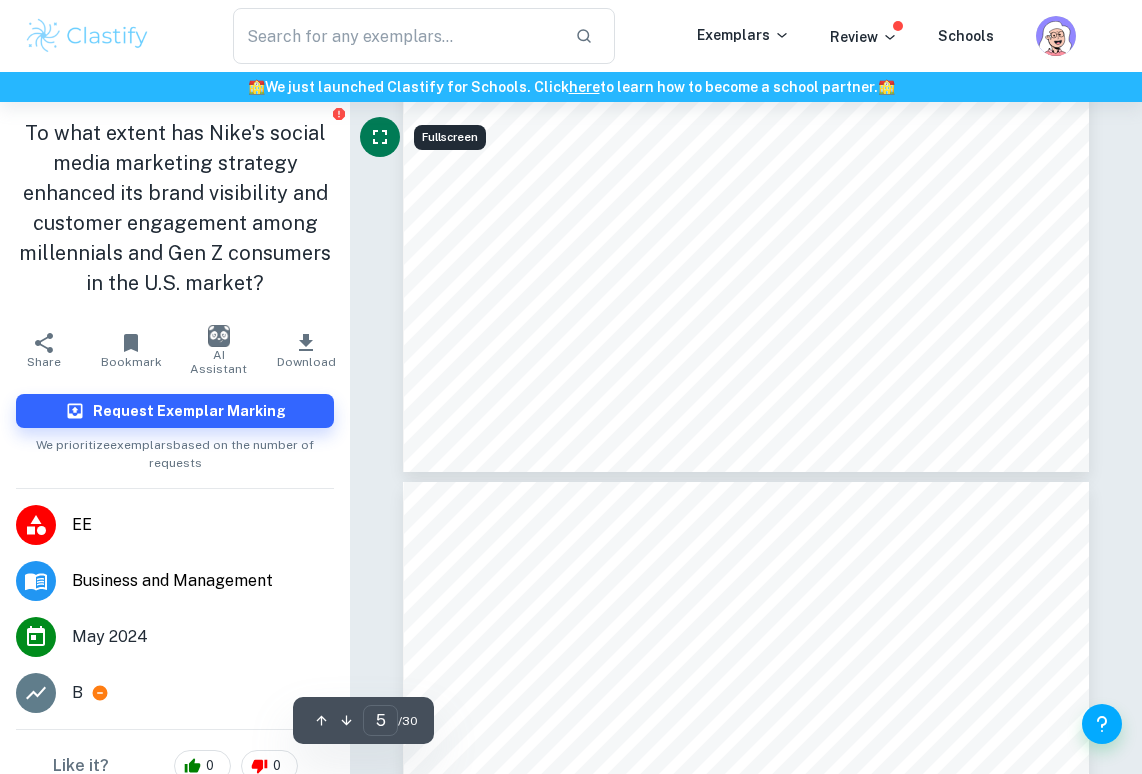 click on "To what extent has Nike's social media marketing strategy enhanced its brand visibility and customer engagement among millennials and Gen Z consumers in the U.S. market?" at bounding box center [175, 208] 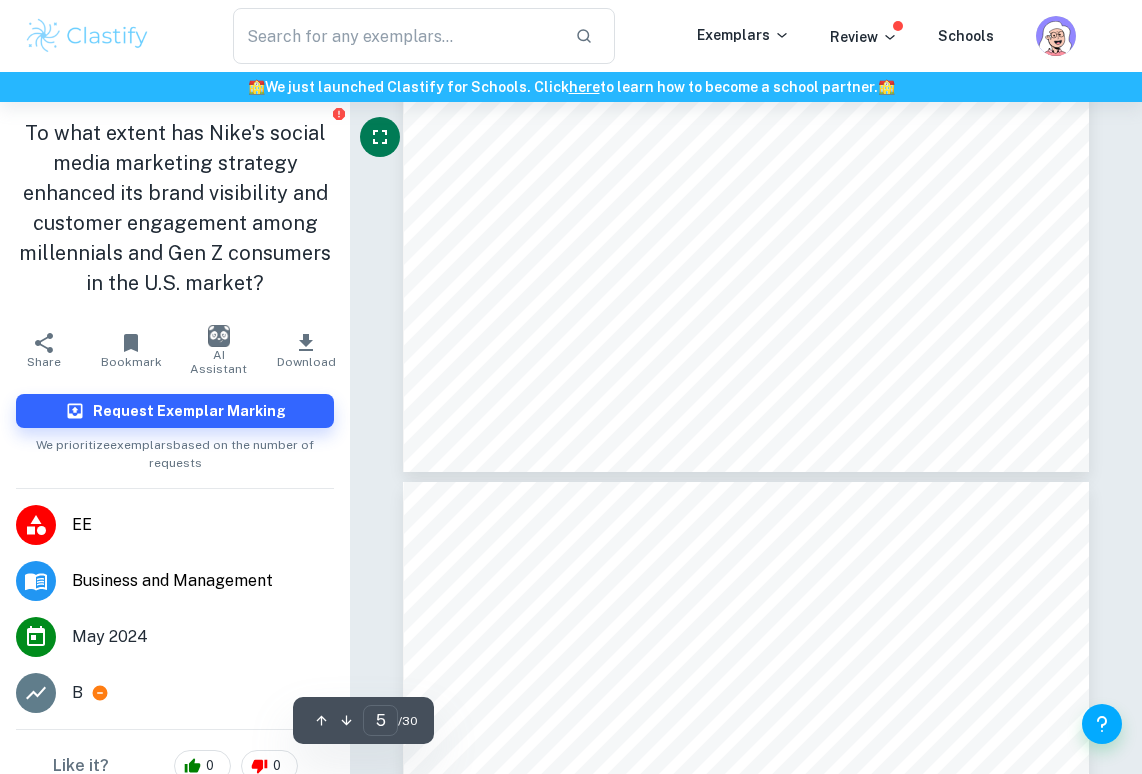 click on "and customer engagement in the market. Using the Ansoff matrix helped assess how Nike has expanded its brand visibility and customer engagement by targeting new market segments, introducing various products, or expanding into new markets. Applying the perception map helped depict Nike's positioning among millennials and Gen Z consumers concerning its competitors. These analyses provide insights into the effectiveness of Nike's social media marketing strategy in terms of improved brand visibility and engagement with millennials and Gen Z consumers in the U.S. market. Moreover, numerical data on measures such as social media followers, engagement rates, and sentiment analysis have been gathered to offer concrete evidence that corroborates the findings of this research." at bounding box center [745, 29] 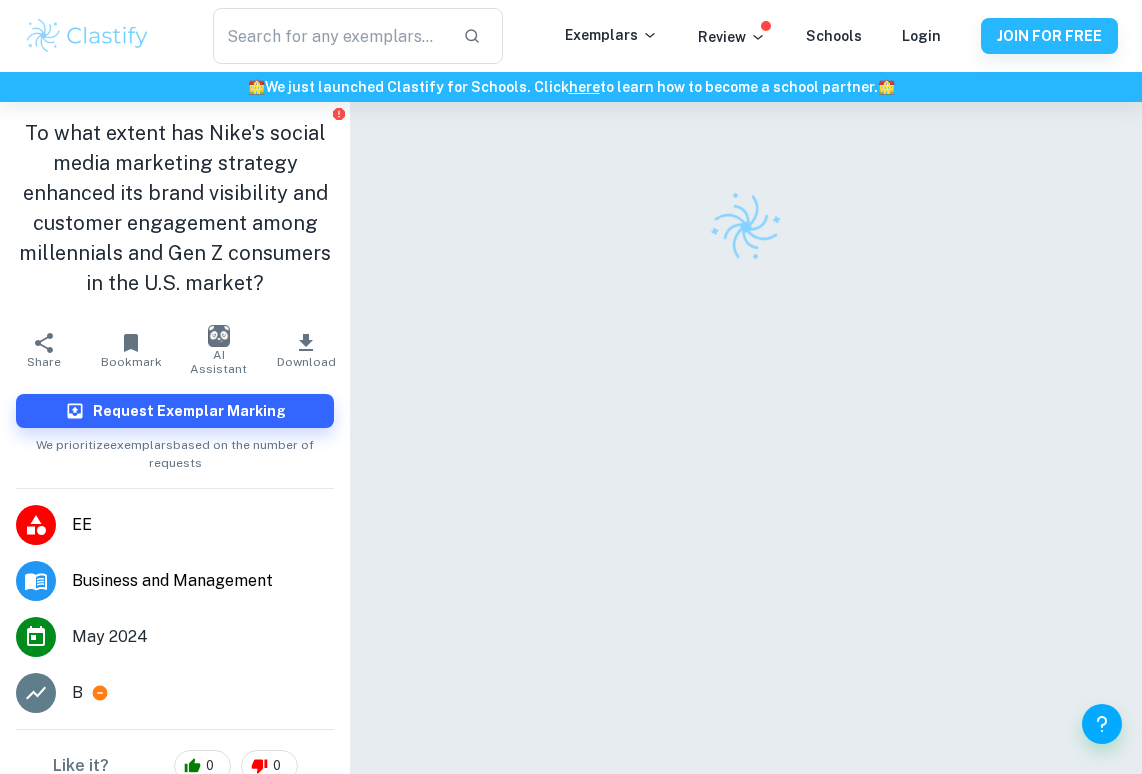 scroll, scrollTop: 0, scrollLeft: 0, axis: both 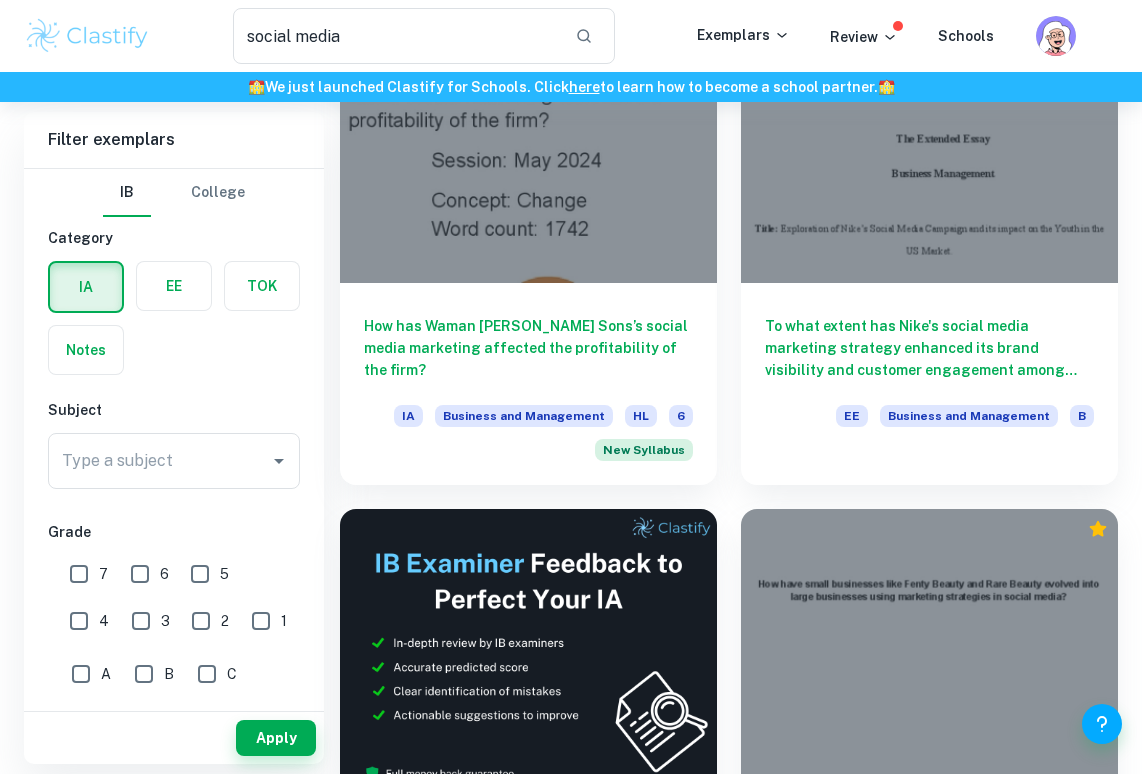 type on "social media marketing" 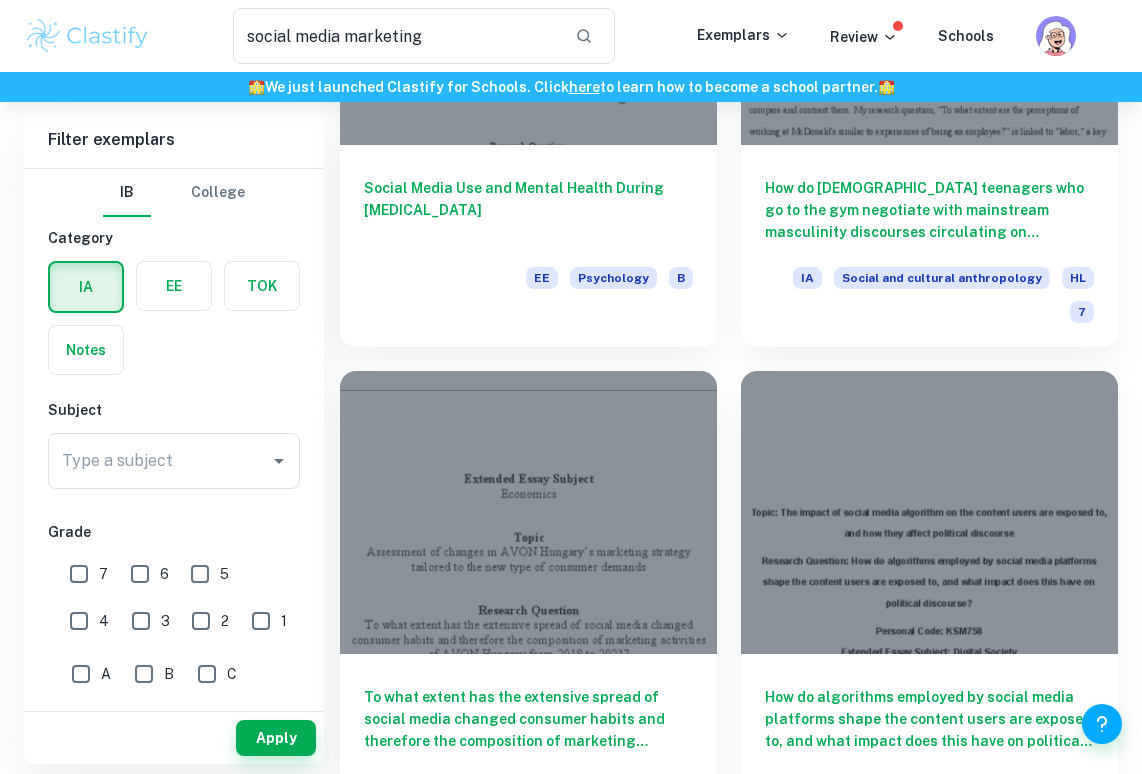 scroll, scrollTop: 2373, scrollLeft: 0, axis: vertical 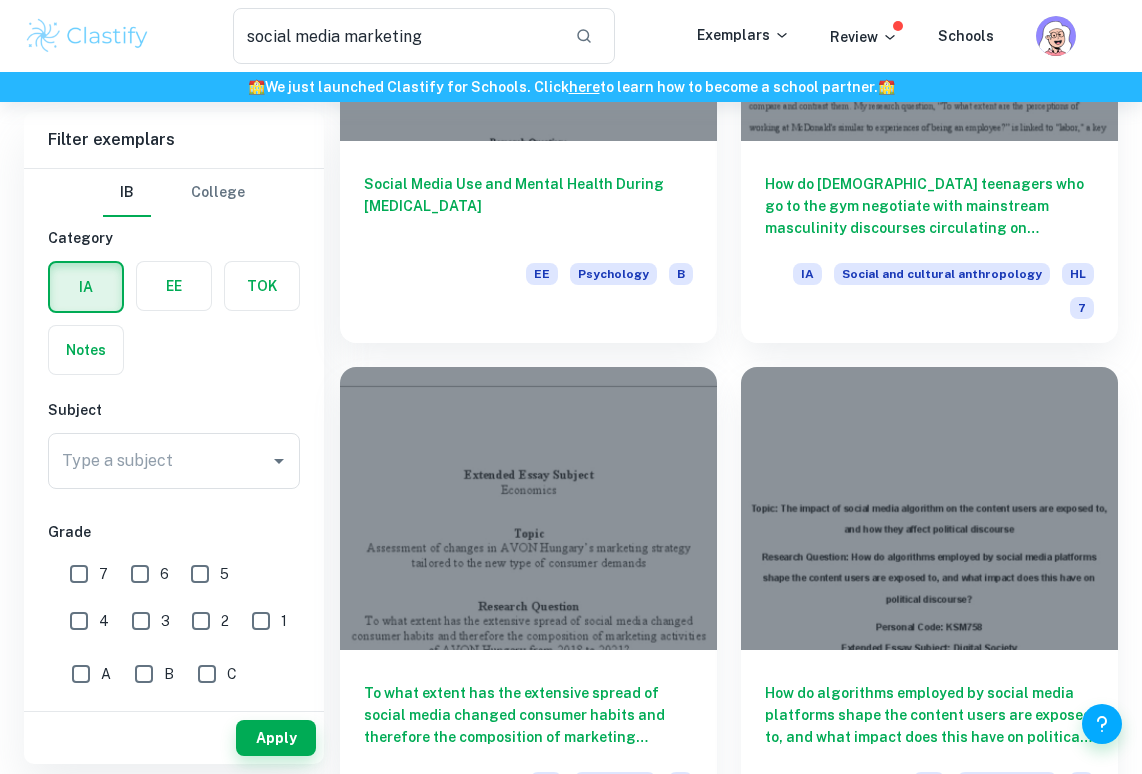 click at bounding box center (174, 286) 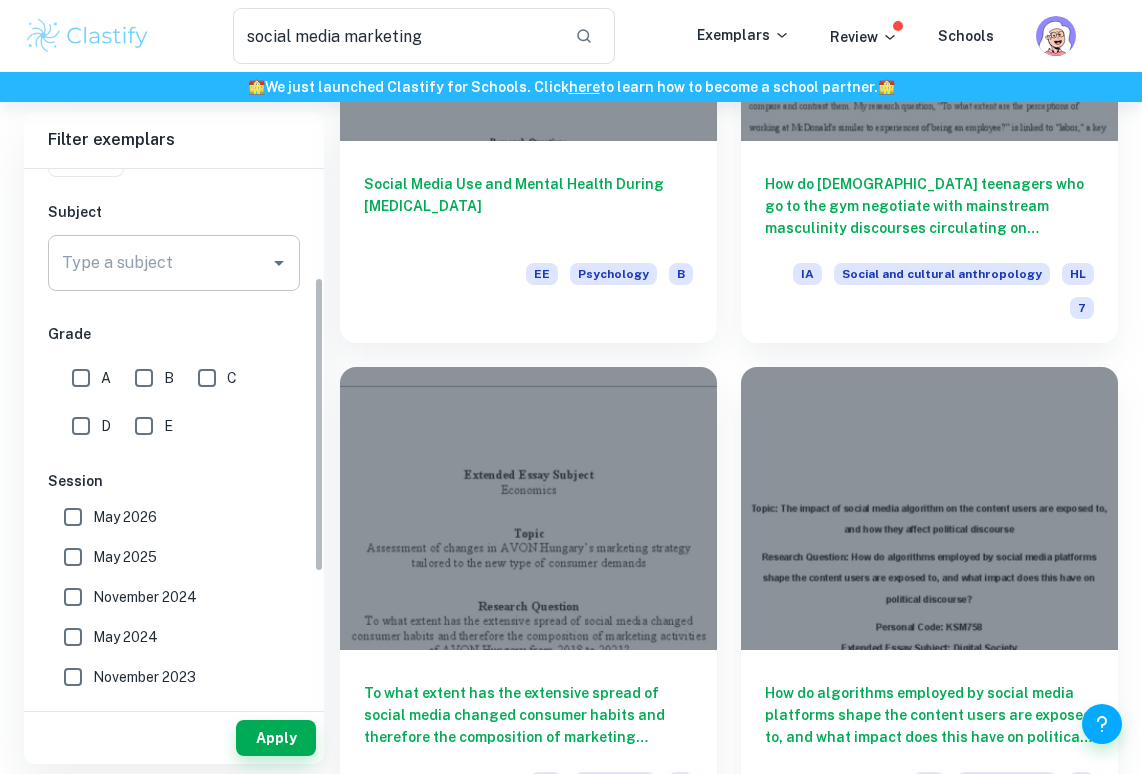 scroll, scrollTop: 211, scrollLeft: 0, axis: vertical 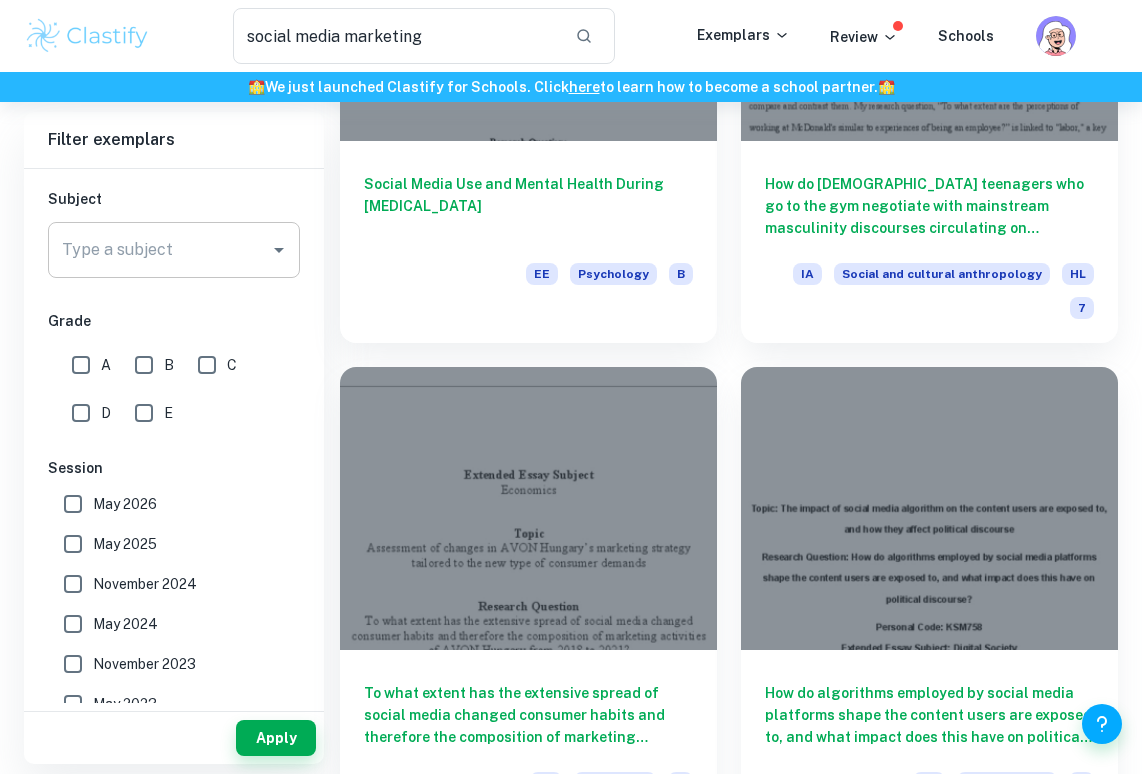 click on "Type a subject" at bounding box center (159, 250) 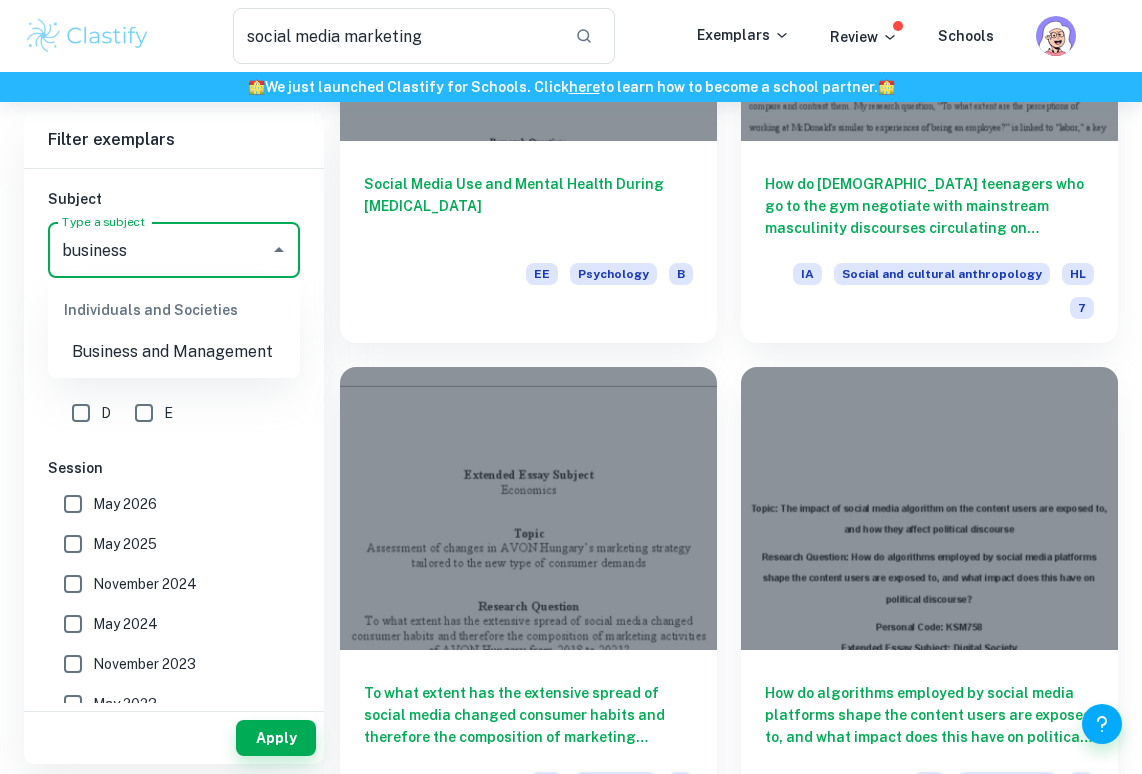 click on "Business and Management" at bounding box center [174, 352] 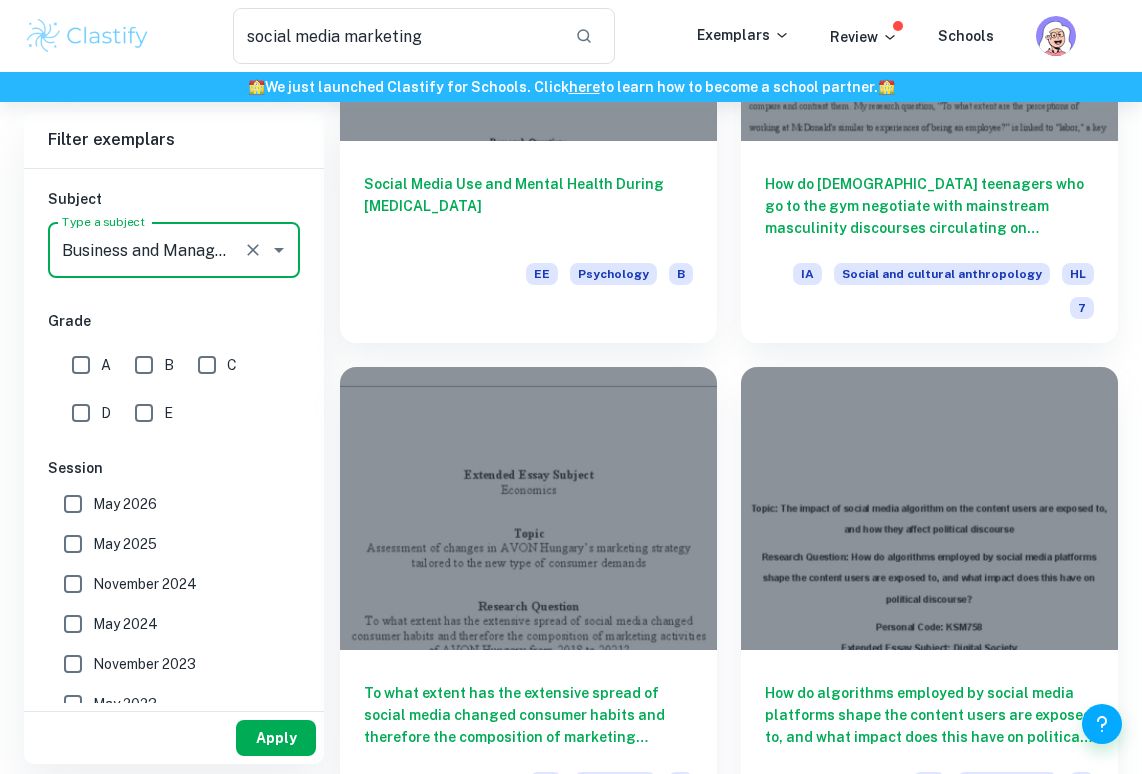 click on "Apply" at bounding box center (276, 738) 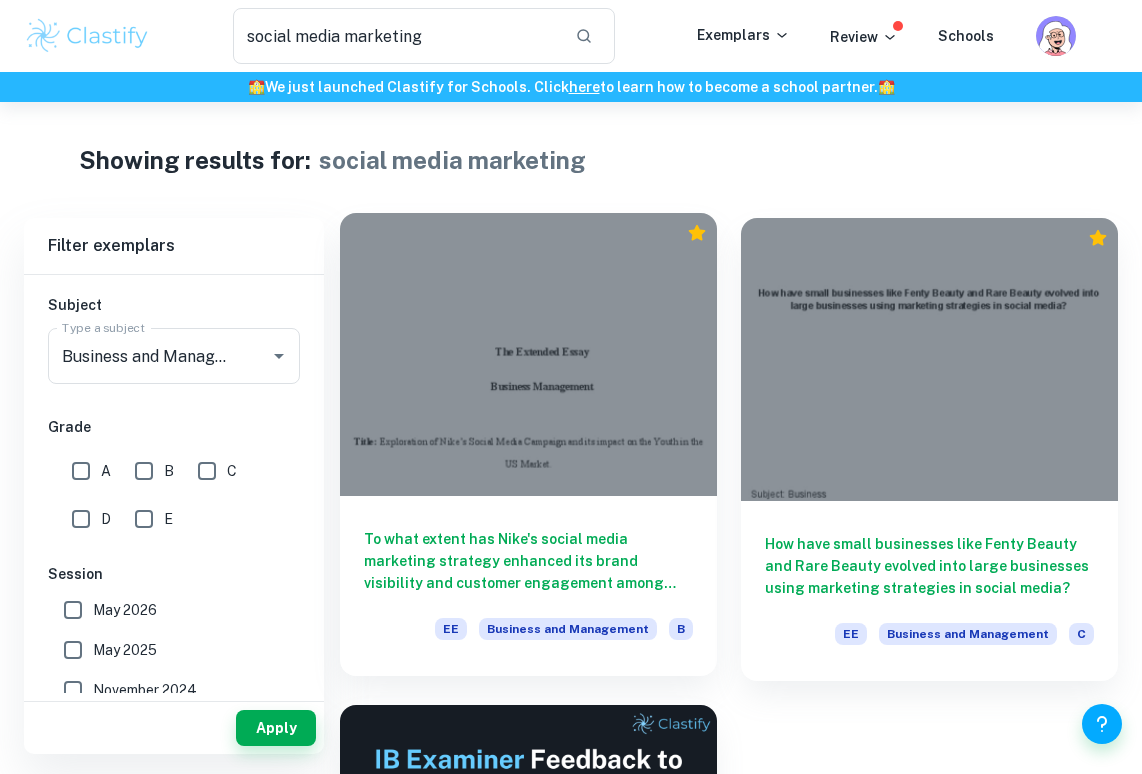scroll, scrollTop: 0, scrollLeft: 0, axis: both 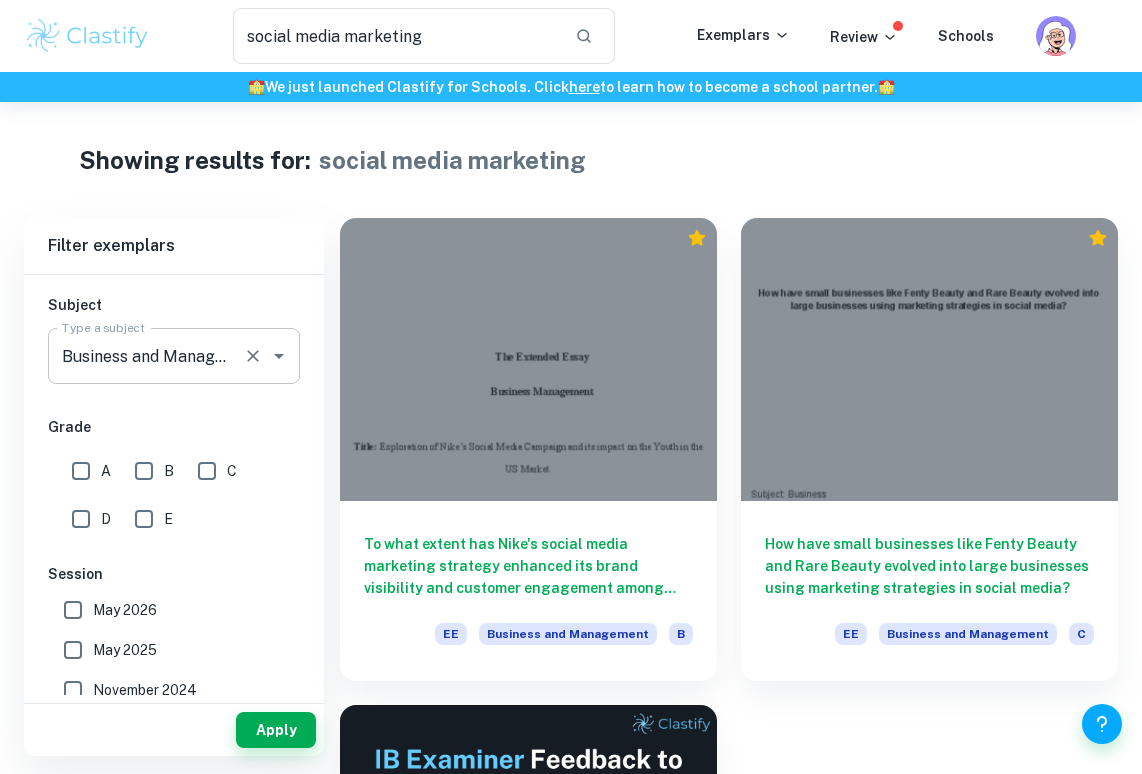click 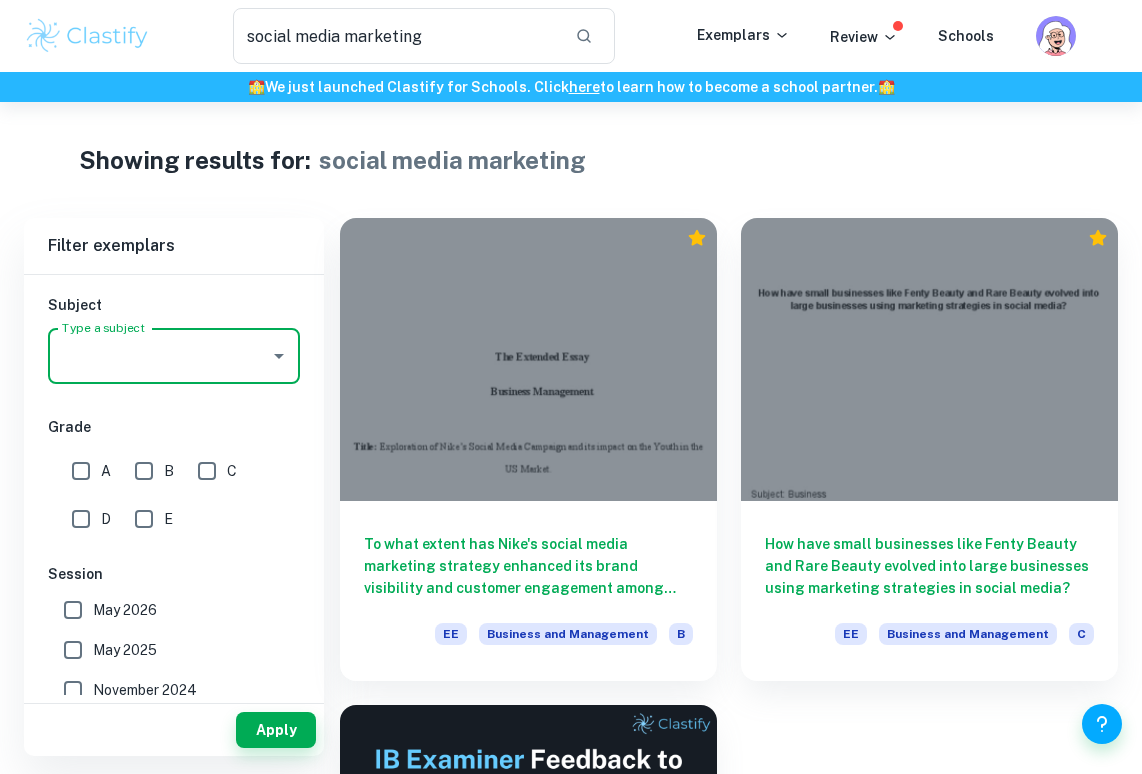 click on "Grade" at bounding box center [174, 427] 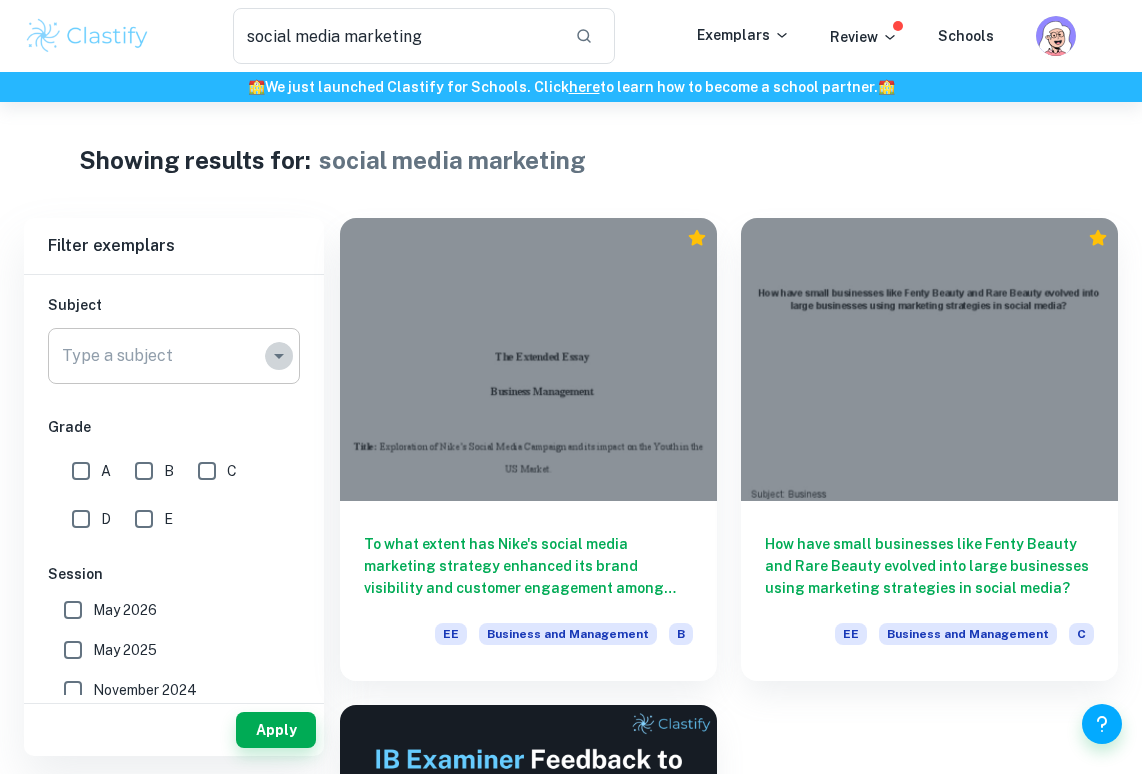 click 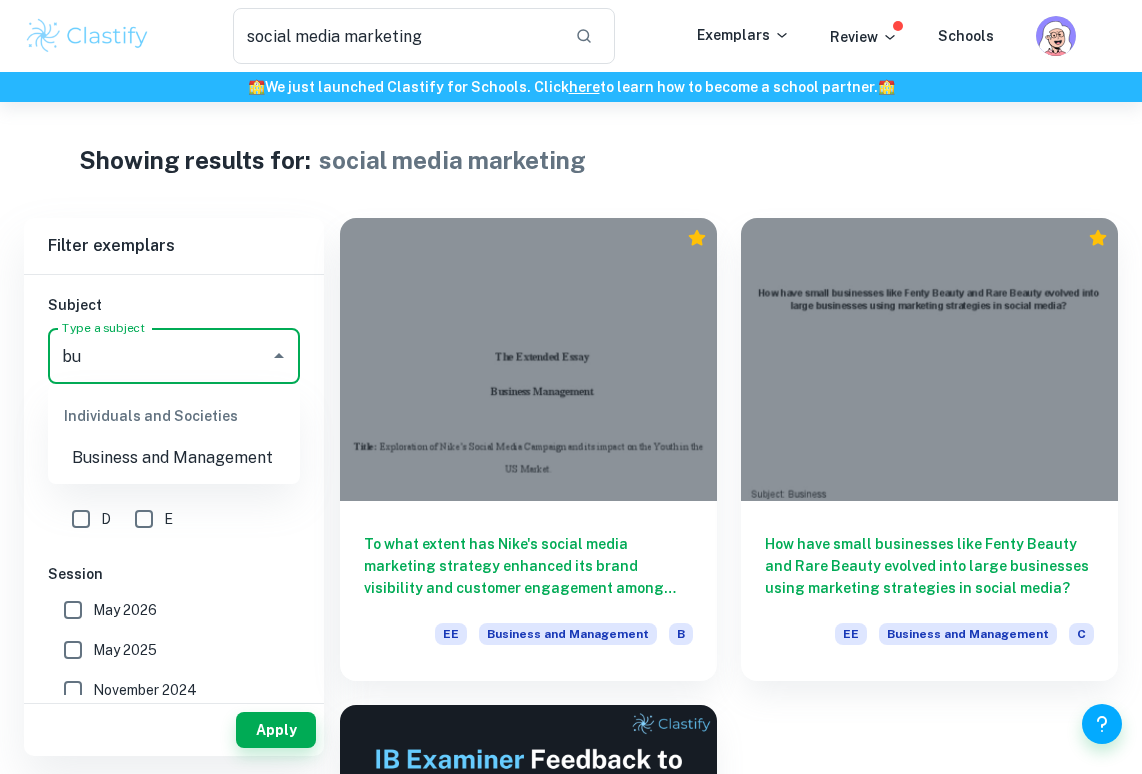 click on "Business and Management" at bounding box center (174, 458) 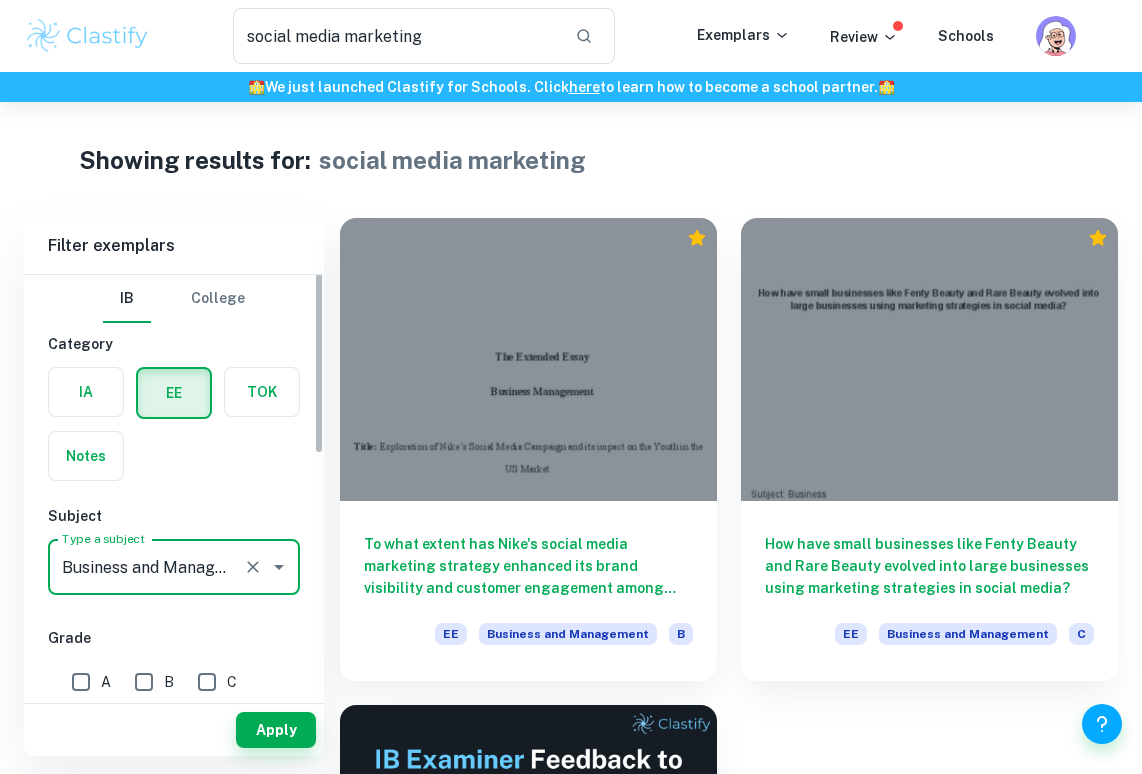 scroll, scrollTop: -1, scrollLeft: 0, axis: vertical 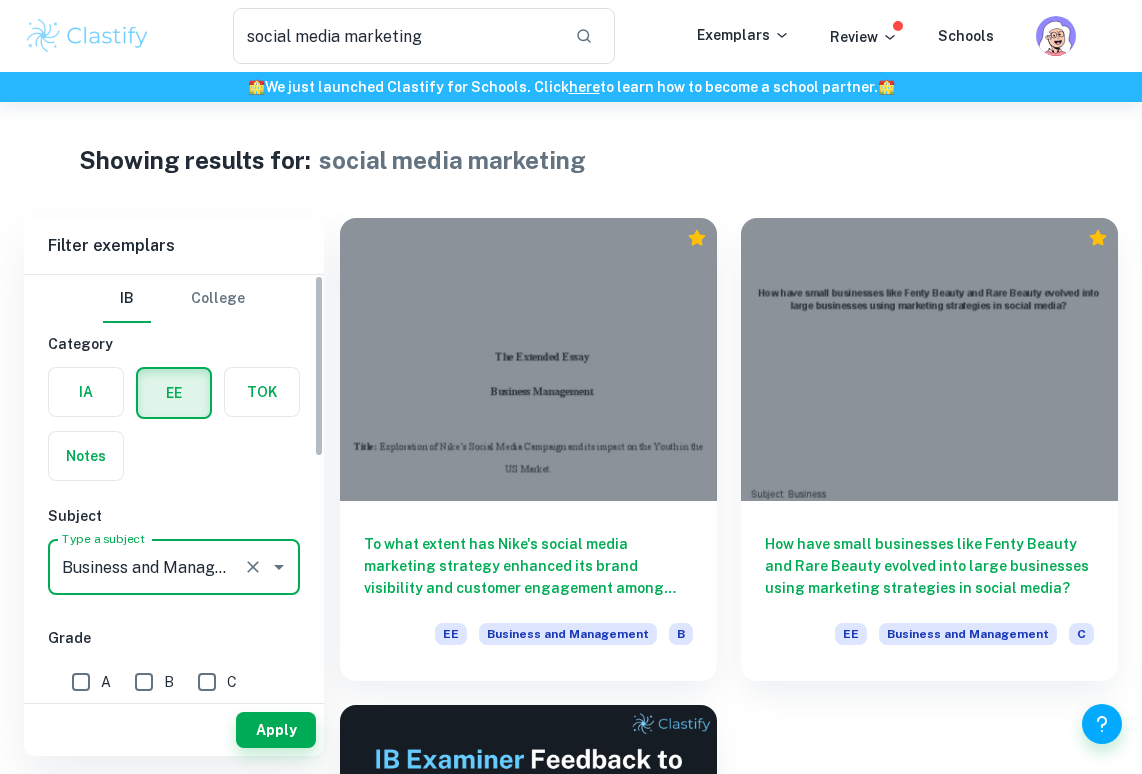 click at bounding box center [86, 392] 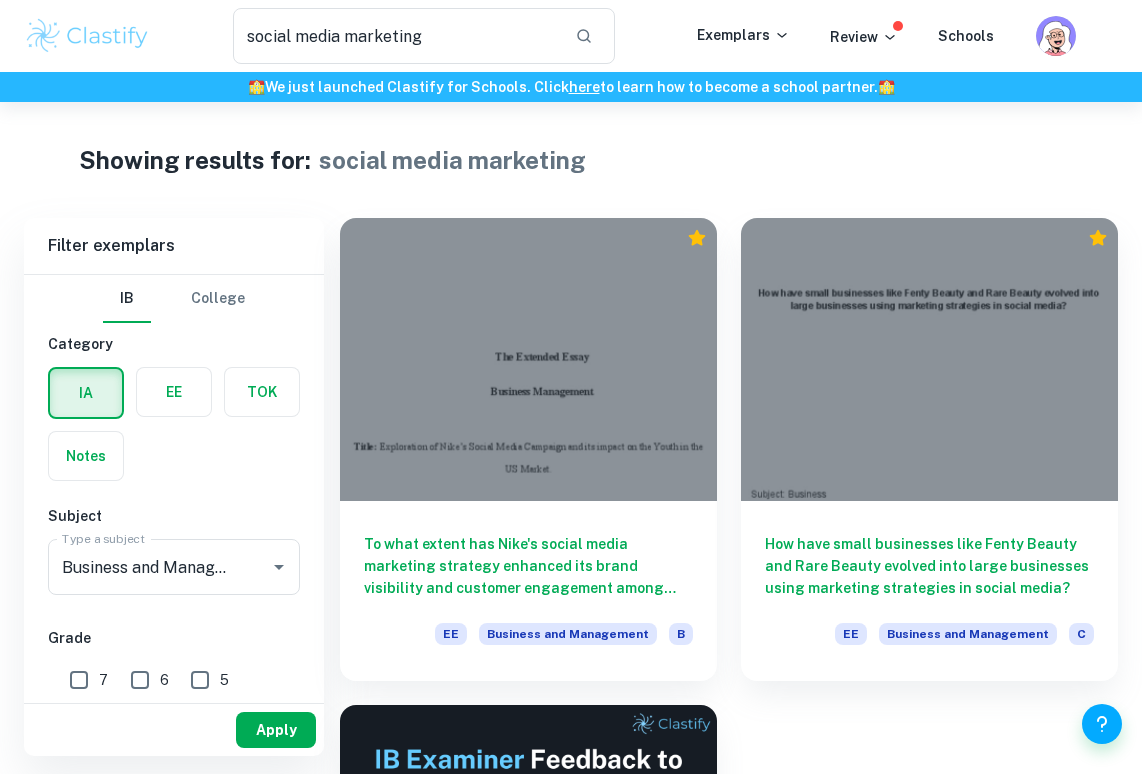 click on "Apply" at bounding box center [276, 730] 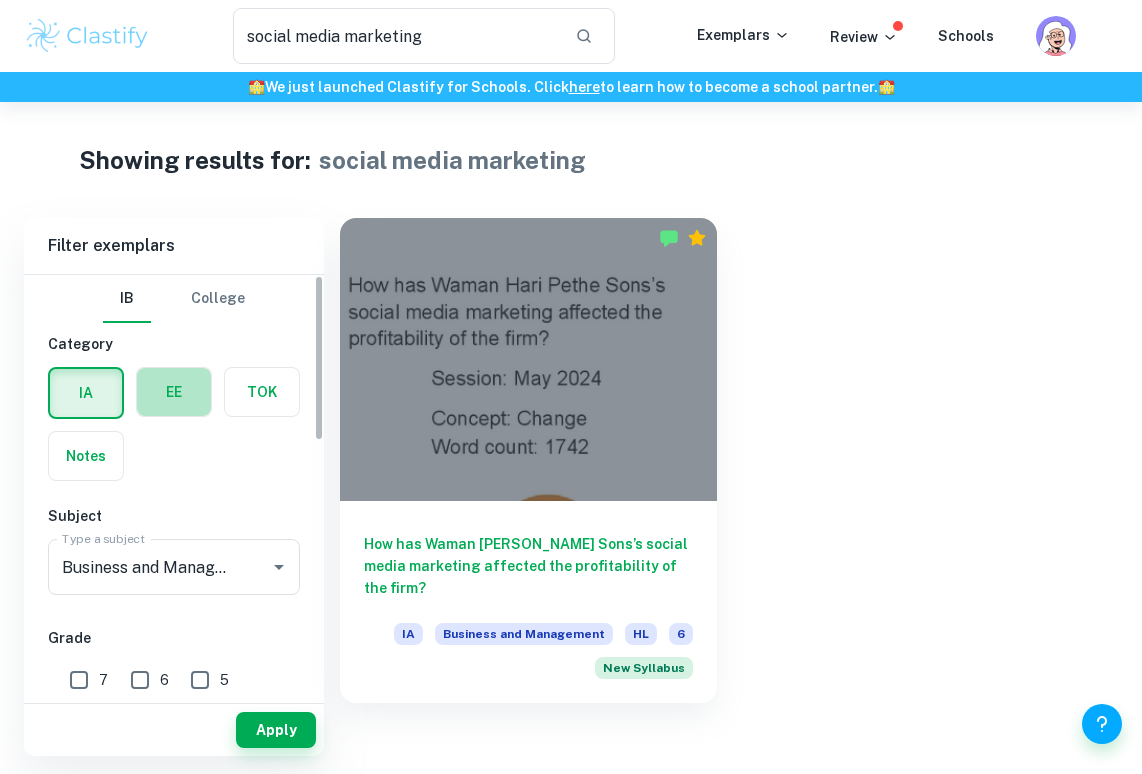 click at bounding box center (174, 392) 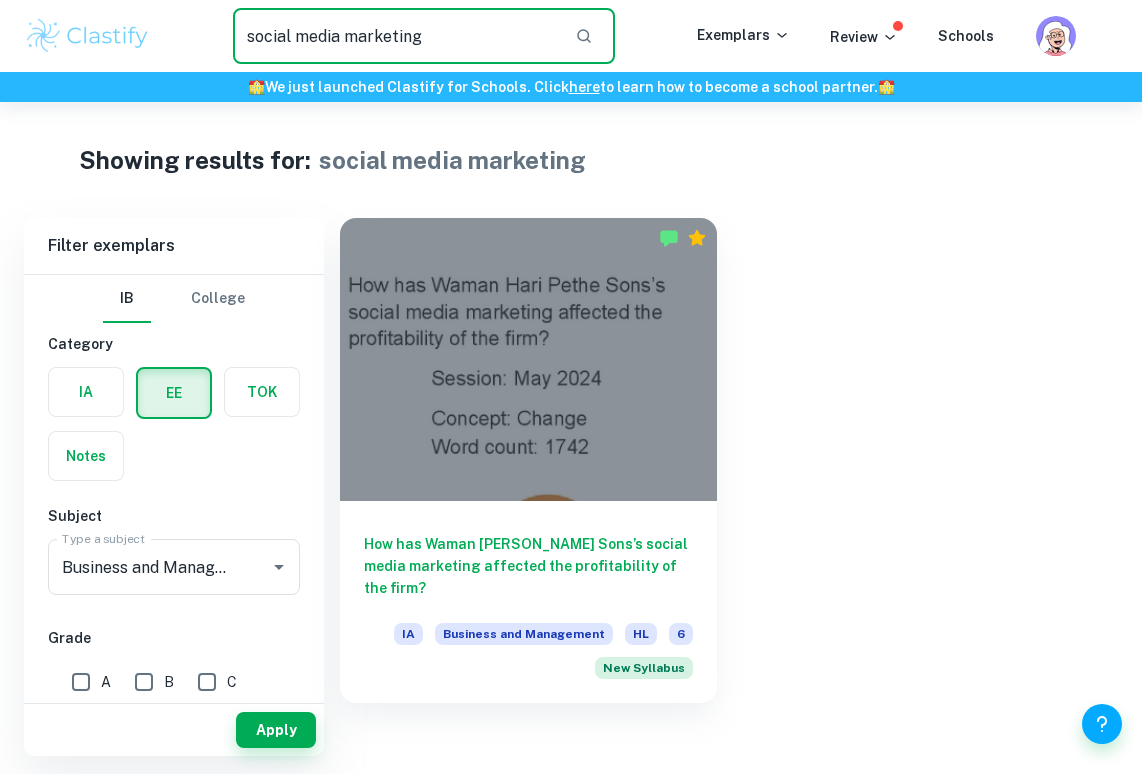 drag, startPoint x: 507, startPoint y: 42, endPoint x: 274, endPoint y: 34, distance: 233.1373 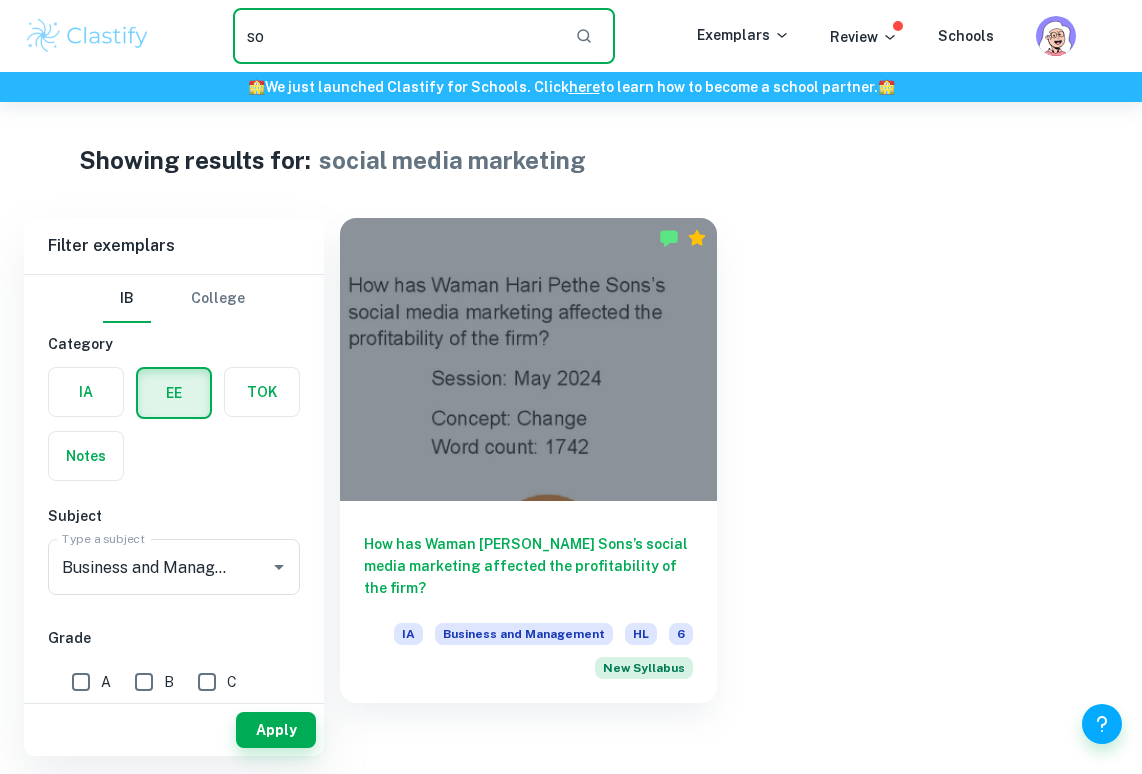 type on "s" 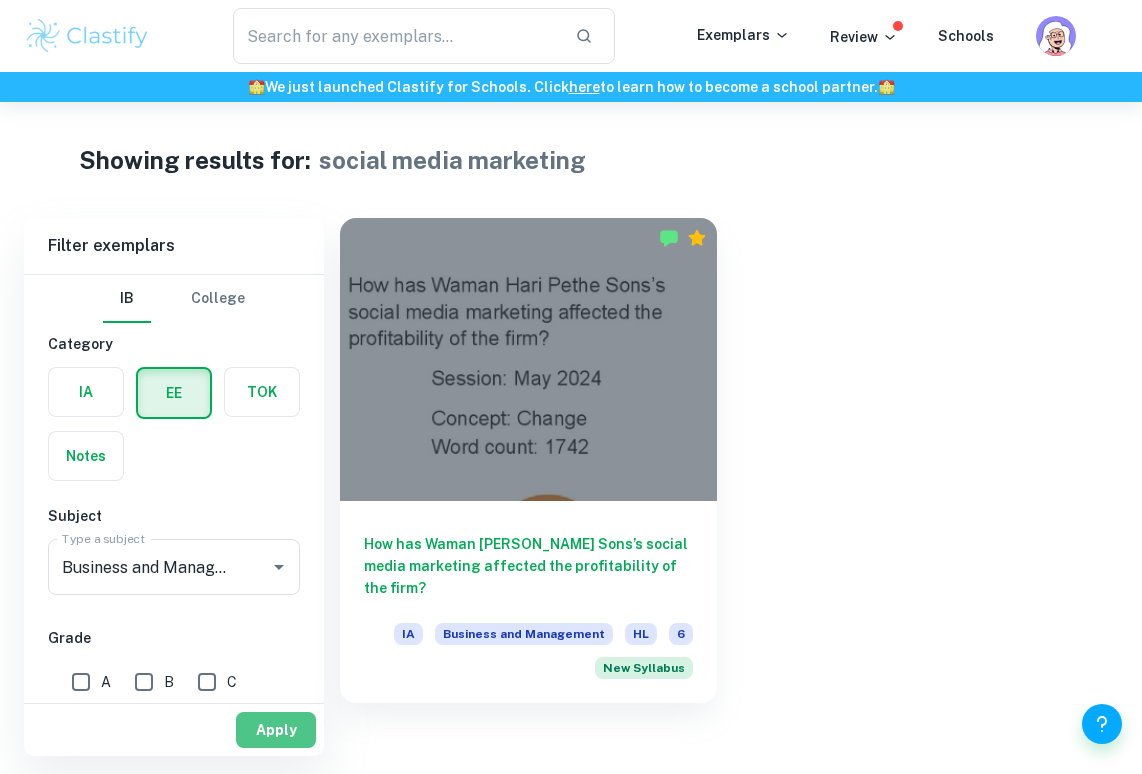click on "Apply" at bounding box center [276, 730] 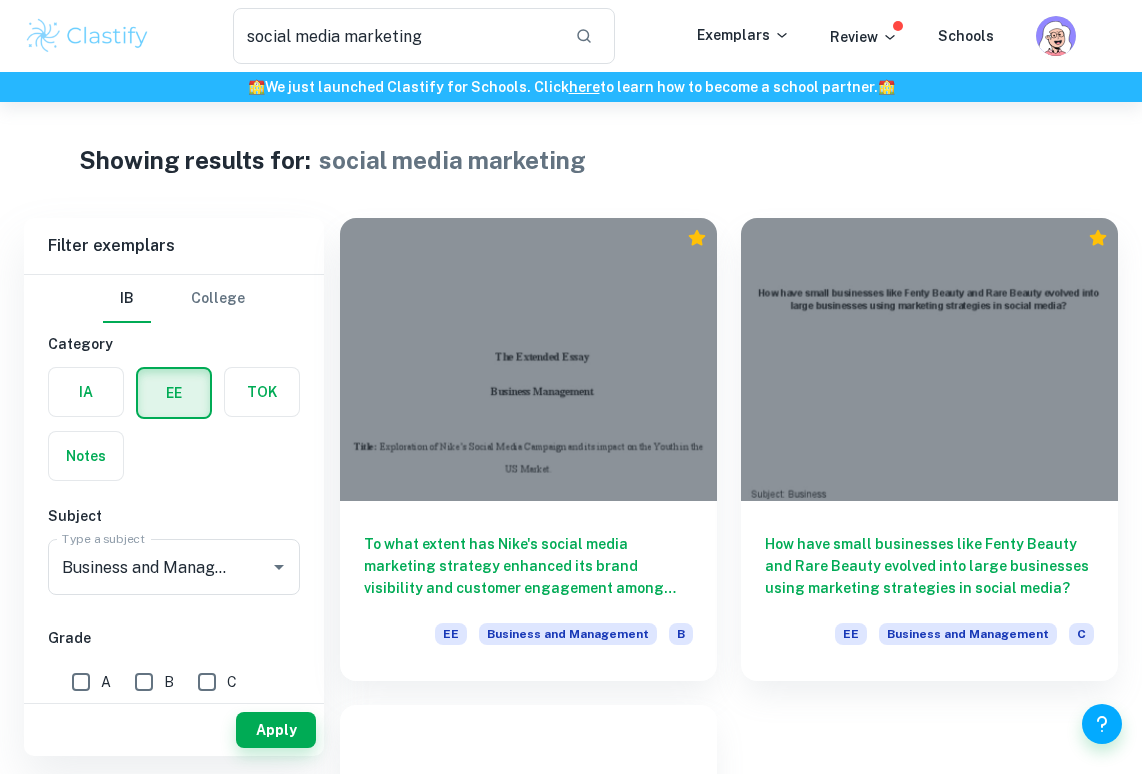 click on "social media marketing ​ Exemplars Review Schools" at bounding box center (571, 36) 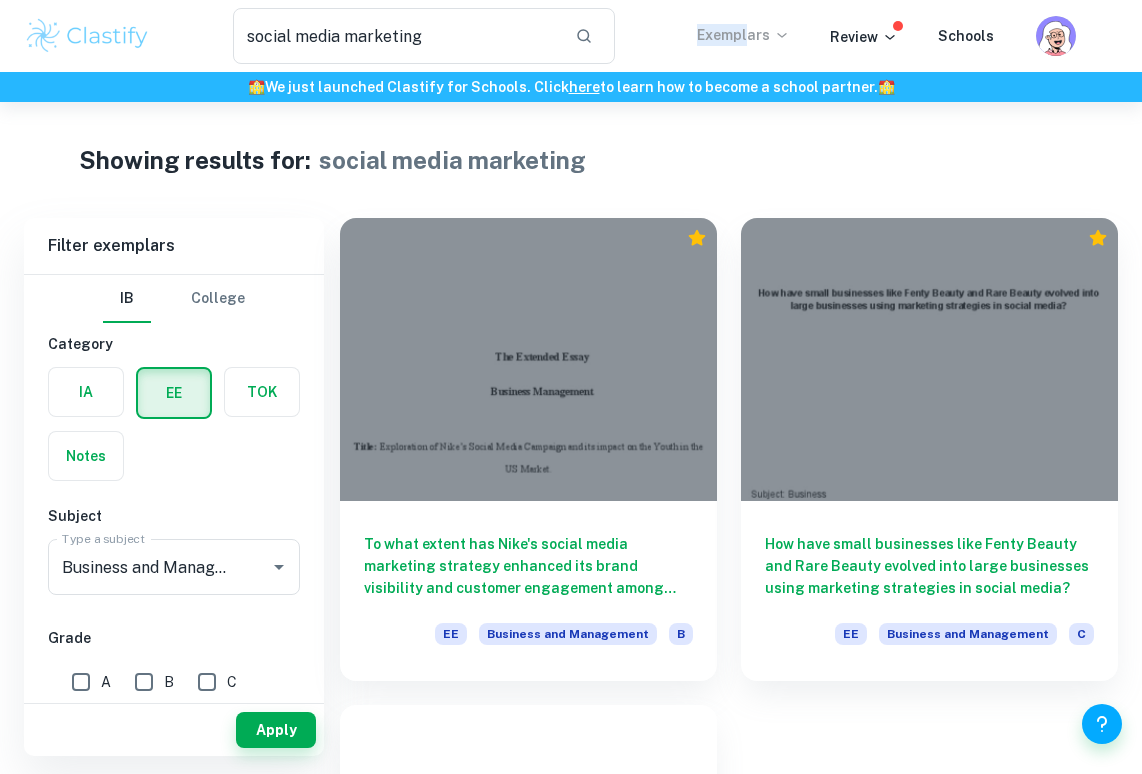 click on "social media marketing ​ Exemplars Review Schools" at bounding box center (571, 36) 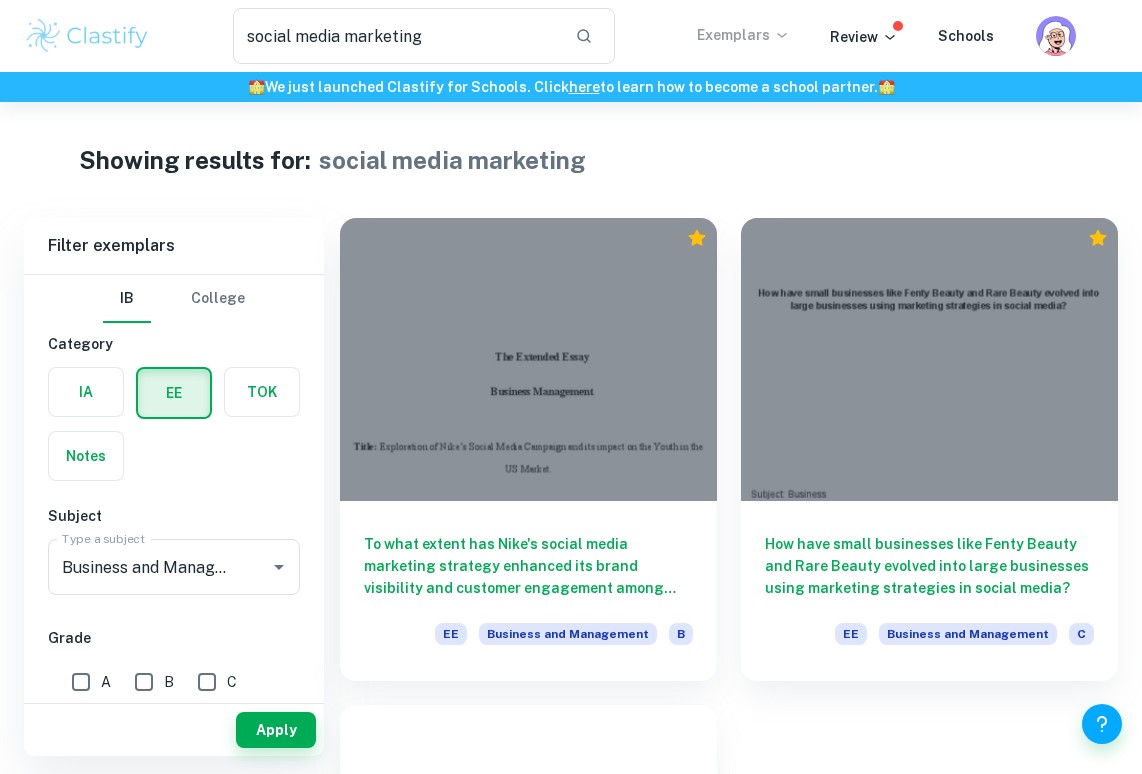 click on "Exemplars" at bounding box center [743, 35] 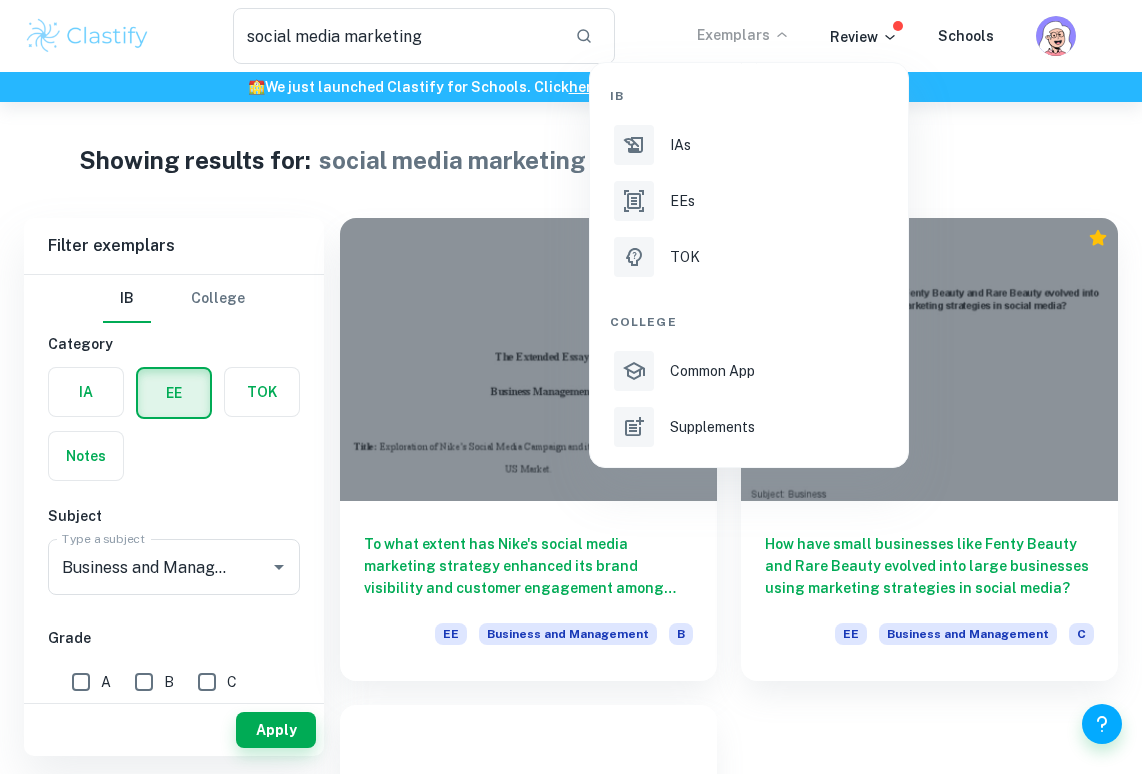 click at bounding box center [571, 387] 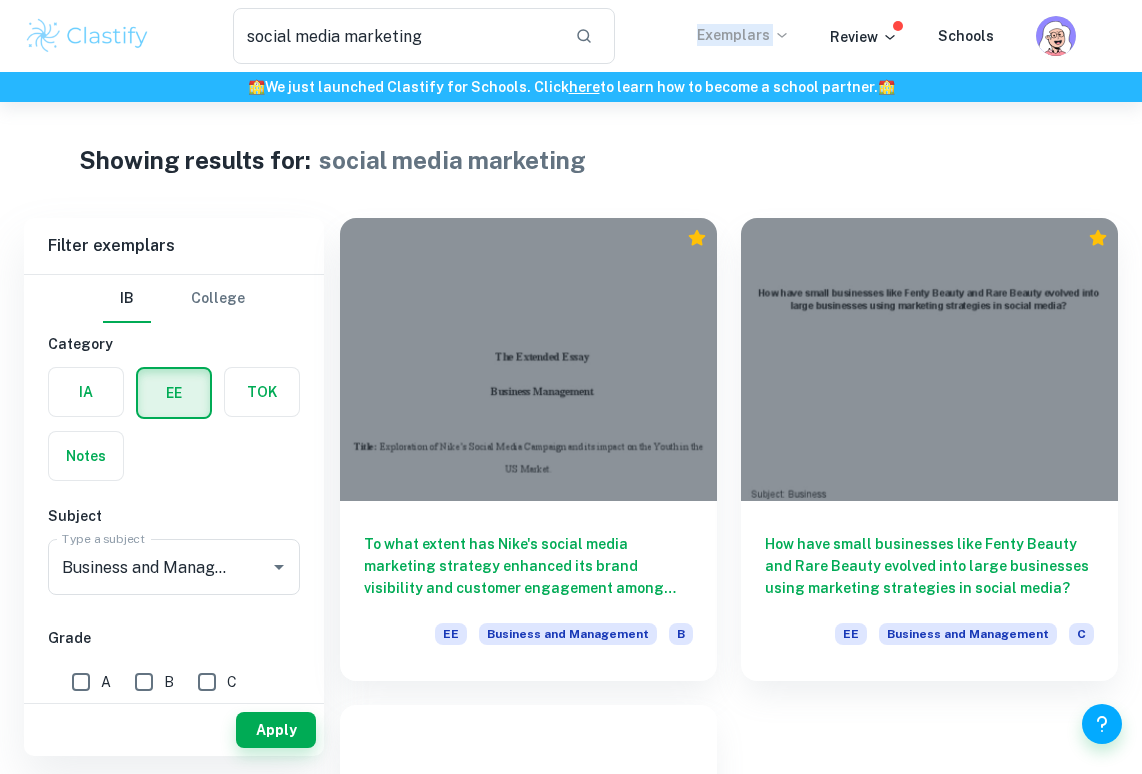 click on "Exemplars" at bounding box center (743, 35) 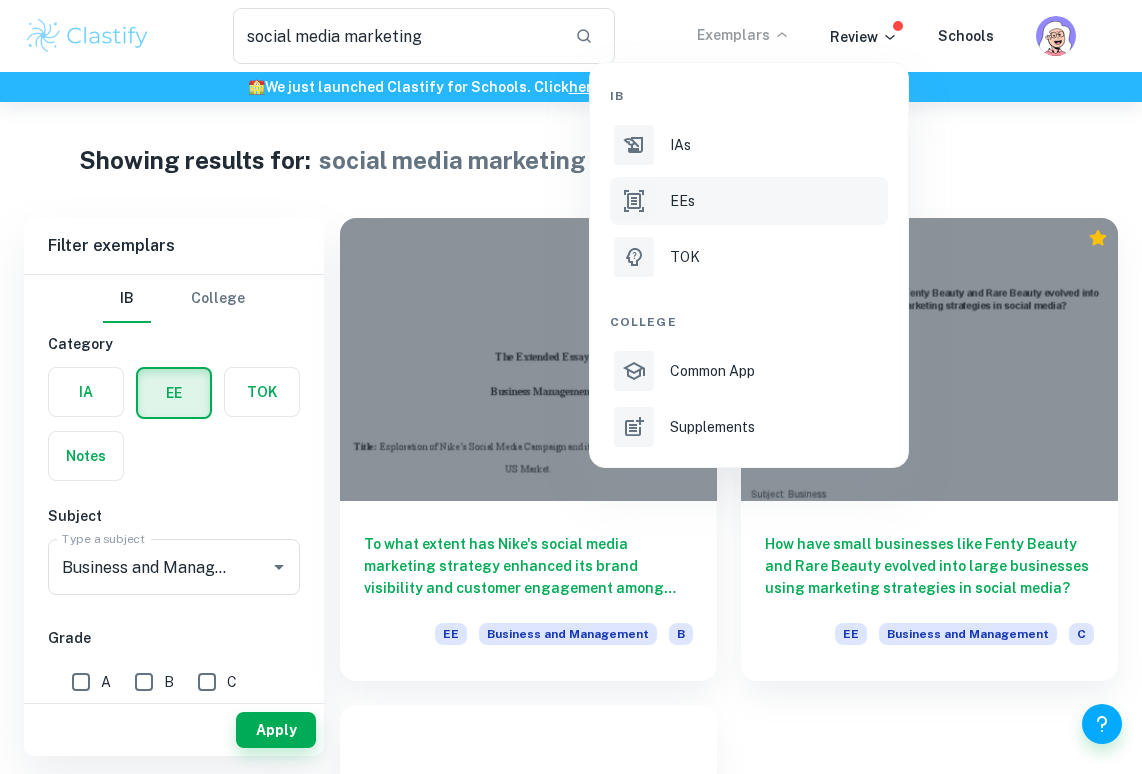 click on "EEs" at bounding box center [777, 201] 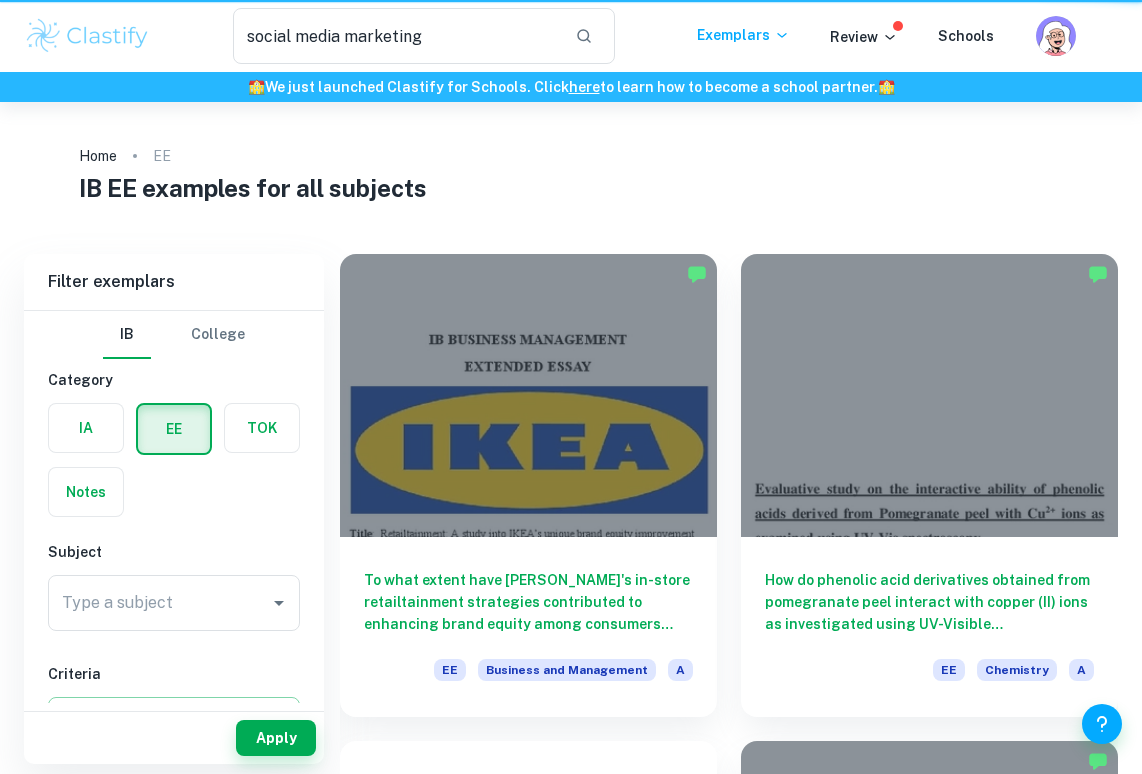 type 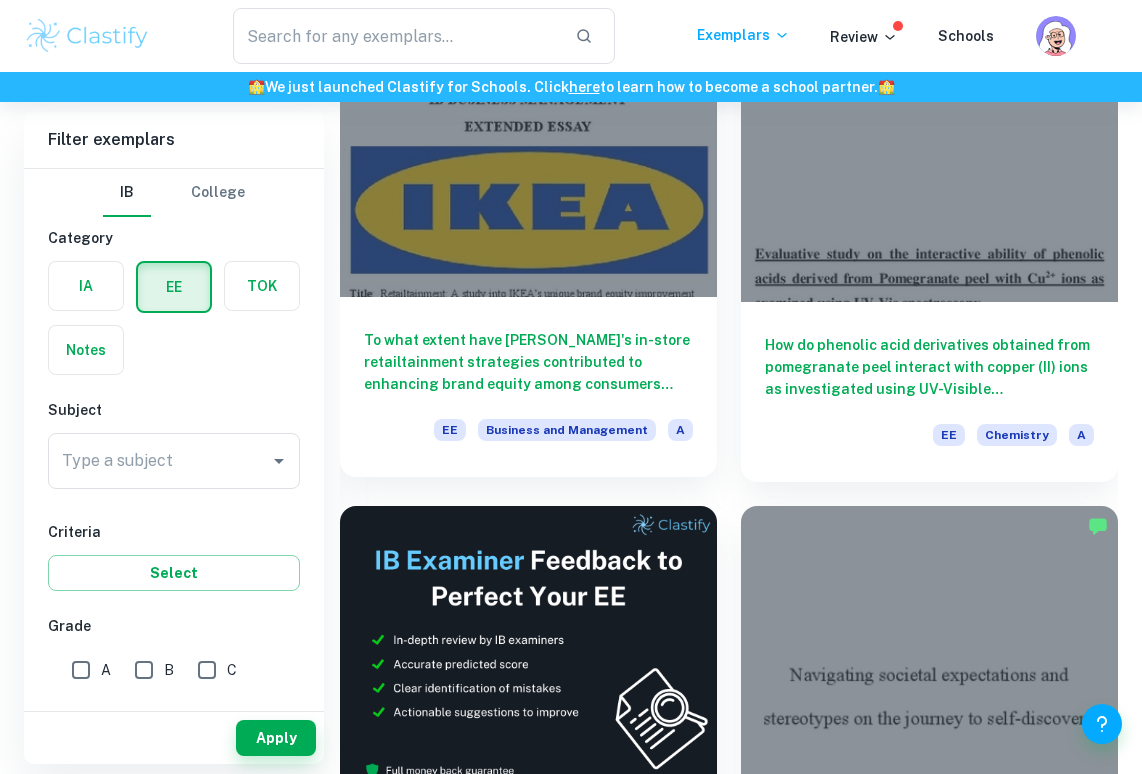 scroll, scrollTop: 244, scrollLeft: 0, axis: vertical 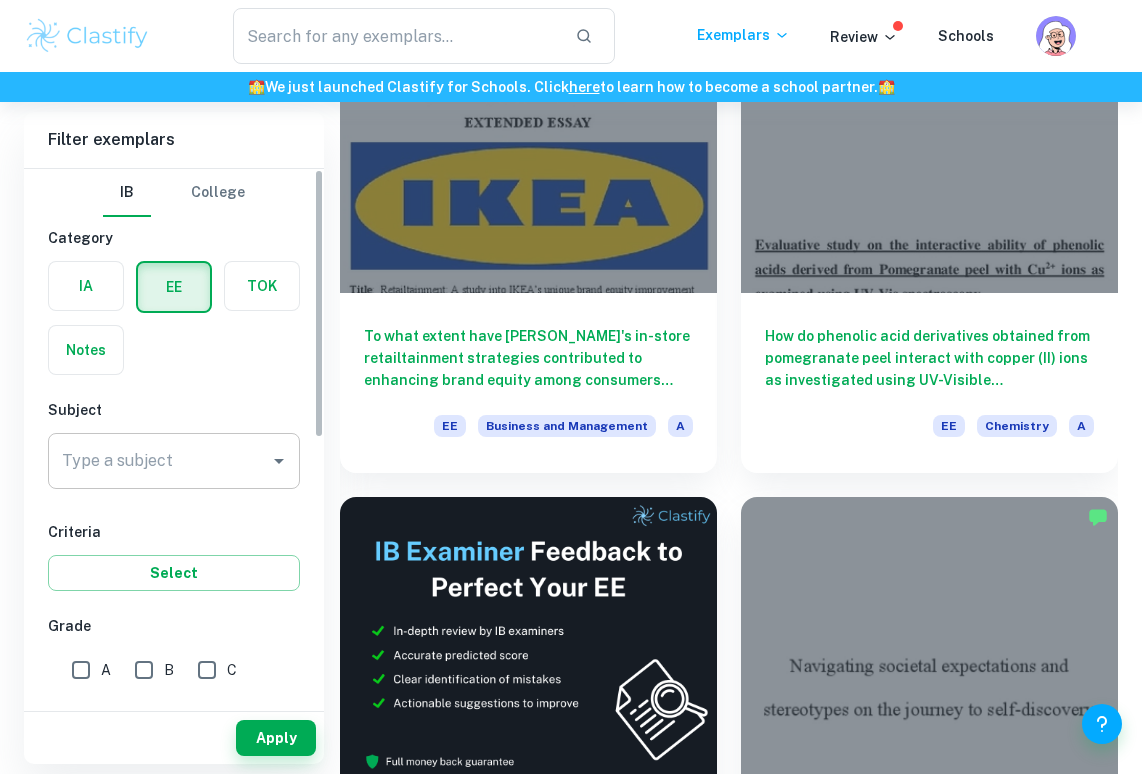 click on "Type a subject" at bounding box center (159, 461) 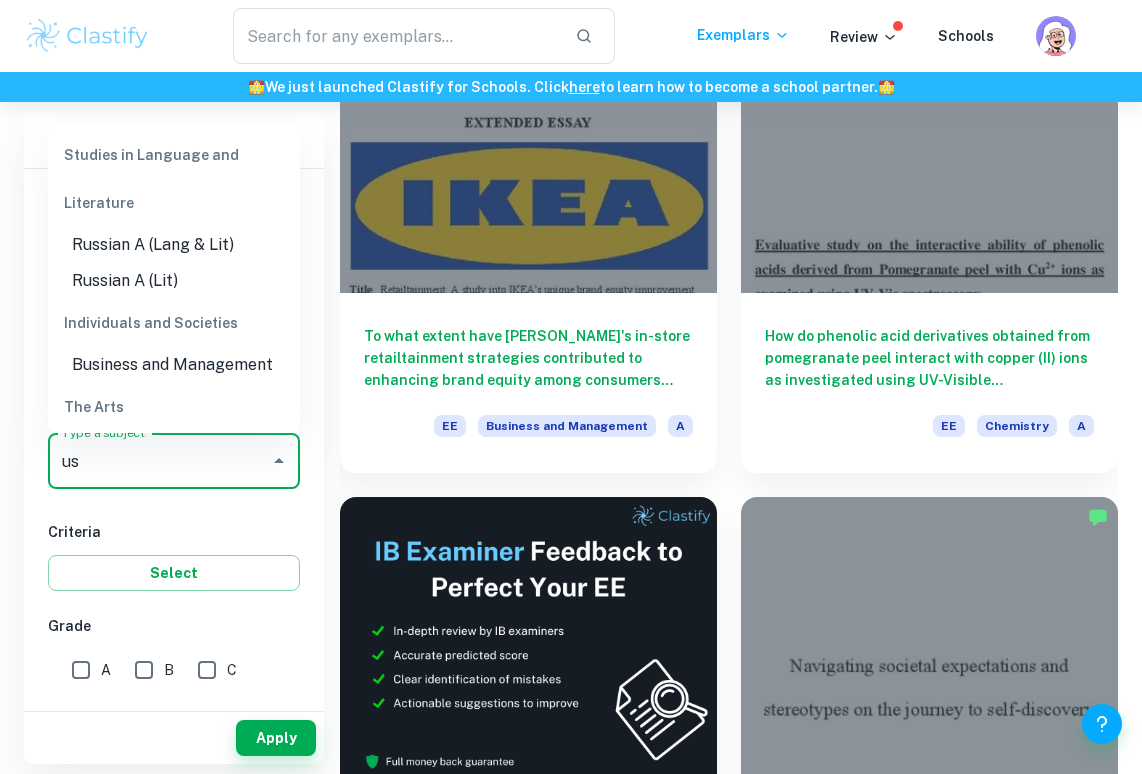 type on "u" 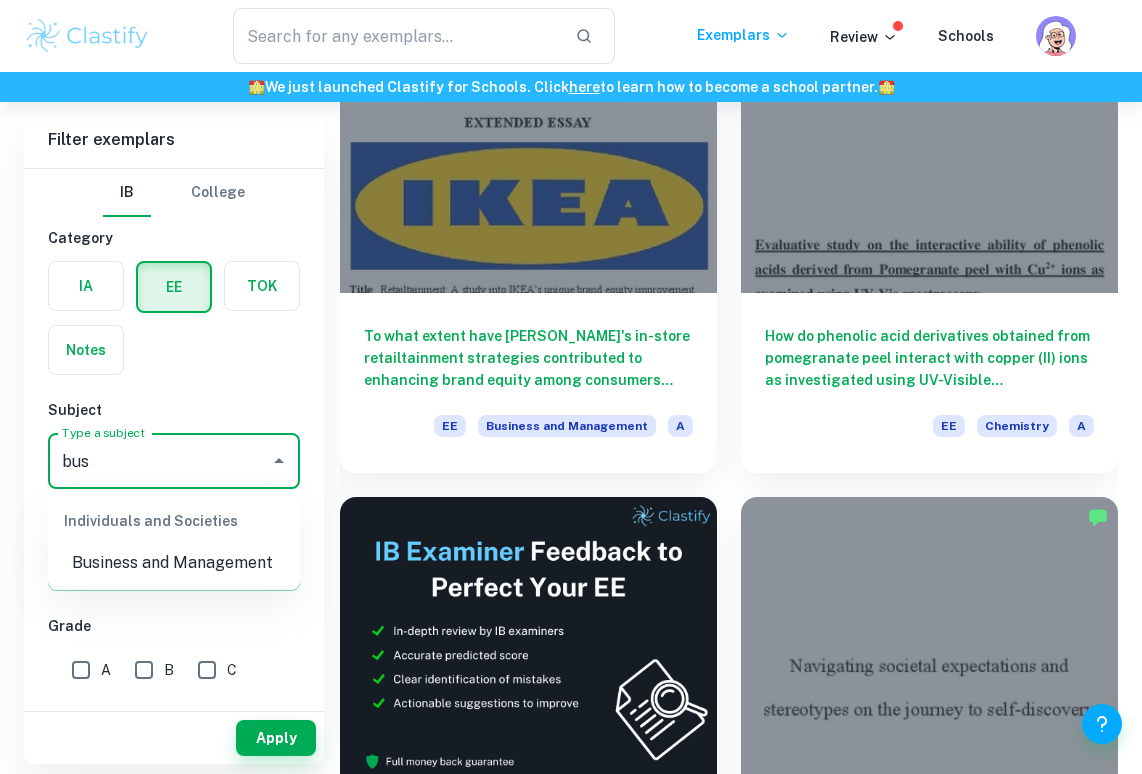 click on "Business and Management" at bounding box center [174, 563] 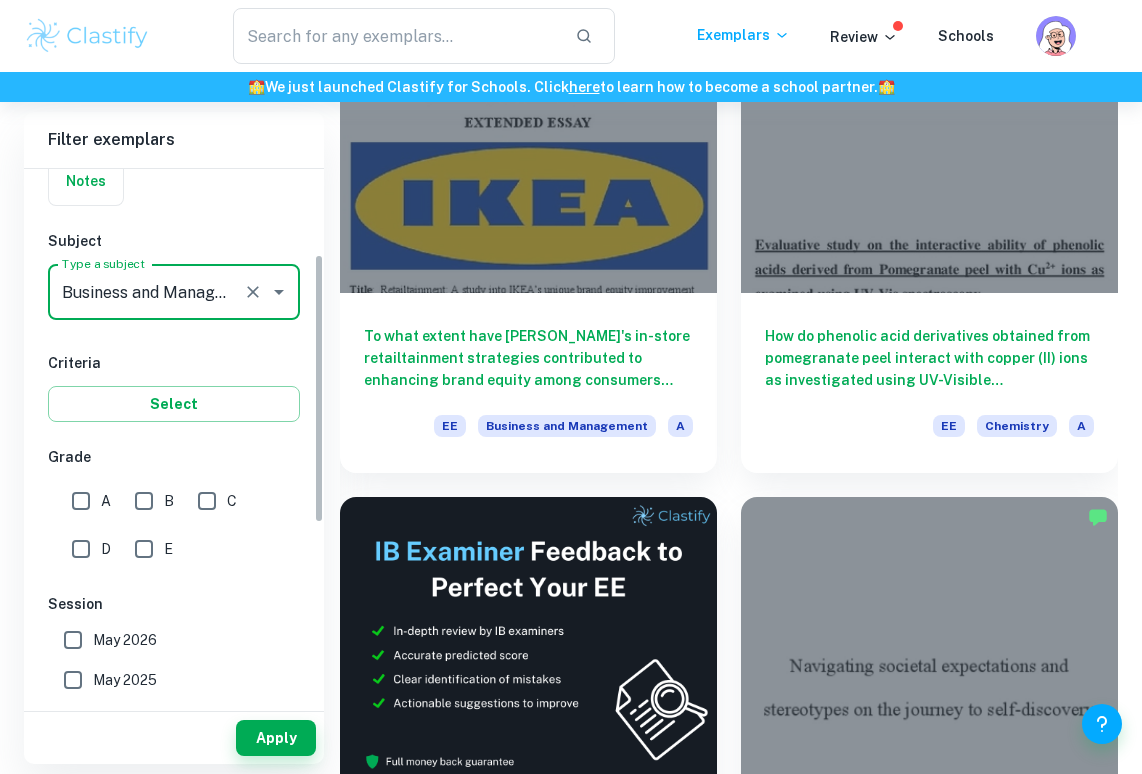 scroll, scrollTop: 230, scrollLeft: 0, axis: vertical 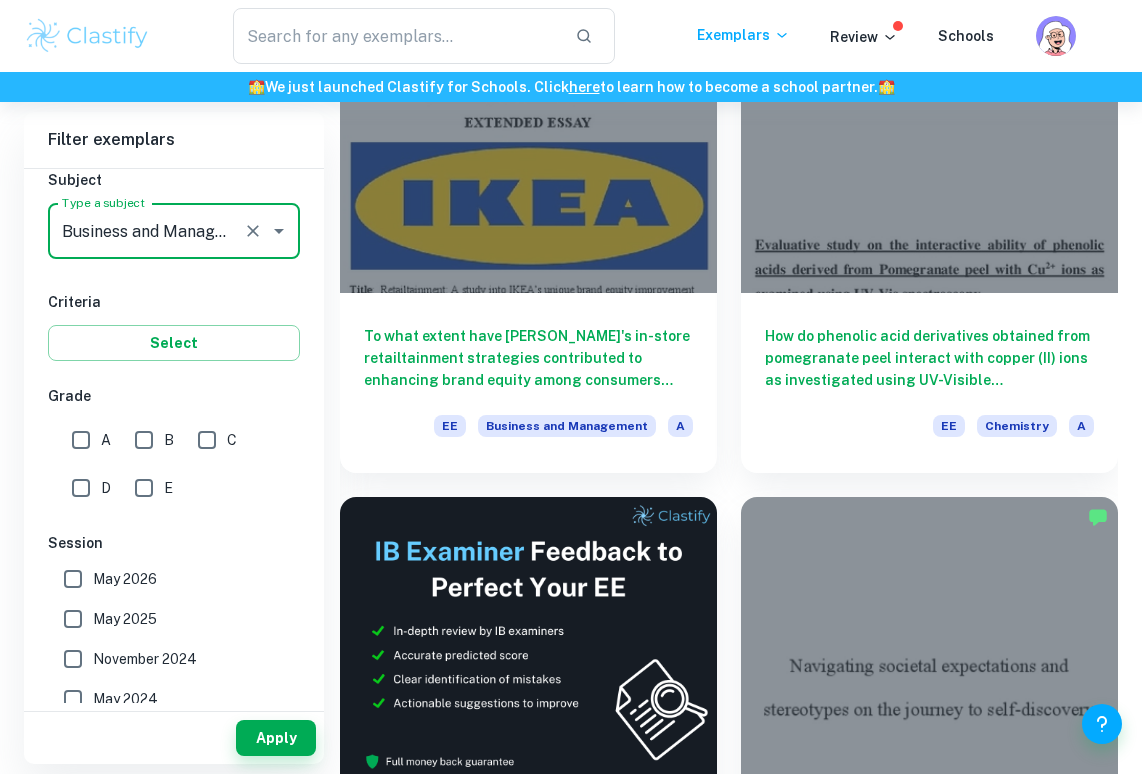 click on "A" at bounding box center (81, 440) 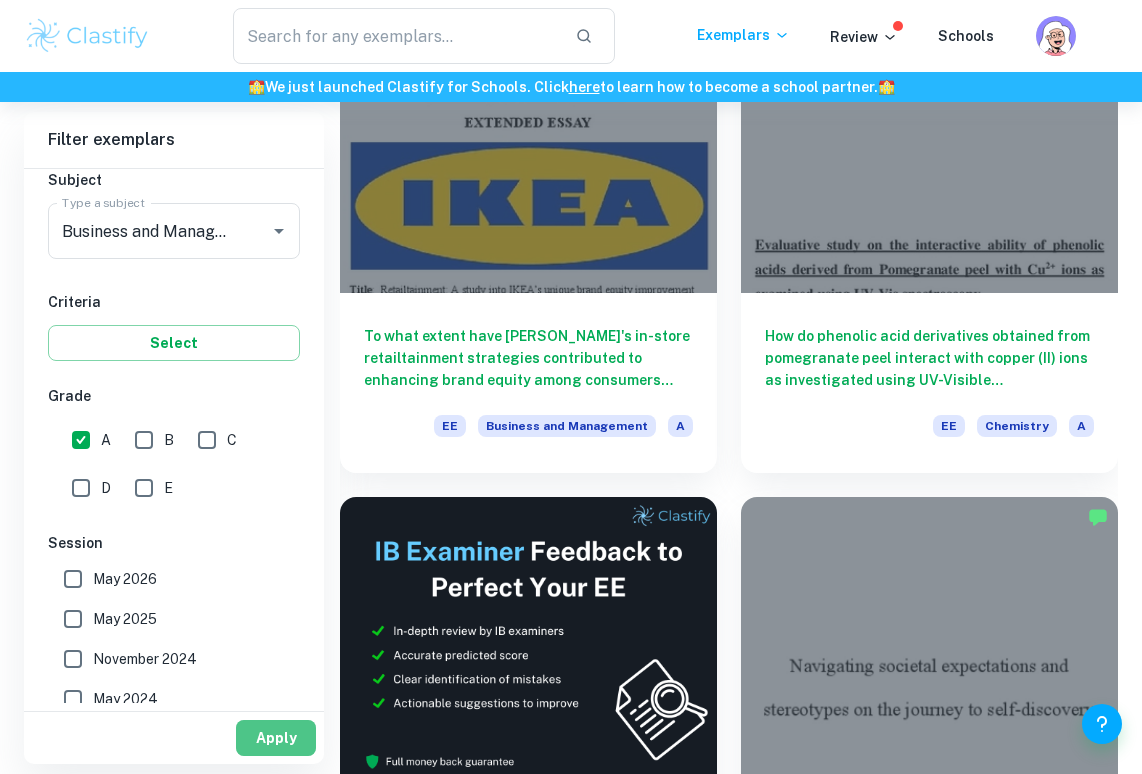 click on "Apply" at bounding box center (276, 738) 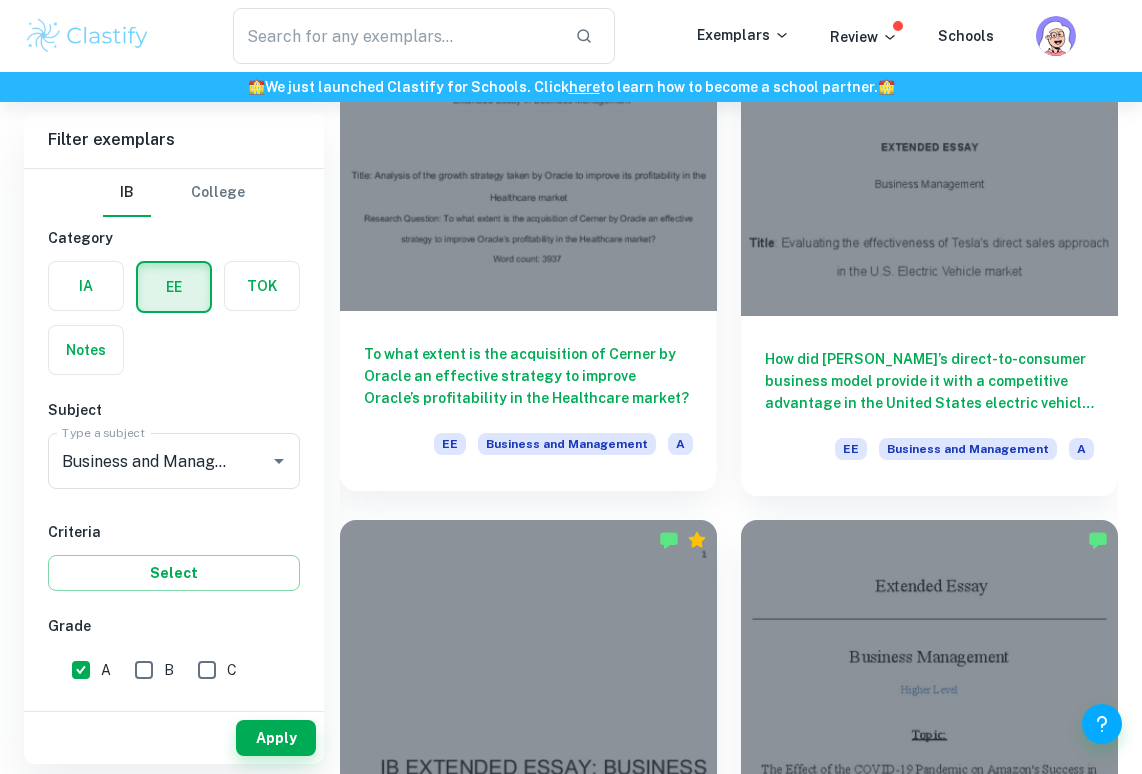 scroll, scrollTop: 1930, scrollLeft: 0, axis: vertical 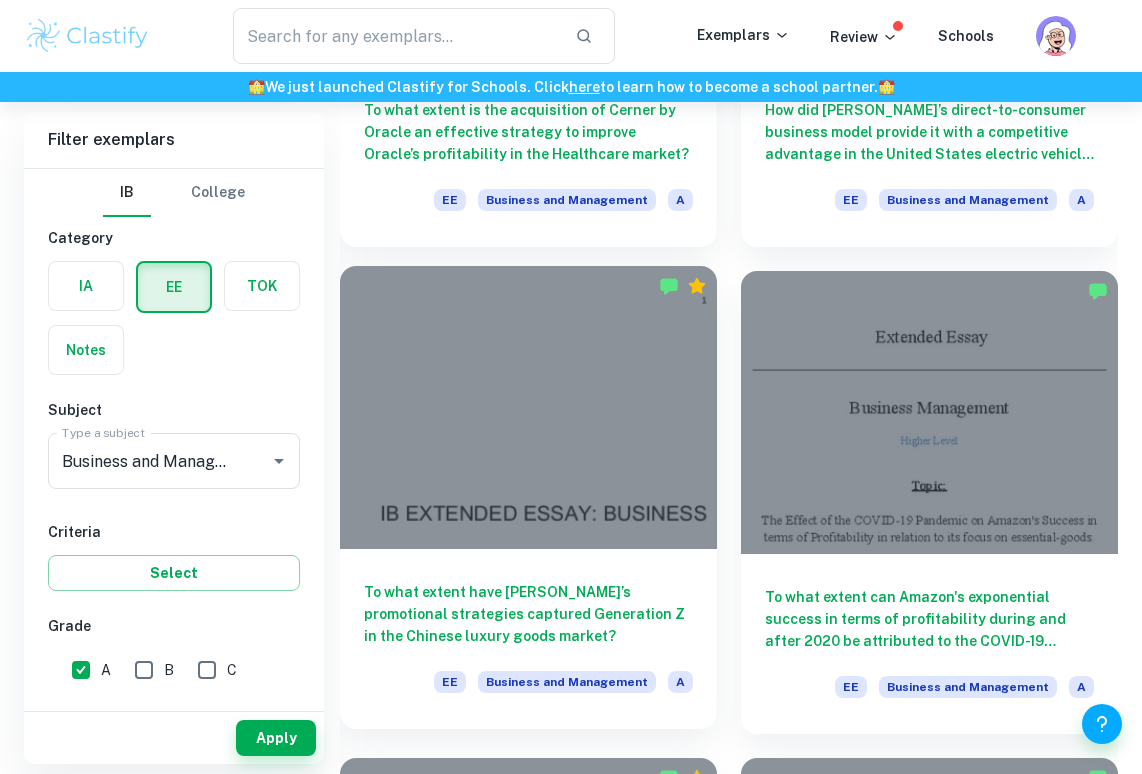 click at bounding box center (528, 407) 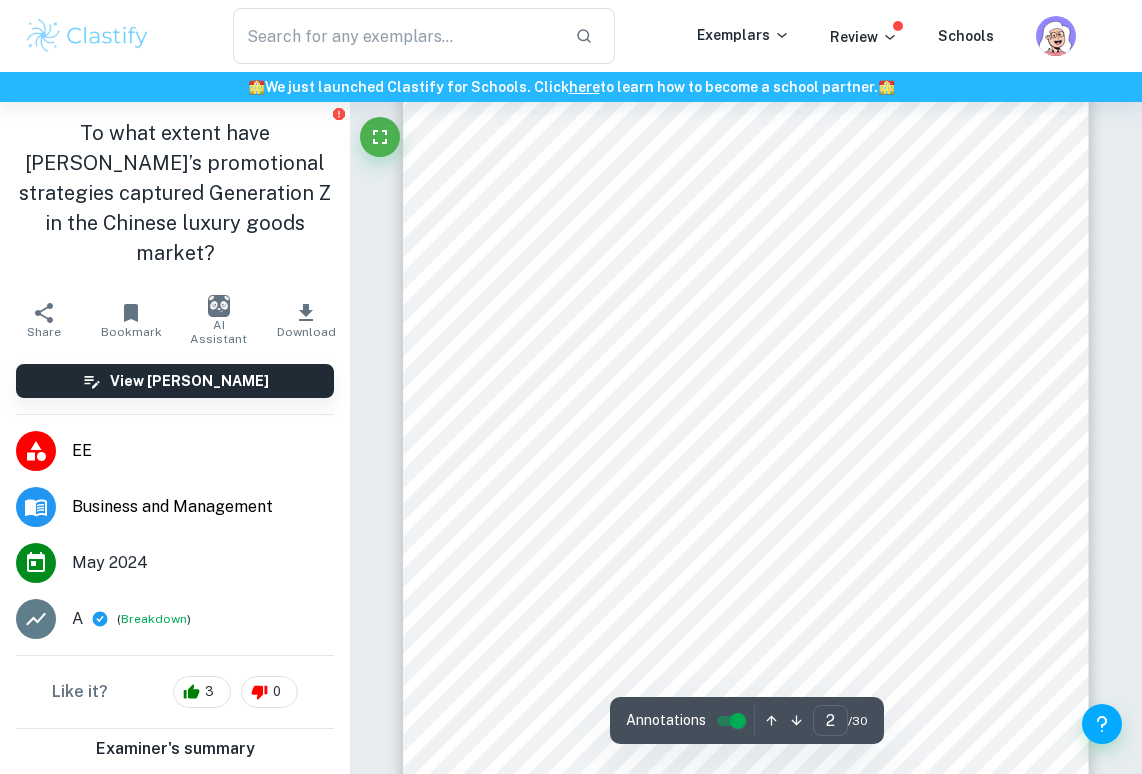 scroll, scrollTop: 1241, scrollLeft: 0, axis: vertical 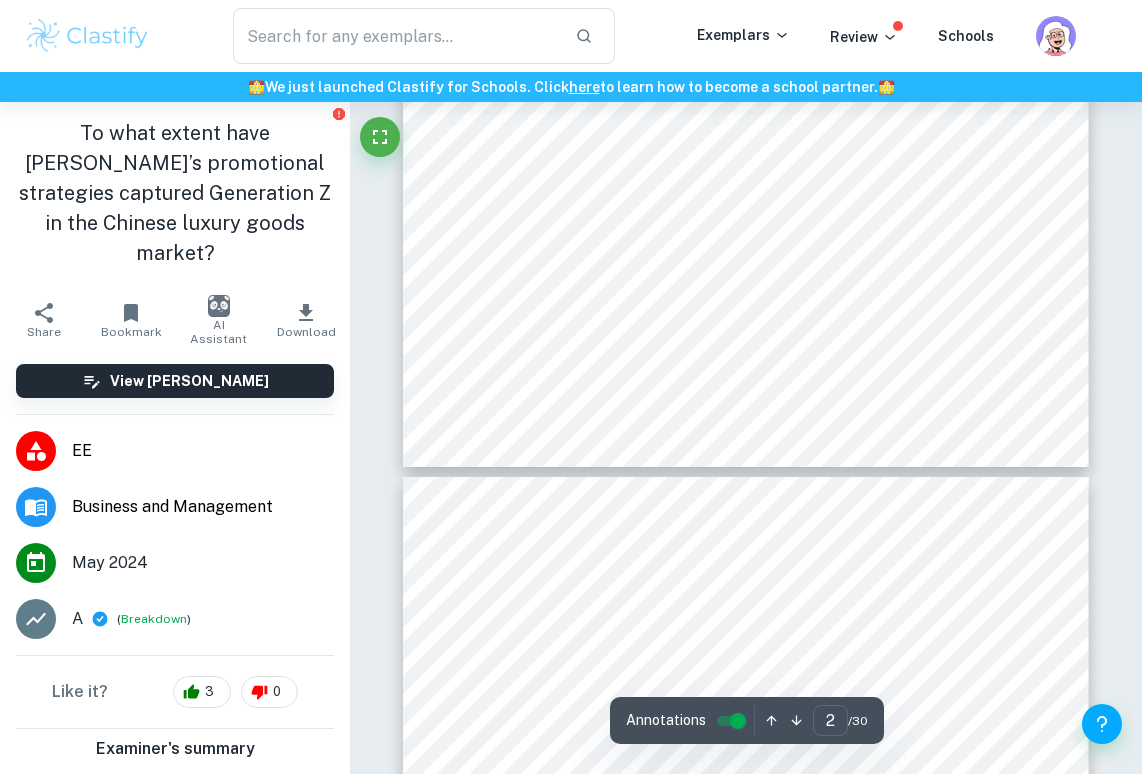 type on "3" 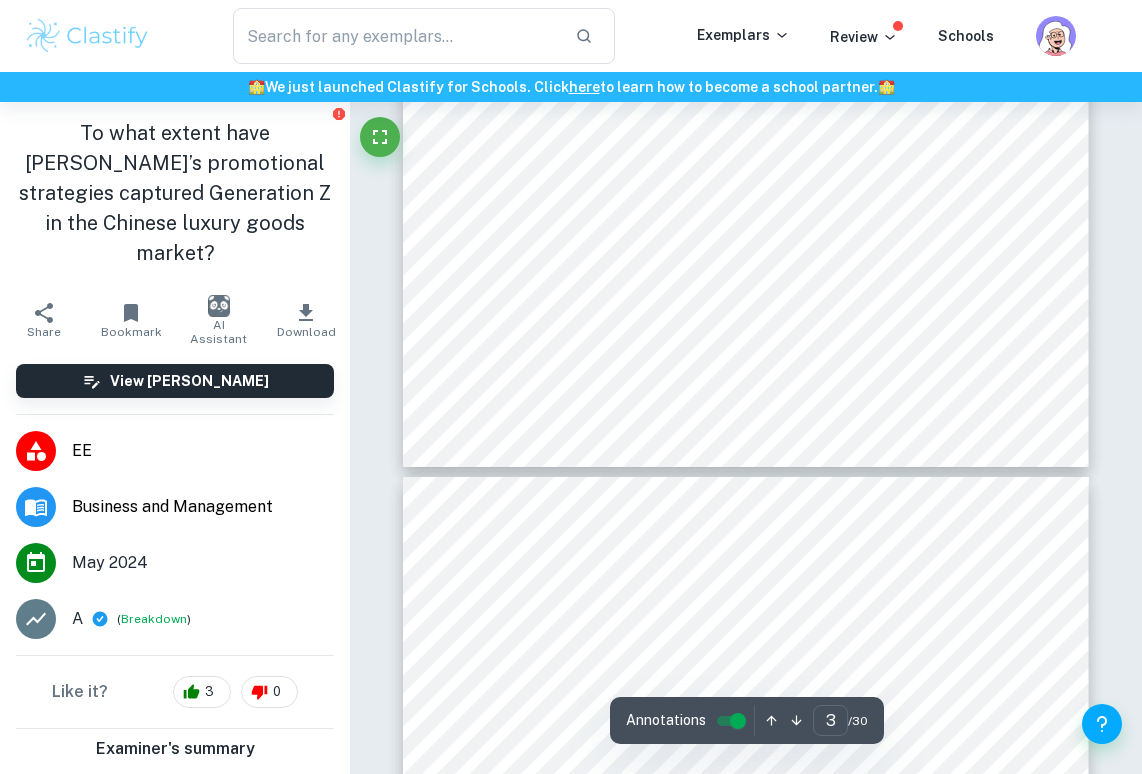 scroll, scrollTop: 1999, scrollLeft: 0, axis: vertical 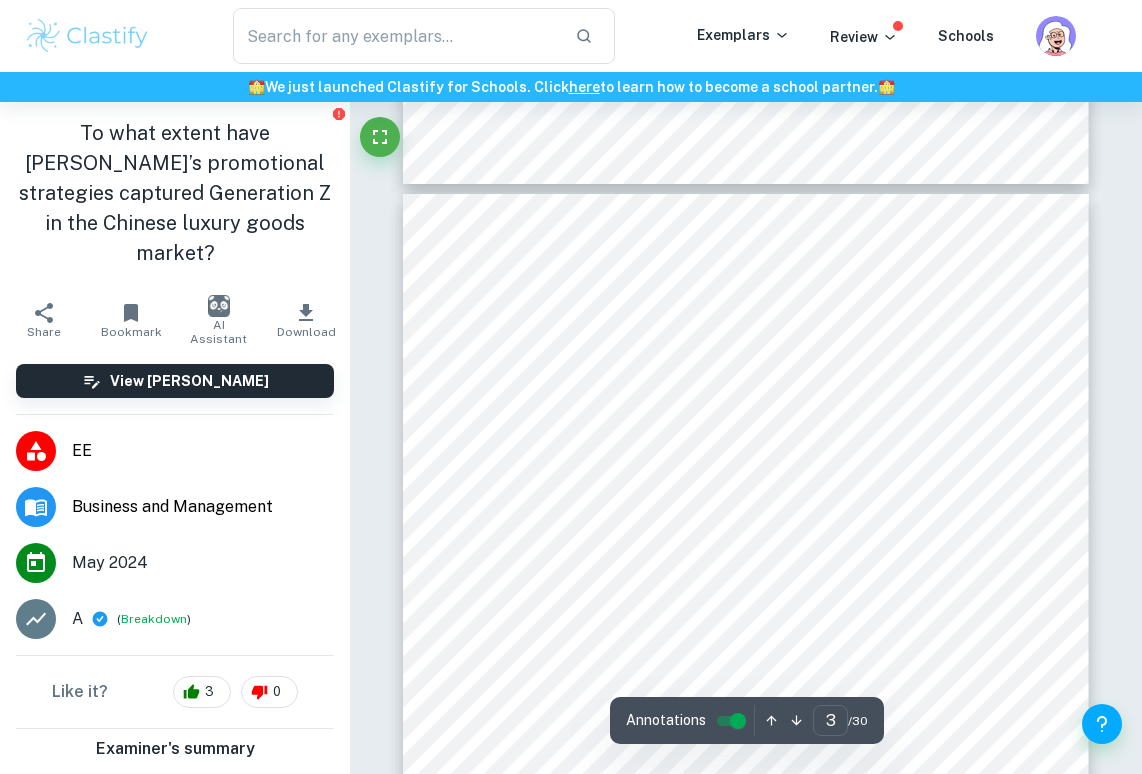 click at bounding box center [350, -1897] 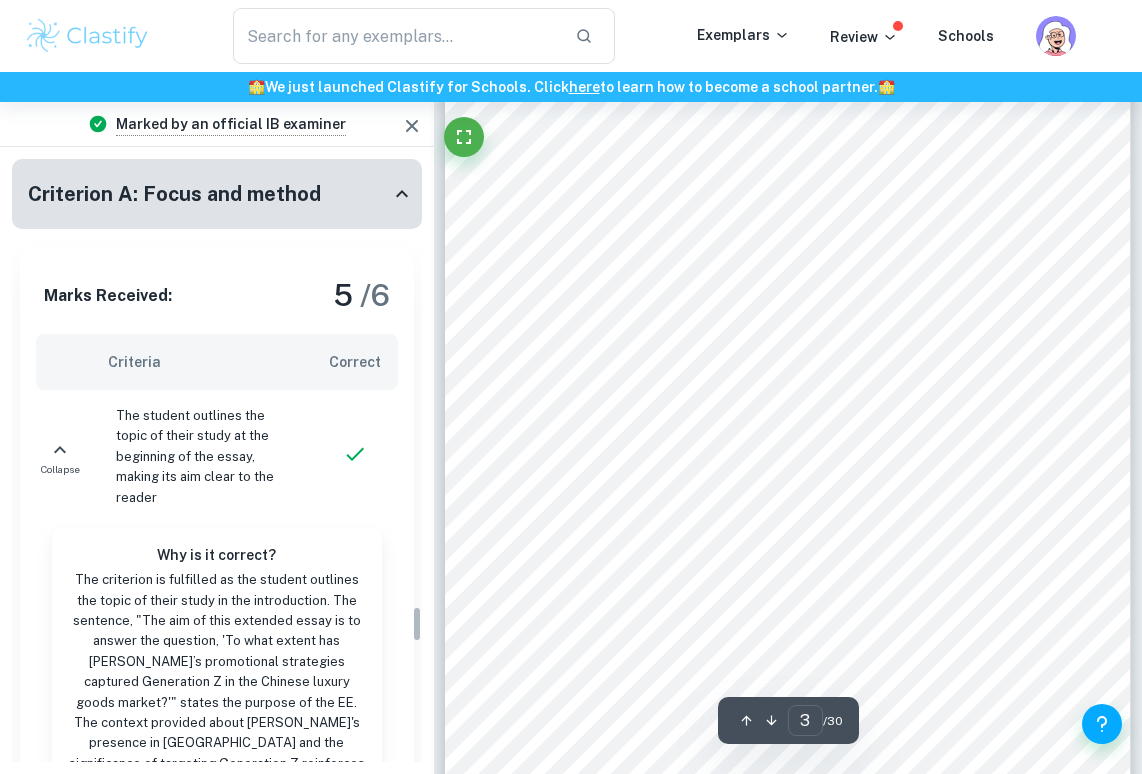 scroll, scrollTop: 7466, scrollLeft: 0, axis: vertical 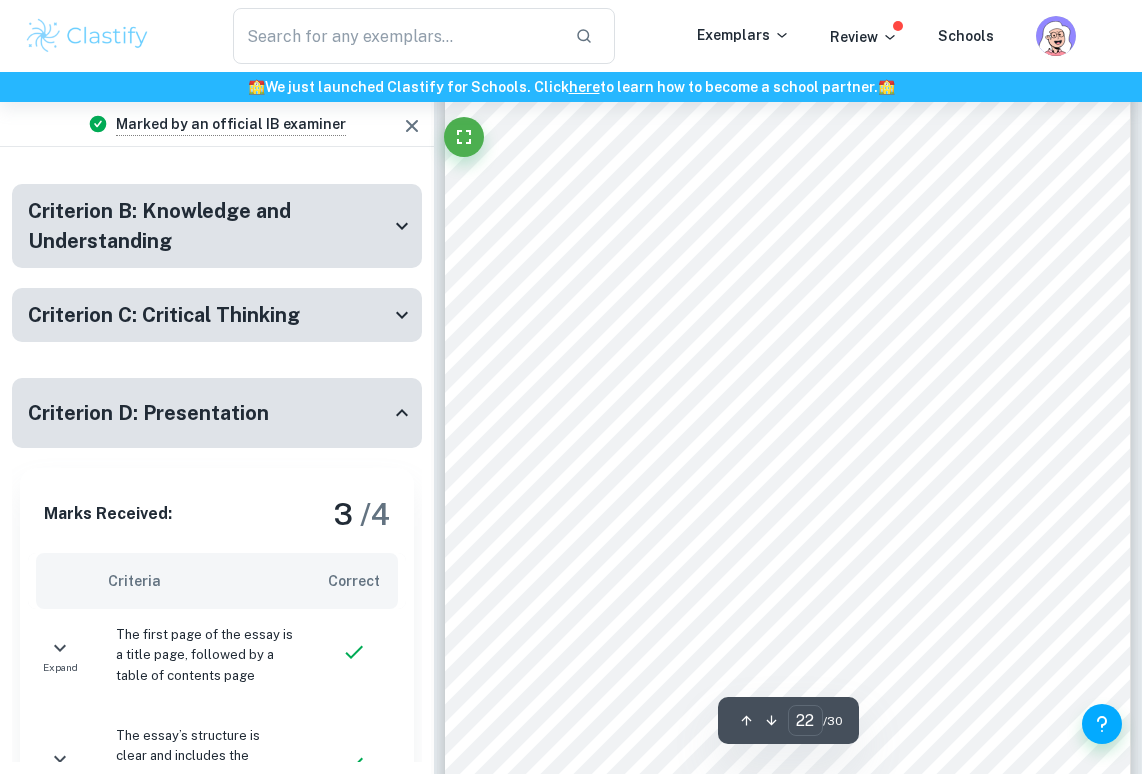 click on "22 Gen Z through their preferred medium. This included creating themed events for brand development and awareness both digitally, WMP, and physically, exhibitions, as a set for   the   punching-in   movement.   Gucci   reached   Chinese   Gen   Z   through   digital innovation by featuring KOLs in their commercials to create trust and brand loyalty by garnering interest and excitement. These contribute to Gucci9s steady growth within China among Gen Z. Nonetheless, Gucci should consider the competitive nature of the Gen Z market and luxury substitutes by continuing to be innovative to build brand identity, remaining sensitive to cultural values. Besides carefully selecting KOLs to maintain their brand reputation and profit margin, the correct medium to reach Gen Z and fit Gucci9s strategy should also be considered. It should also be noted that limitations of sources included restricted access to some information as some websites visited required Chinese translation or were   <To what extent" at bounding box center [787, 331] 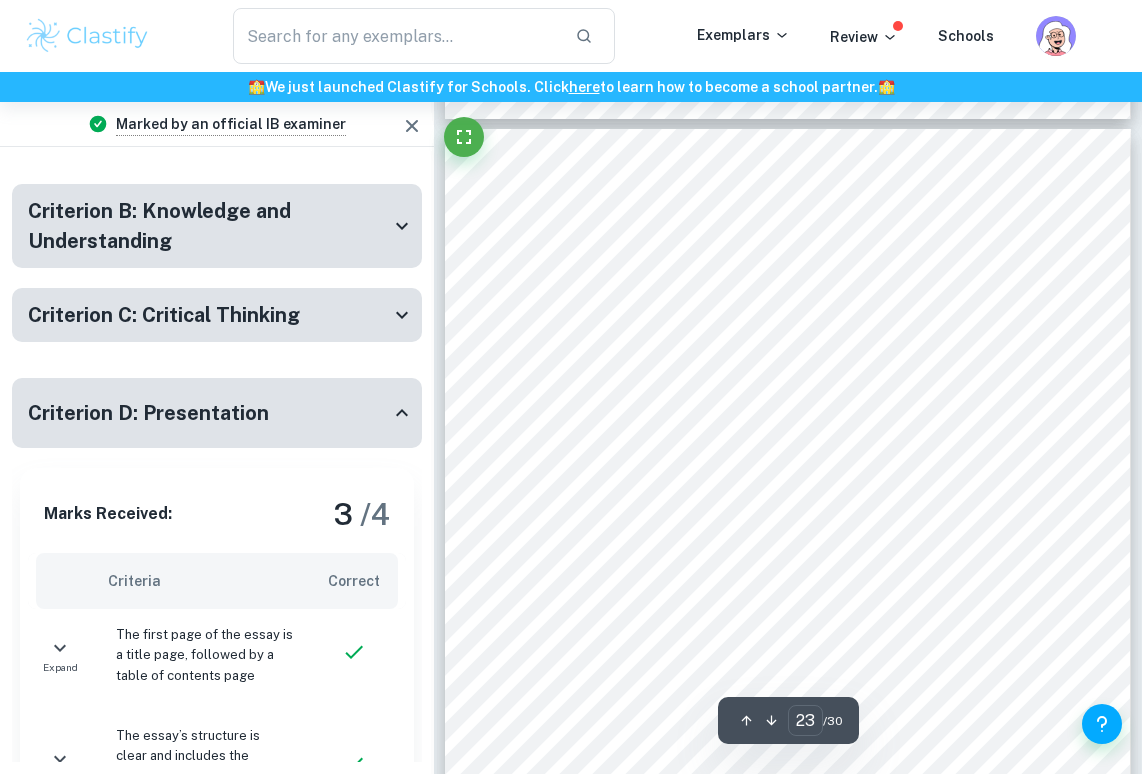 scroll, scrollTop: 21568, scrollLeft: 0, axis: vertical 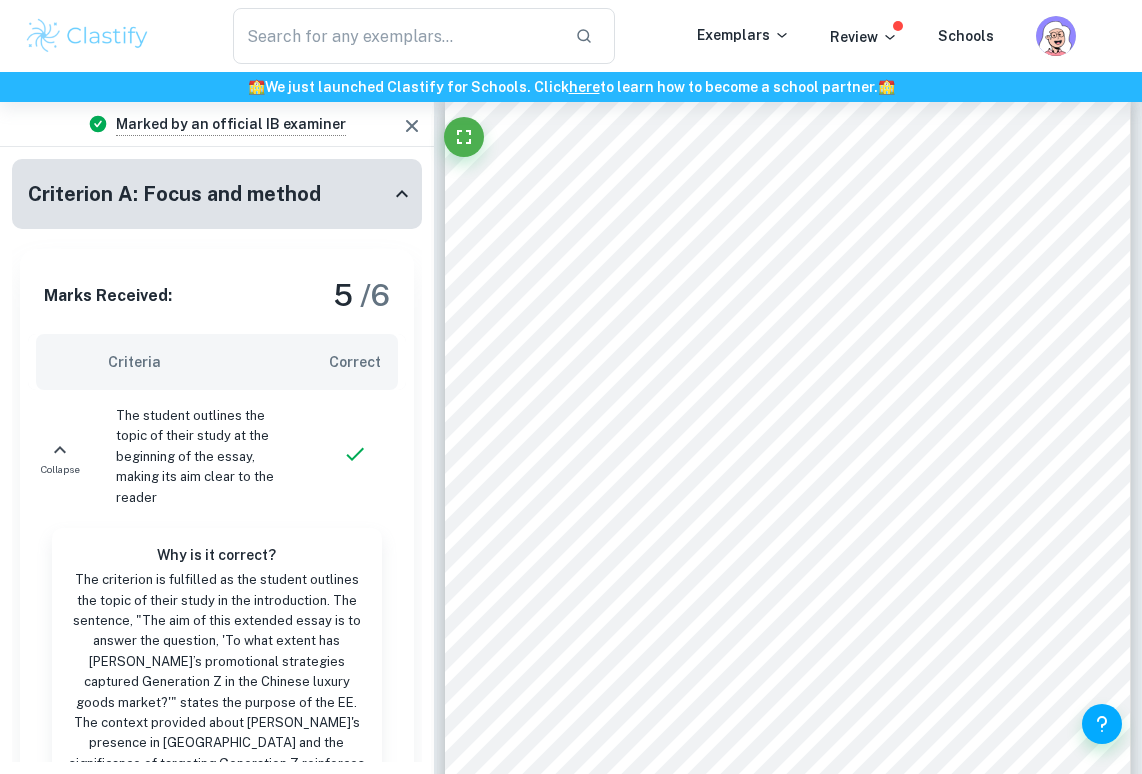 click on "The student outlines the topic of their study at the beginning of the essay, making its aim clear to the reader" at bounding box center (206, 457) 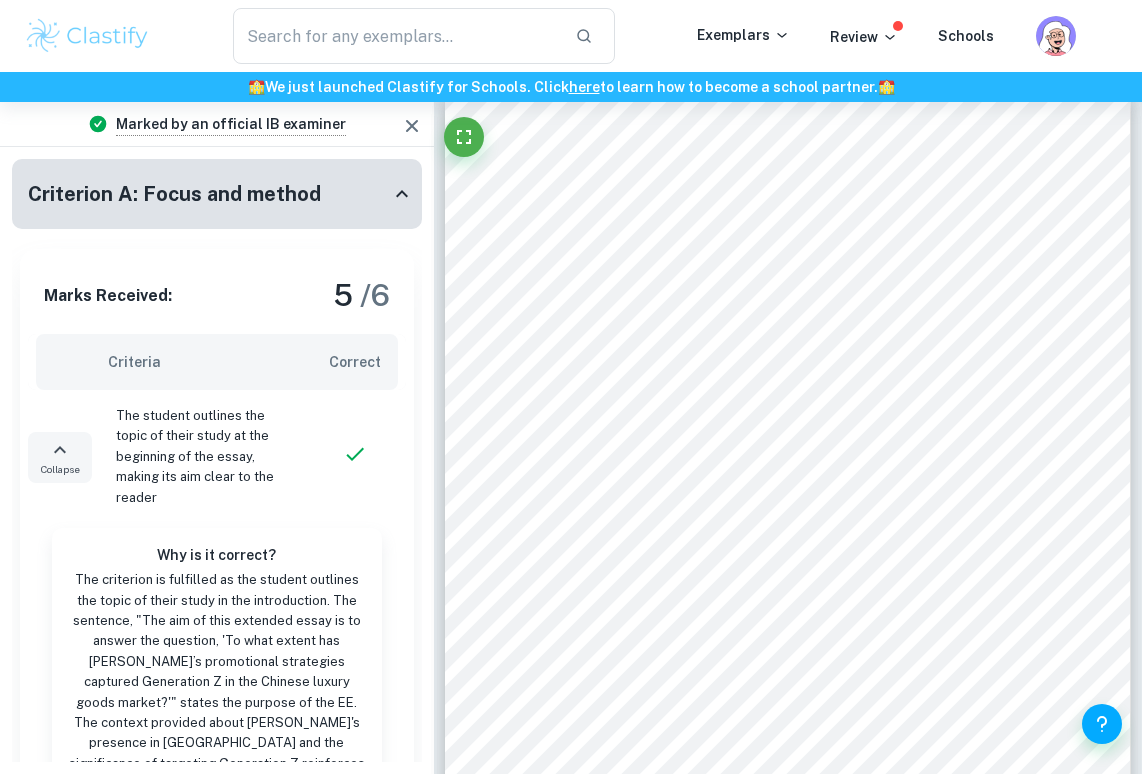 click 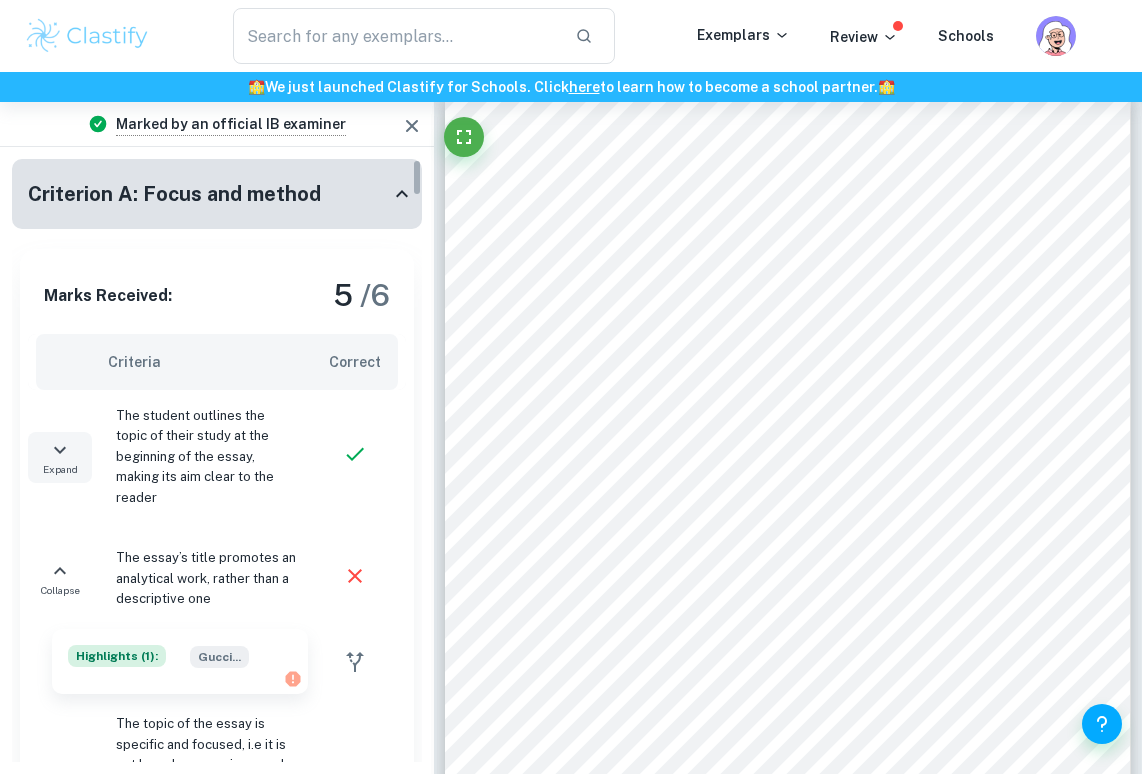click 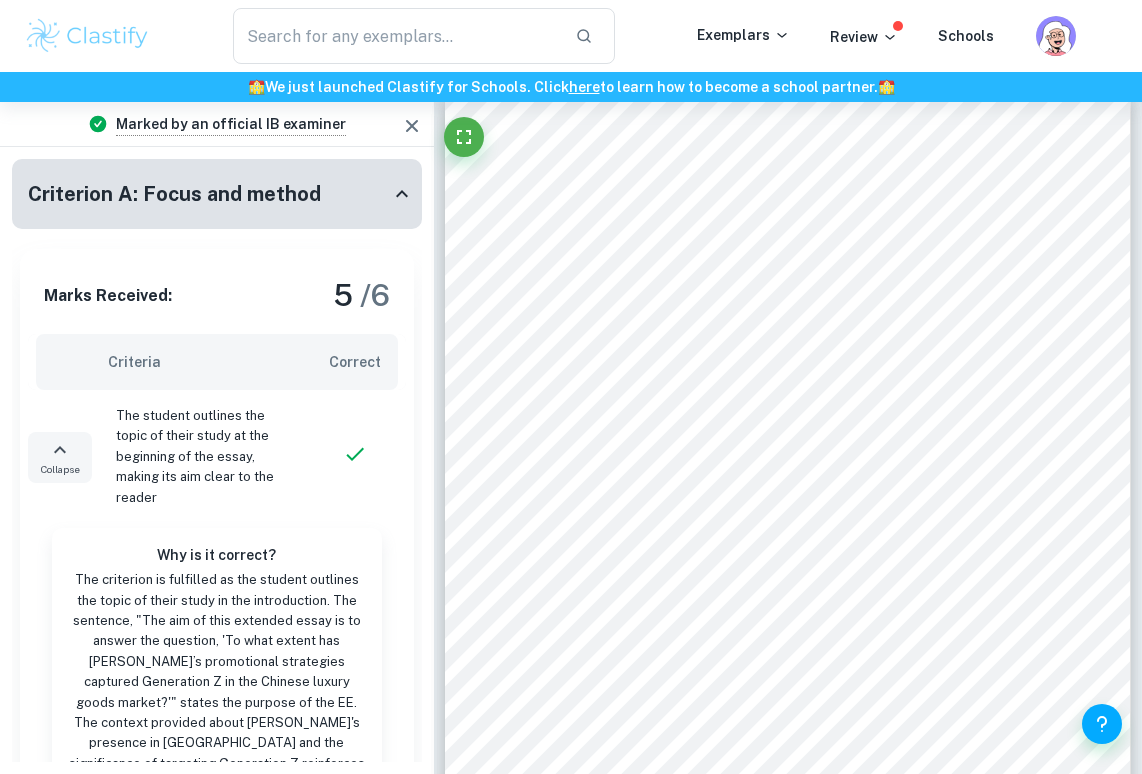click 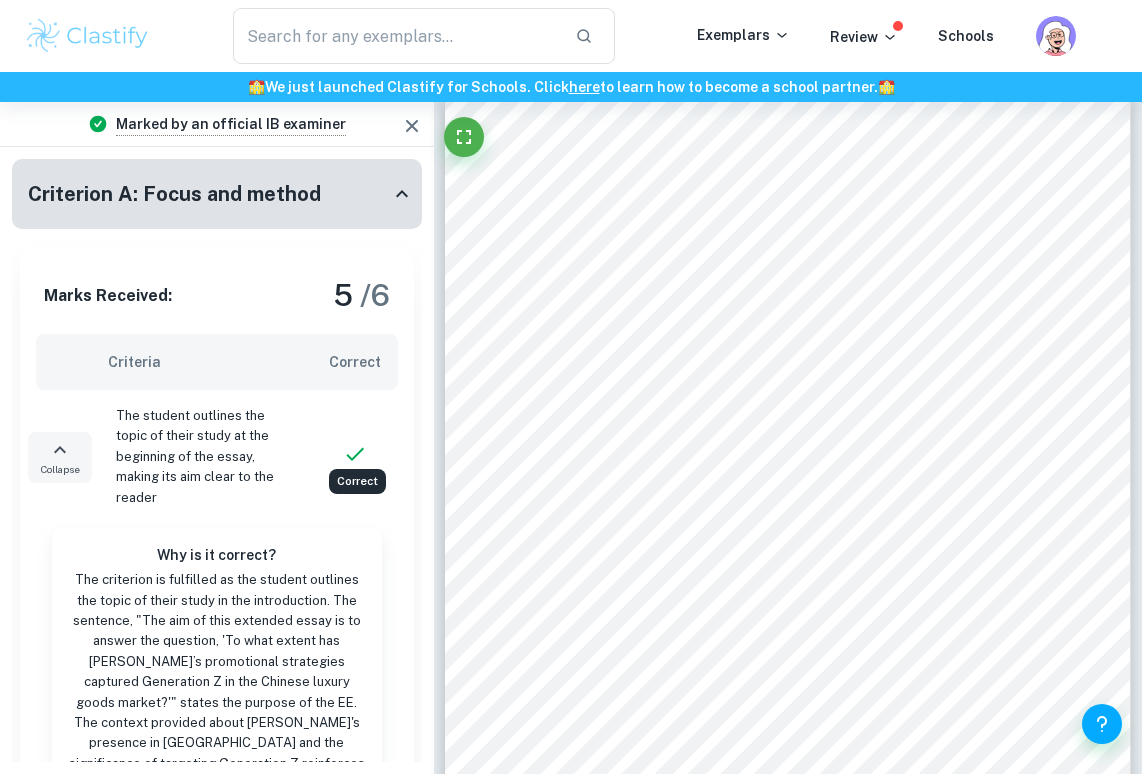 click 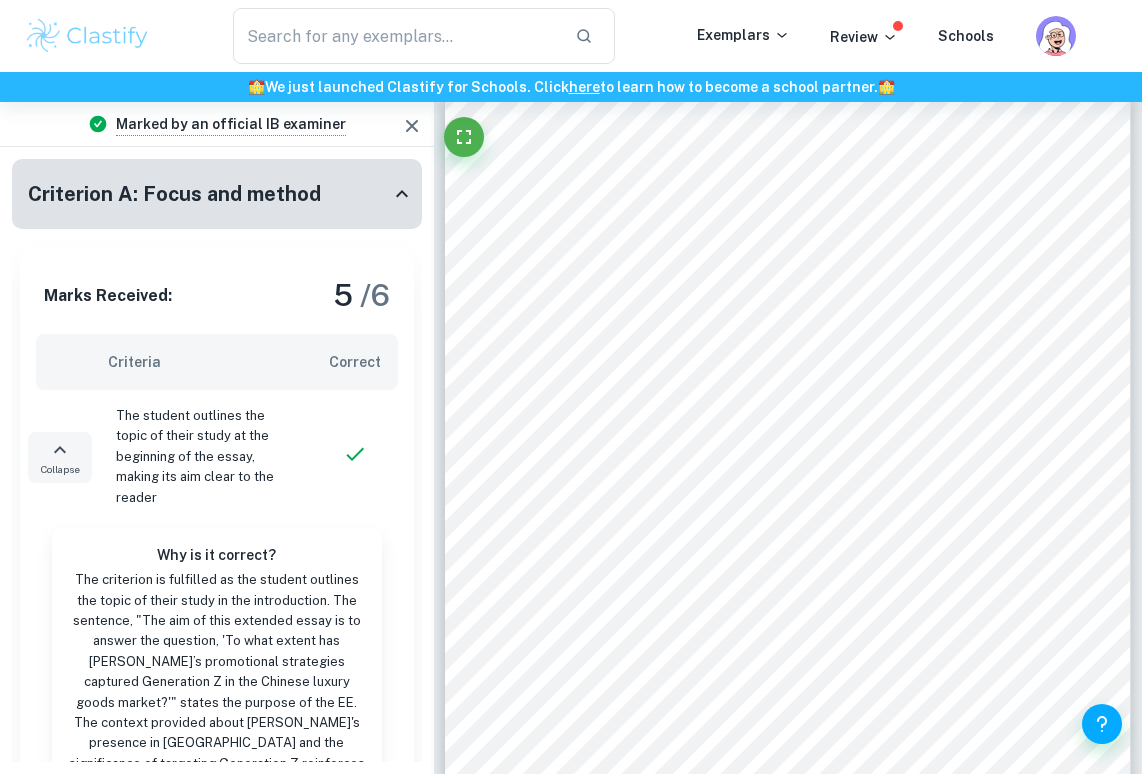 click on "The student outlines the topic of their study at the beginning of the essay, making its aim clear to the reader" at bounding box center (206, 457) 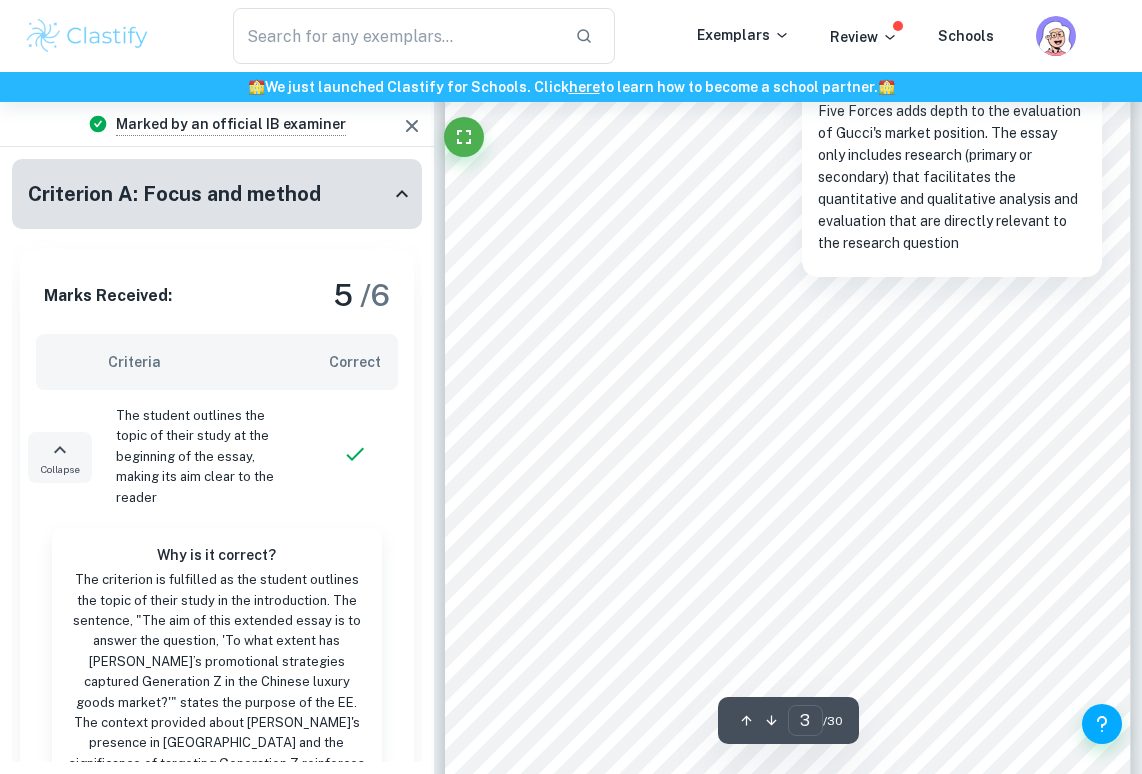 scroll, scrollTop: 2135, scrollLeft: 0, axis: vertical 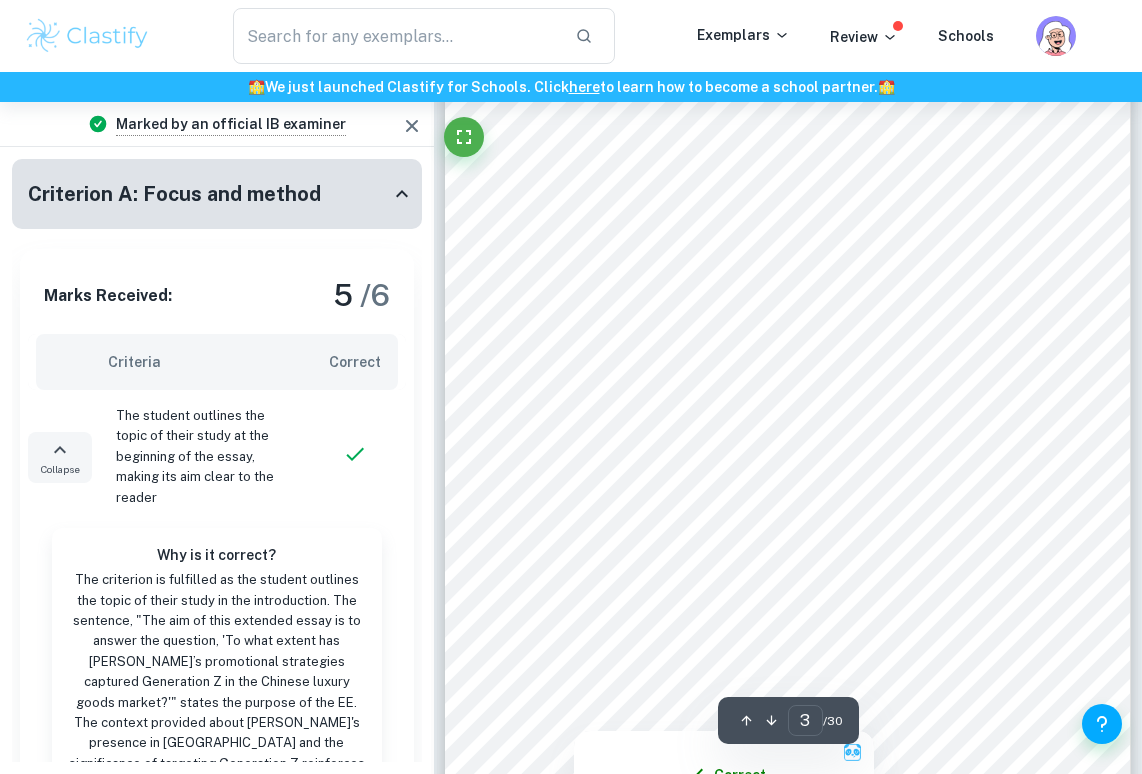 click at bounding box center (788, 686) 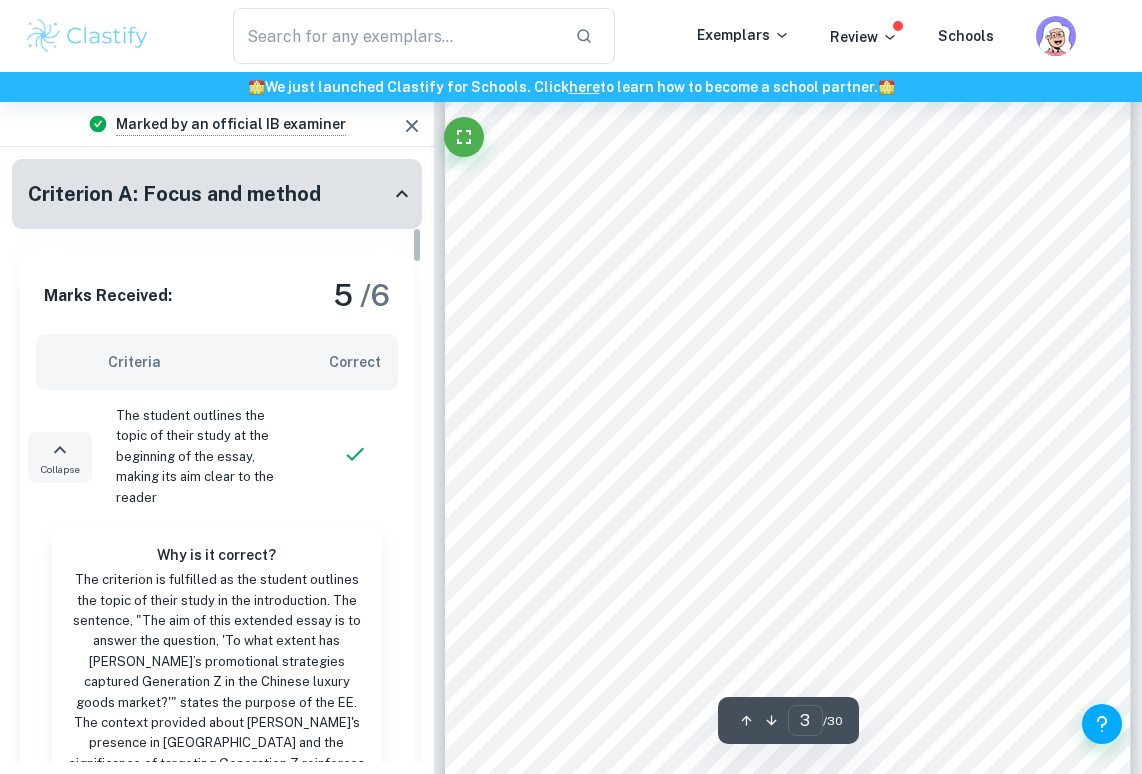 scroll, scrollTop: 1148, scrollLeft: 0, axis: vertical 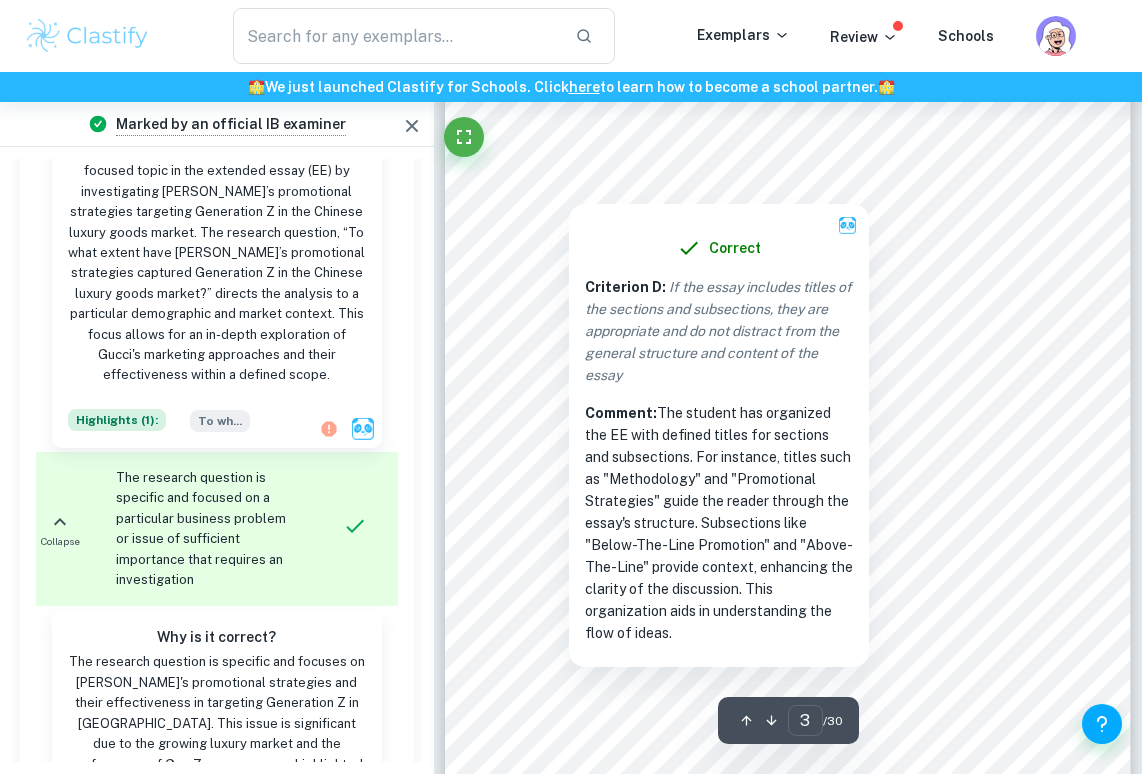 click on "Correct Criterion D :   If the essay includes titles of the sections and subsections, they are appropriate and do not distract from the general structure and content of the essay Comment:  The student has organized the EE with defined titles for sections and subsections. For instance, titles such as "Methodology" and "Promotional Strategies" guide the reader through the essay's structure. Subsections like "Below-The-Line Promotion" and "Above-The-Line" provide context, enhancing the clarity of the discussion. This organization aids in understanding the flow of ideas." at bounding box center (719, 430) 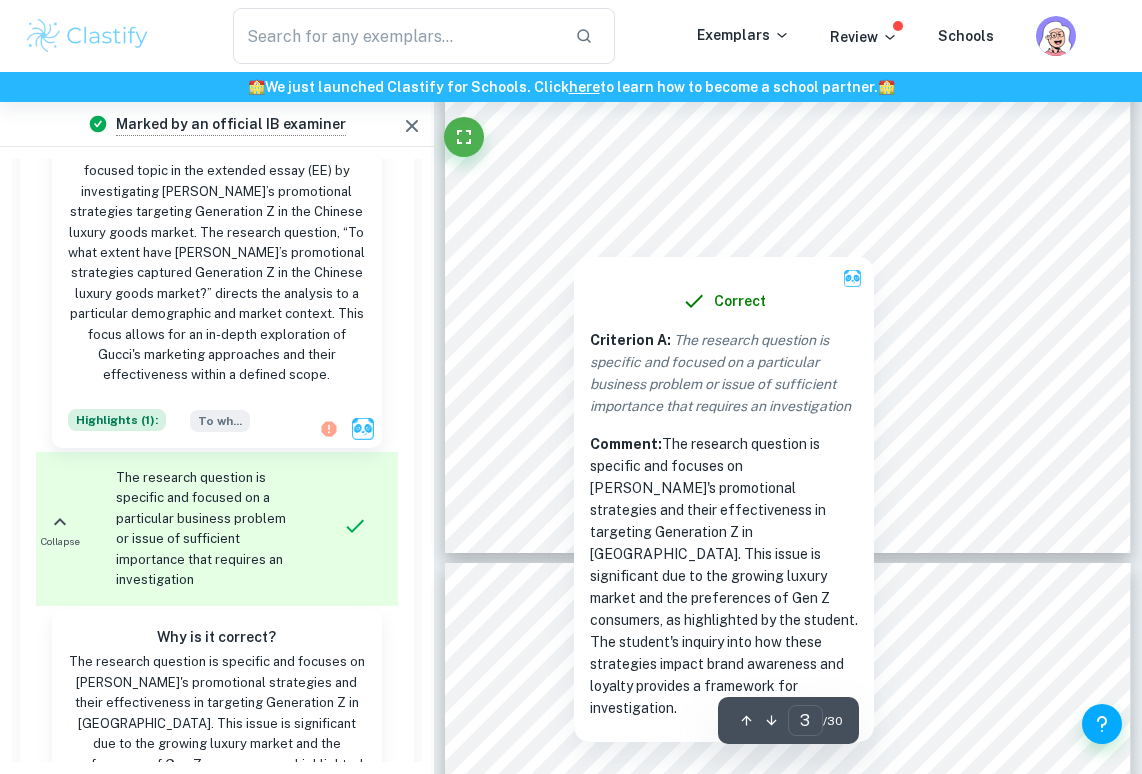 scroll, scrollTop: 2611, scrollLeft: 0, axis: vertical 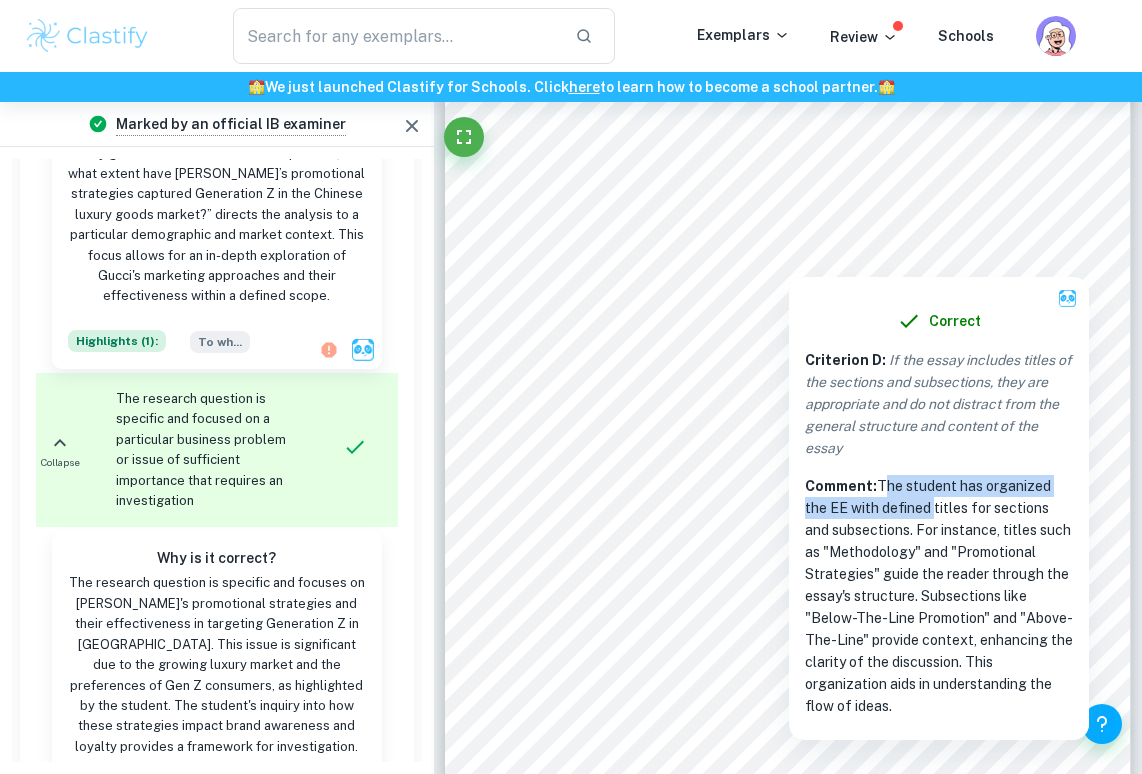 drag, startPoint x: 880, startPoint y: 479, endPoint x: 928, endPoint y: 495, distance: 50.596443 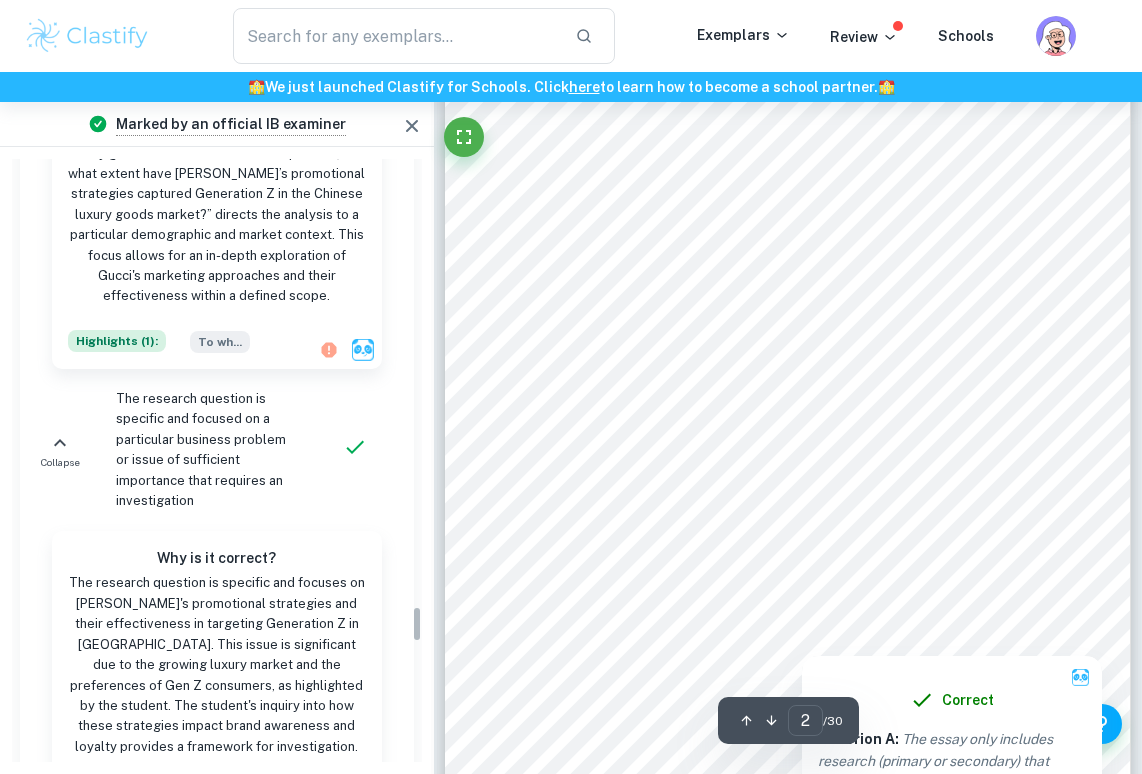 scroll, scrollTop: 7466, scrollLeft: 0, axis: vertical 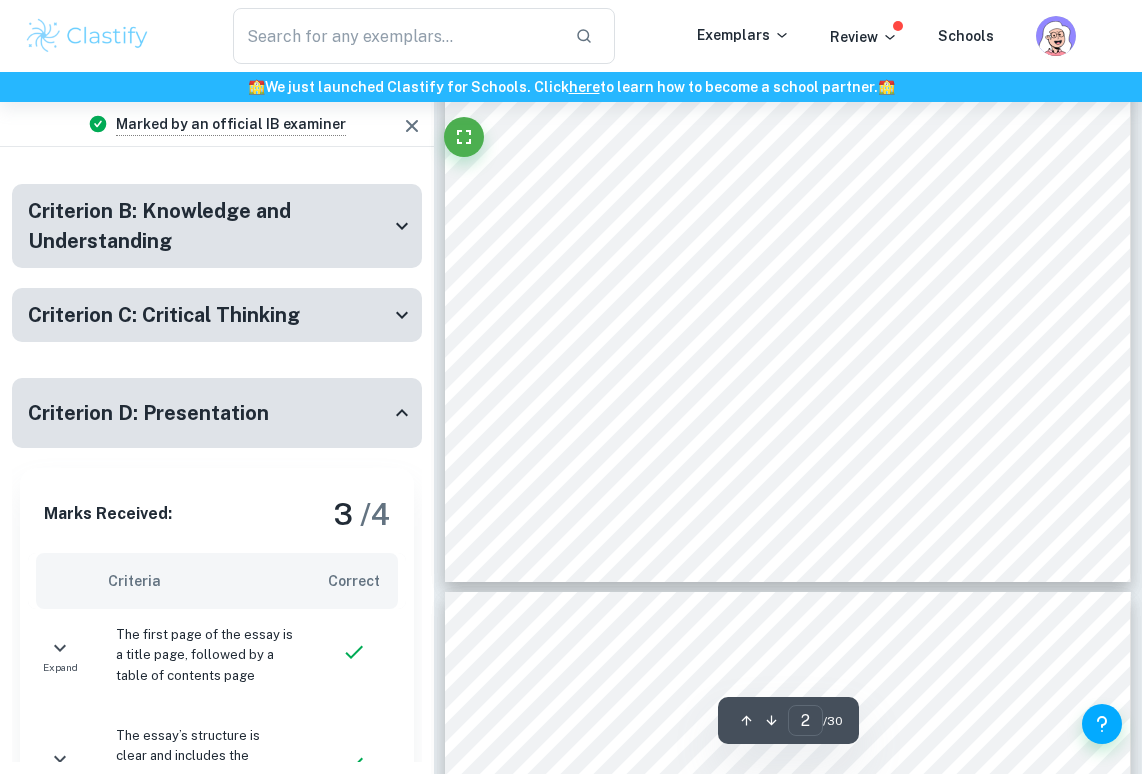 click on "2 T a b l e   o f   C o n t e n t s TABLE OF CONTENTS ......................................................................................................................................2 Introduction   ................................................................................................................................................. 3 Methodology   ............................................................................................................................................... 4 Theory Used   ................................................................................................................................................. 4 Background   .................................................................................................................................................. 4 Gucci and Its Position in China   .................................................................................................................... 5 Promotional Strategies" at bounding box center (787, 98) 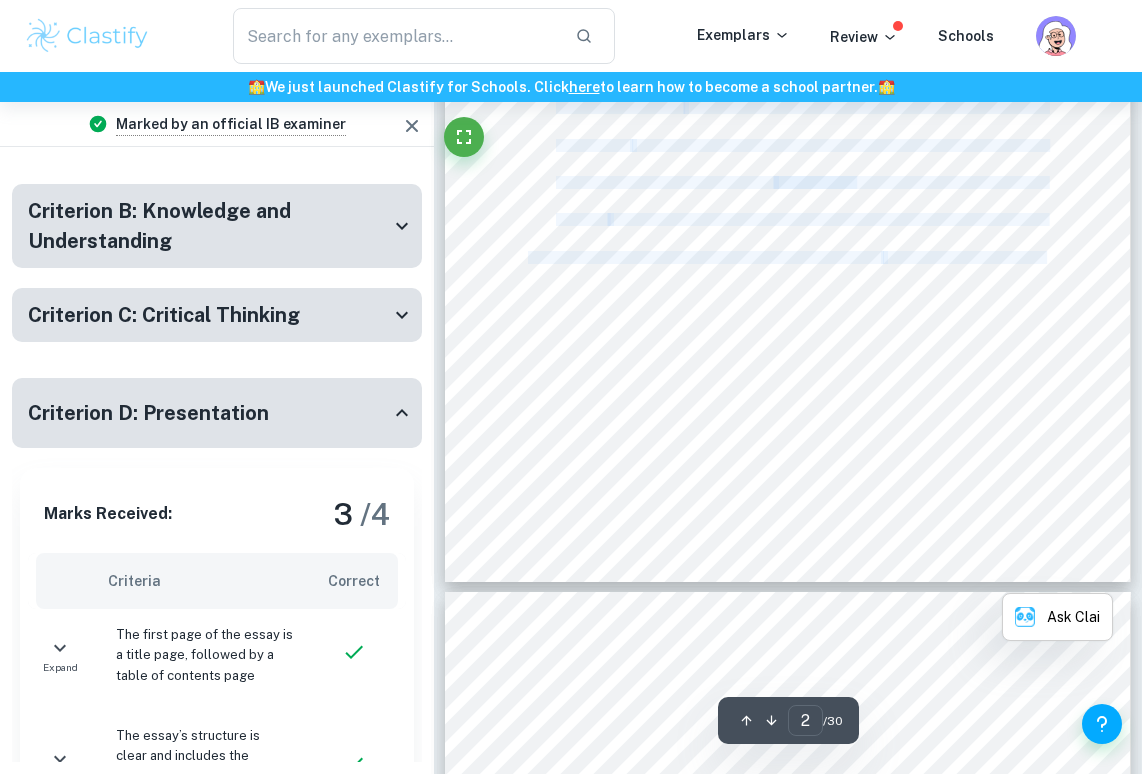 click on "2 T a b l e   o f   C o n t e n t s TABLE OF CONTENTS ......................................................................................................................................2 Introduction   ................................................................................................................................................. 3 Methodology   ............................................................................................................................................... 4 Theory Used   ................................................................................................................................................. 4 Background   .................................................................................................................................................. 4 Gucci and Its Position in China   .................................................................................................................... 5 Promotional Strategies" at bounding box center [787, 98] 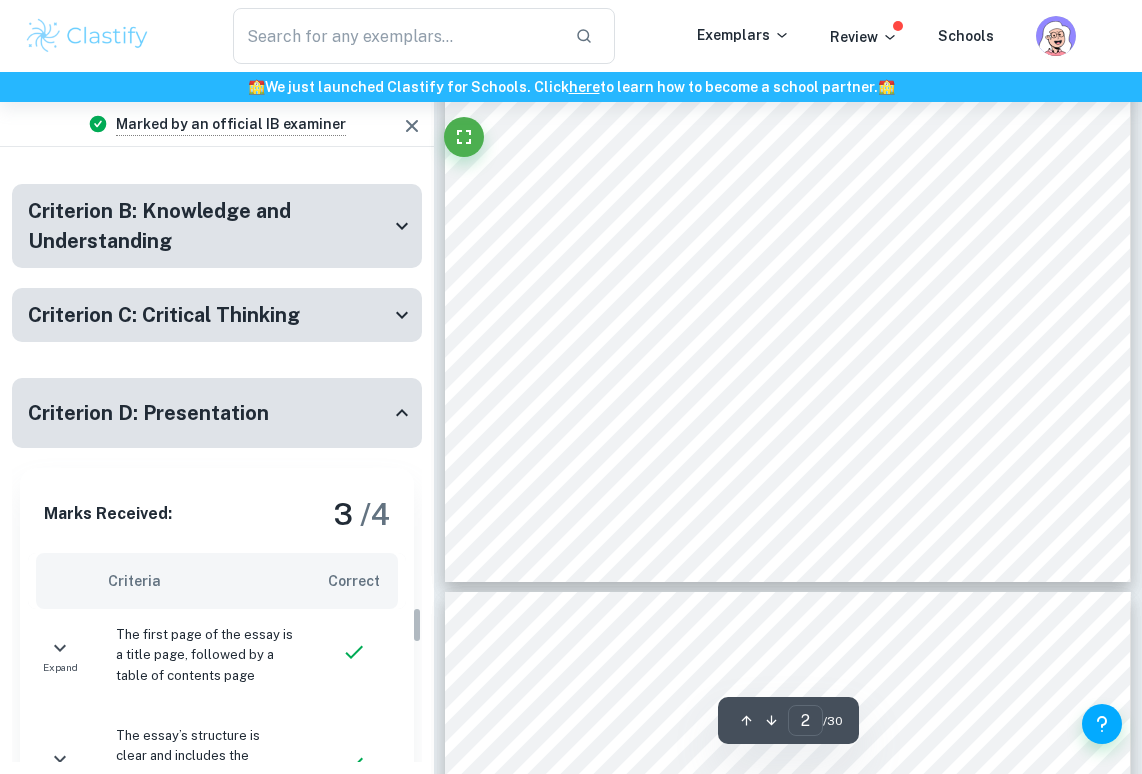 scroll, scrollTop: 7614, scrollLeft: 0, axis: vertical 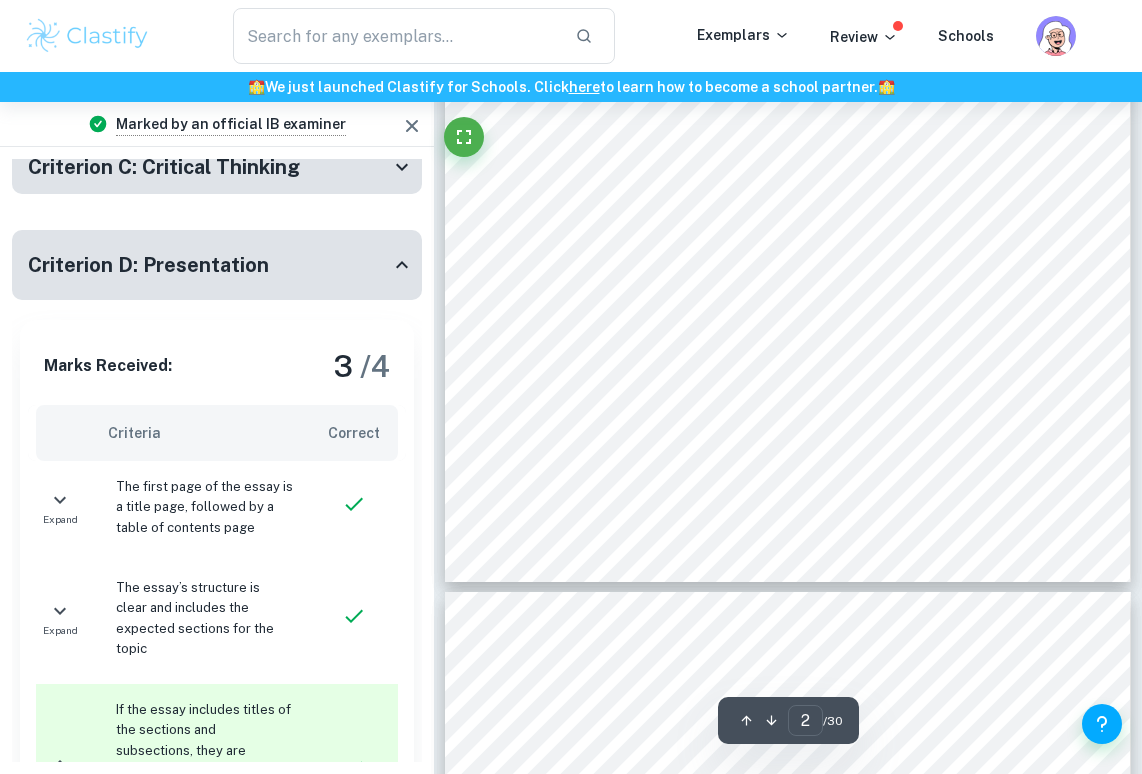 click at bounding box center [801, 145] 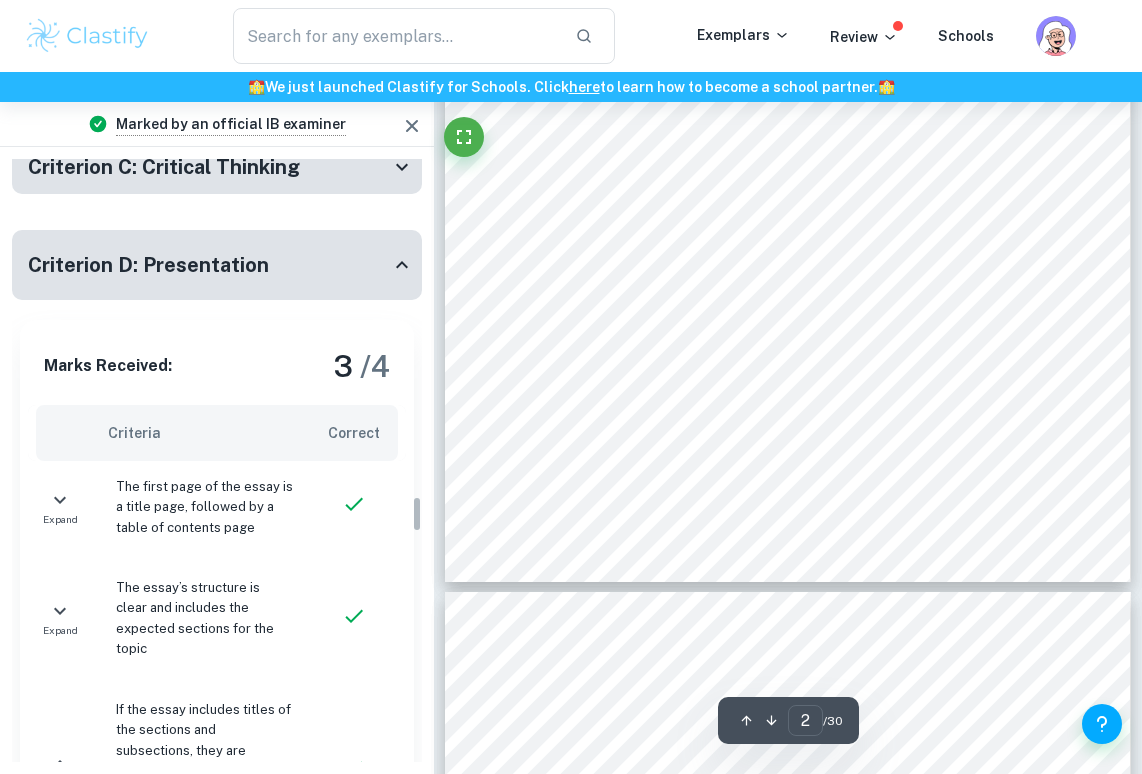 scroll, scrollTop: 5619, scrollLeft: 0, axis: vertical 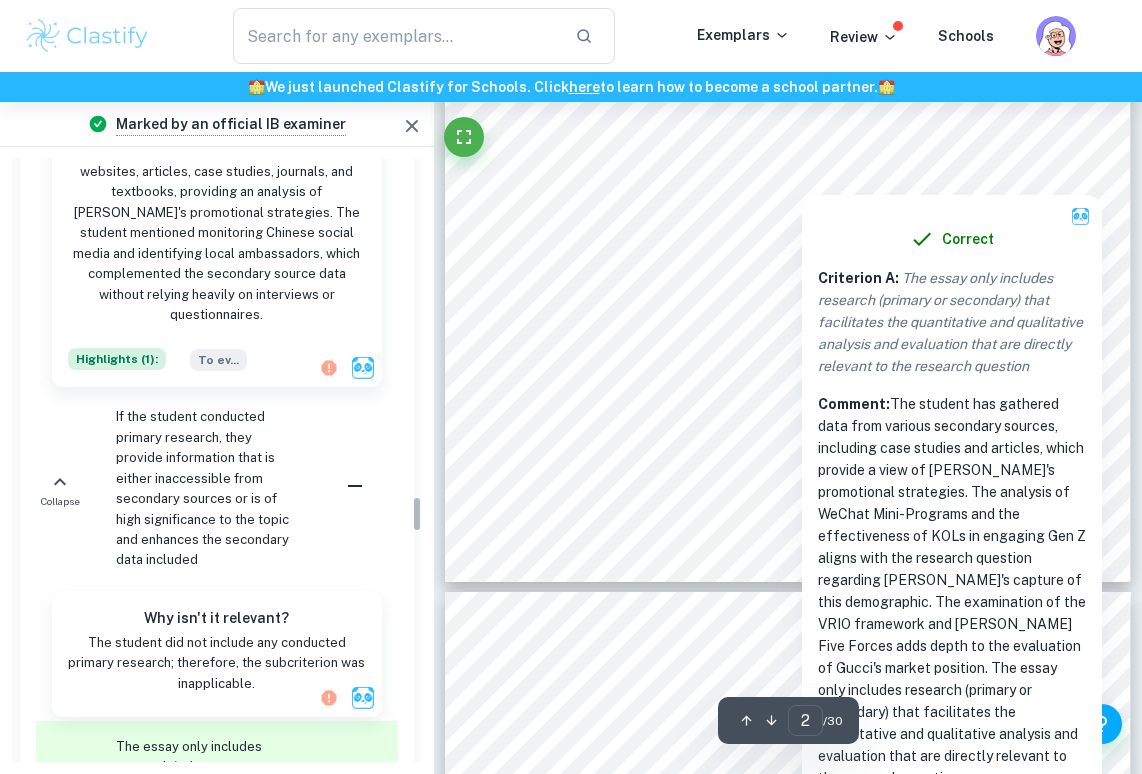 click at bounding box center [801, 145] 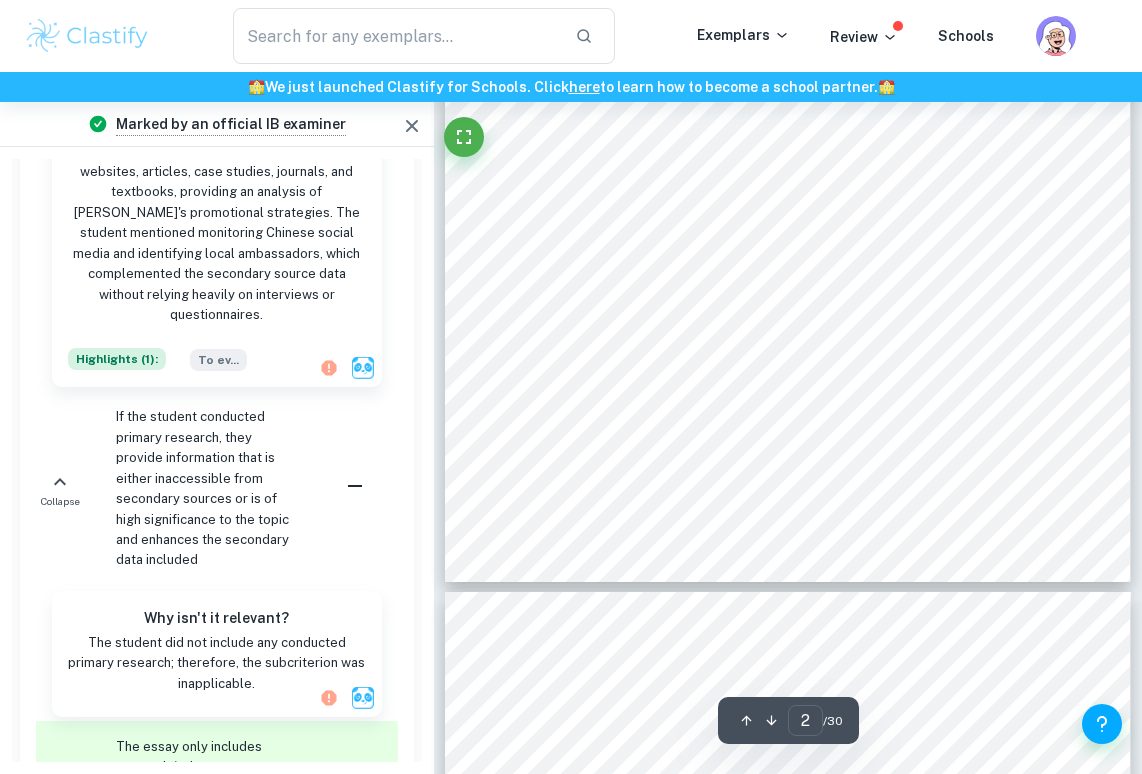 click on "Above-The-Line" at bounding box center (593, 146) 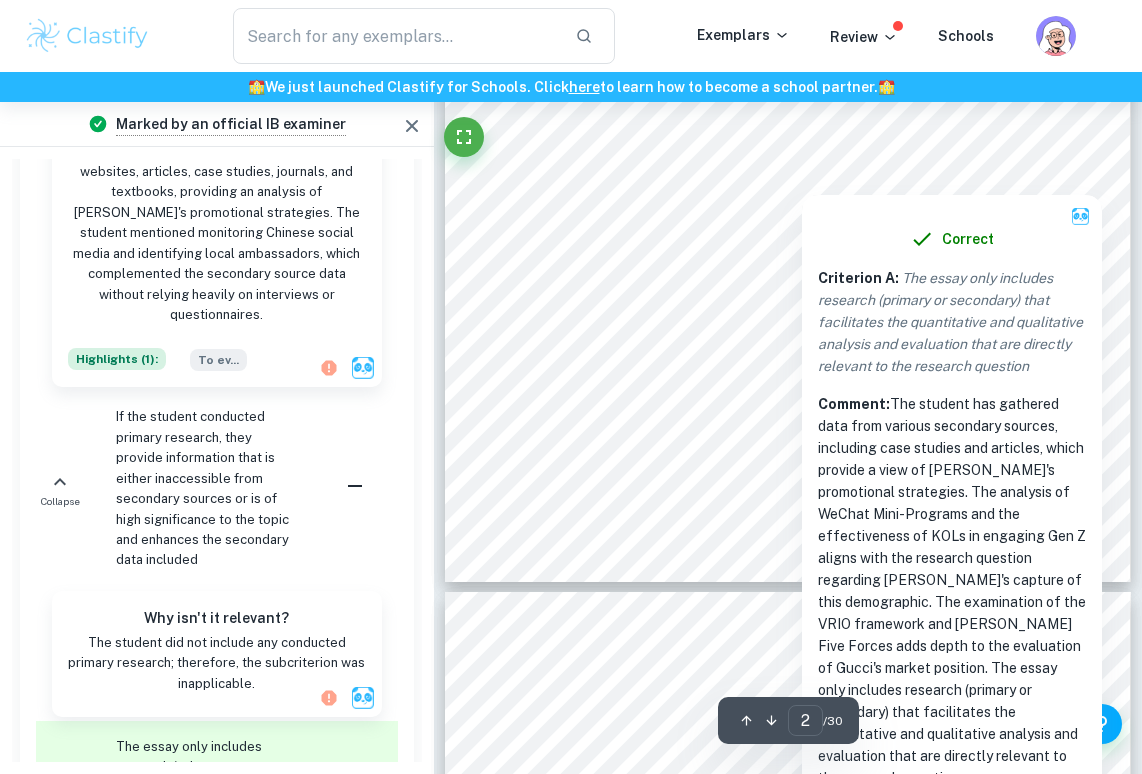 click at bounding box center [801, 145] 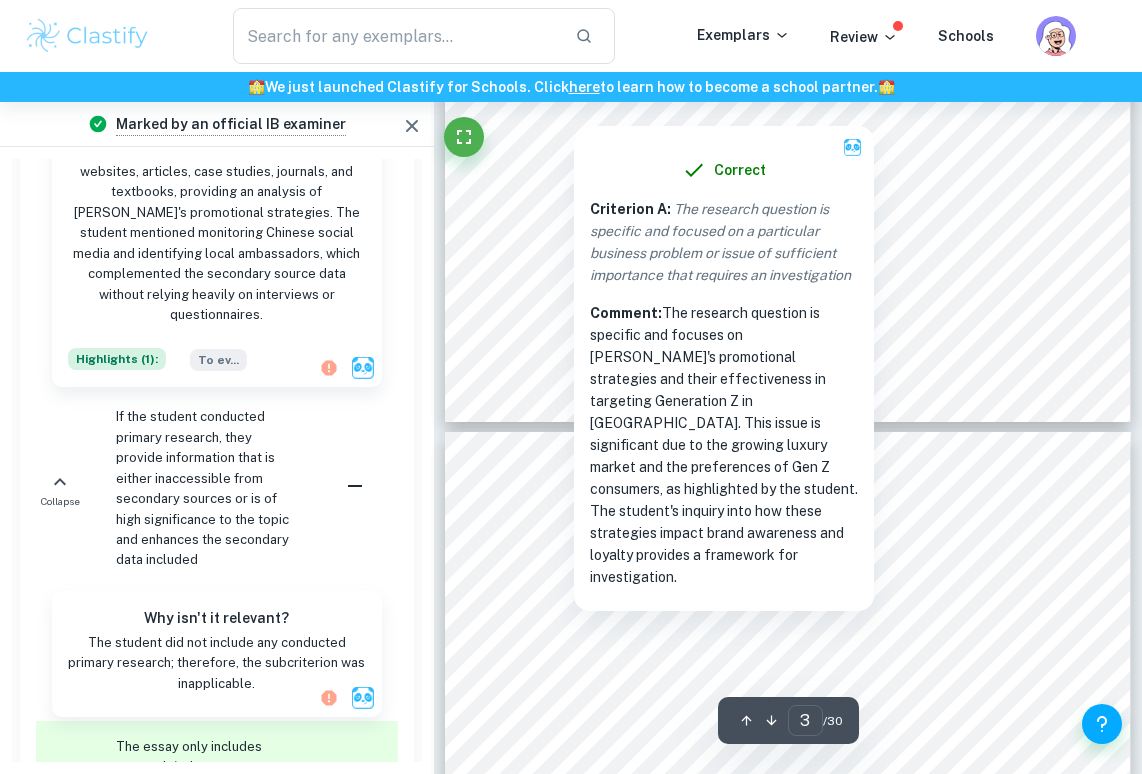 scroll, scrollTop: 2743, scrollLeft: 0, axis: vertical 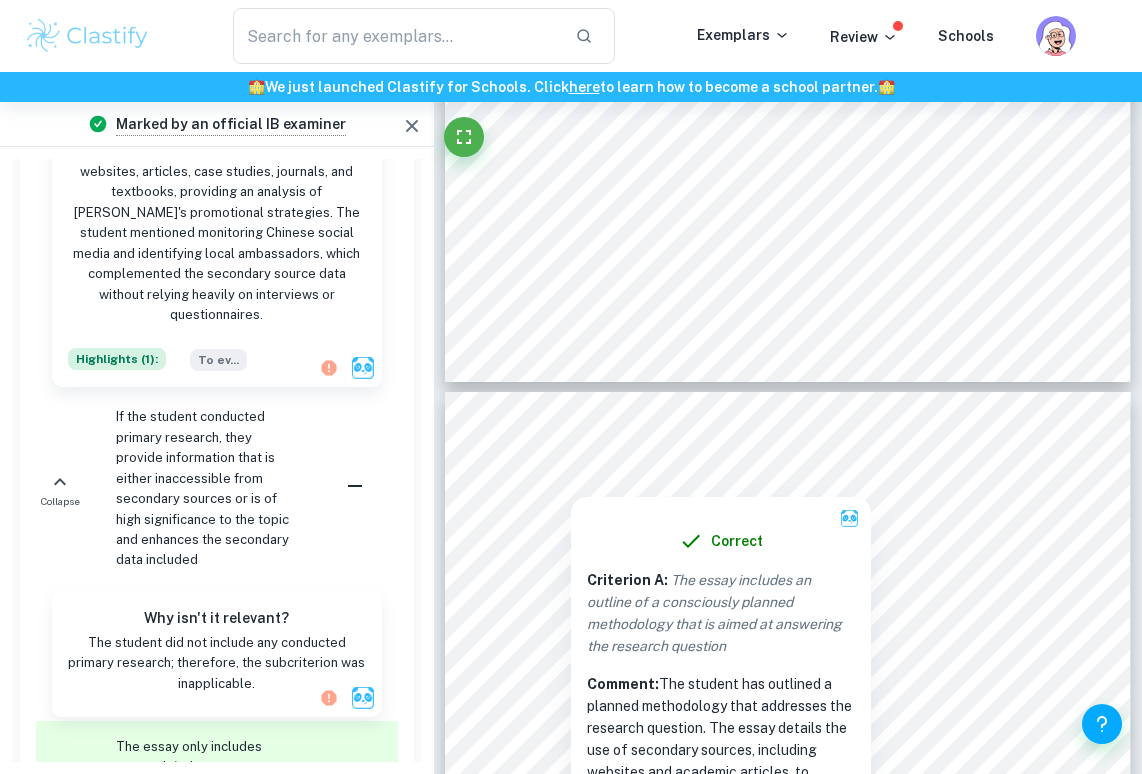 type on "4" 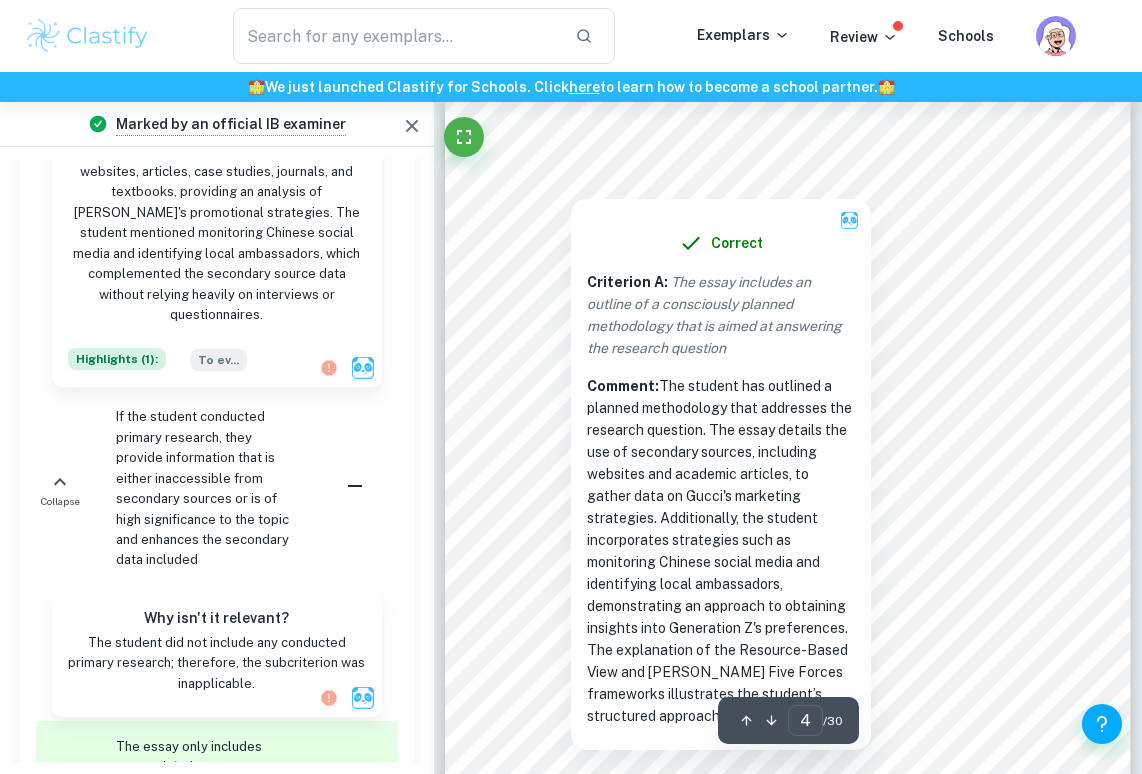 scroll, scrollTop: 3089, scrollLeft: 0, axis: vertical 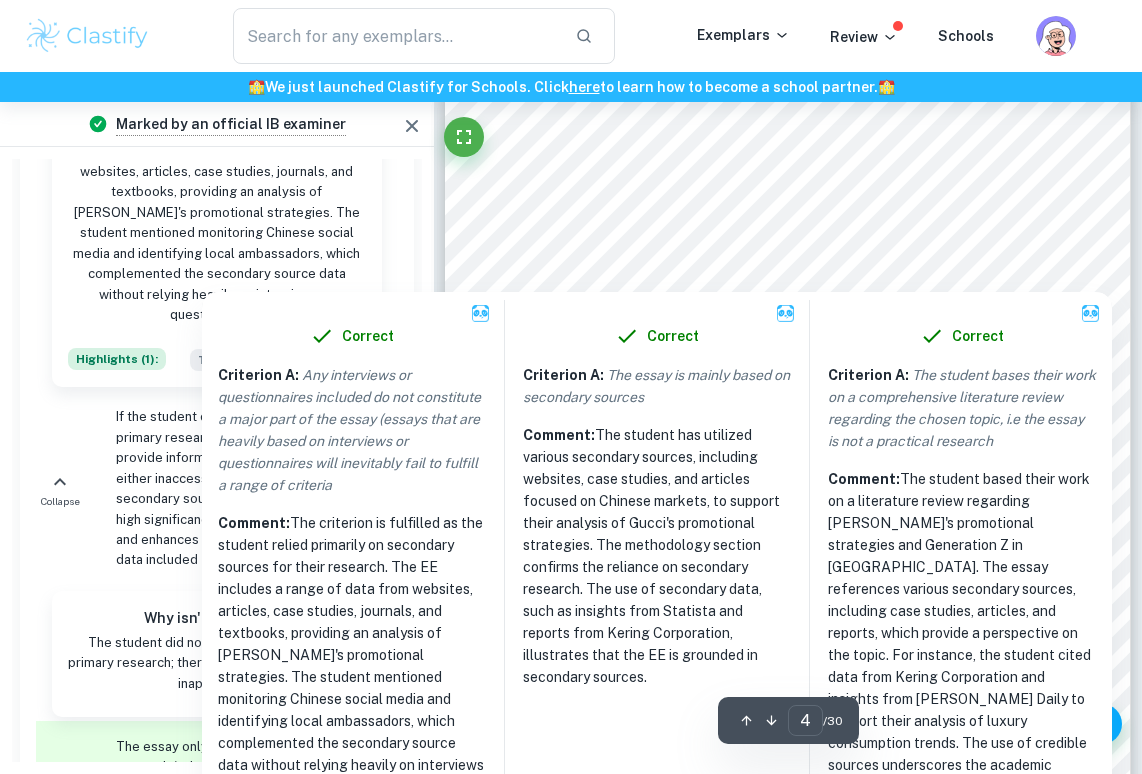 click at bounding box center (788, 248) 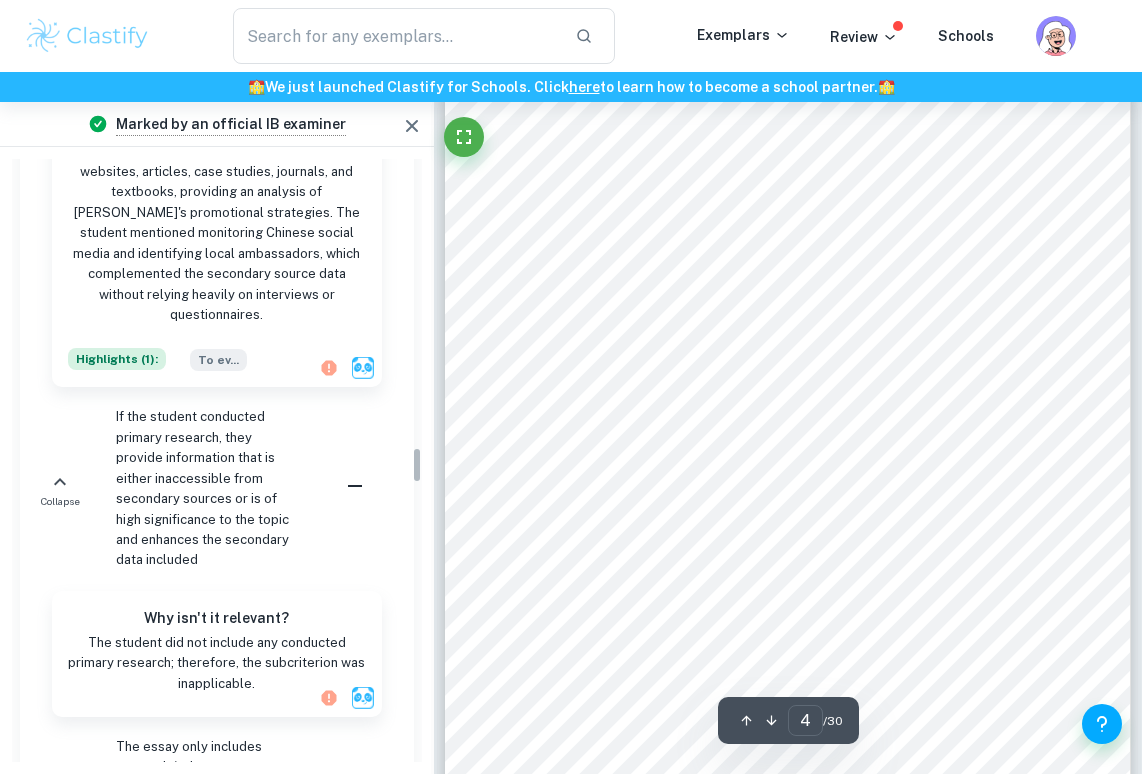 scroll, scrollTop: 4810, scrollLeft: 0, axis: vertical 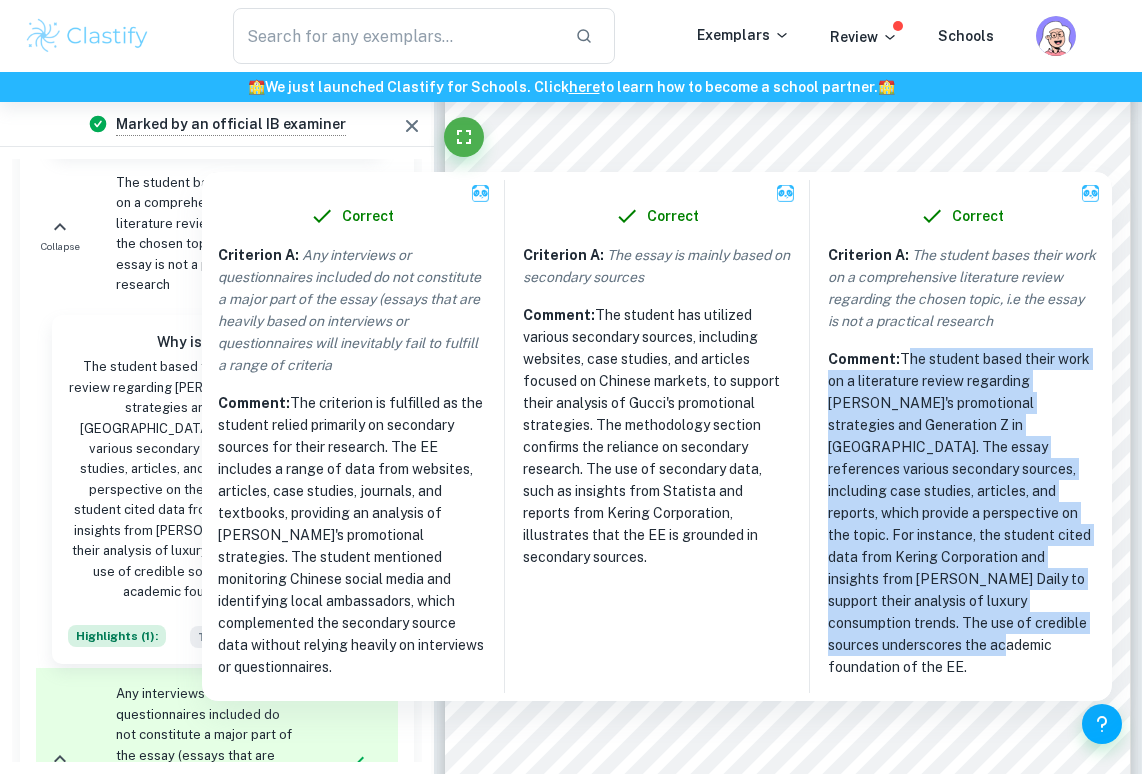 drag, startPoint x: 902, startPoint y: 353, endPoint x: 1034, endPoint y: 642, distance: 317.7184 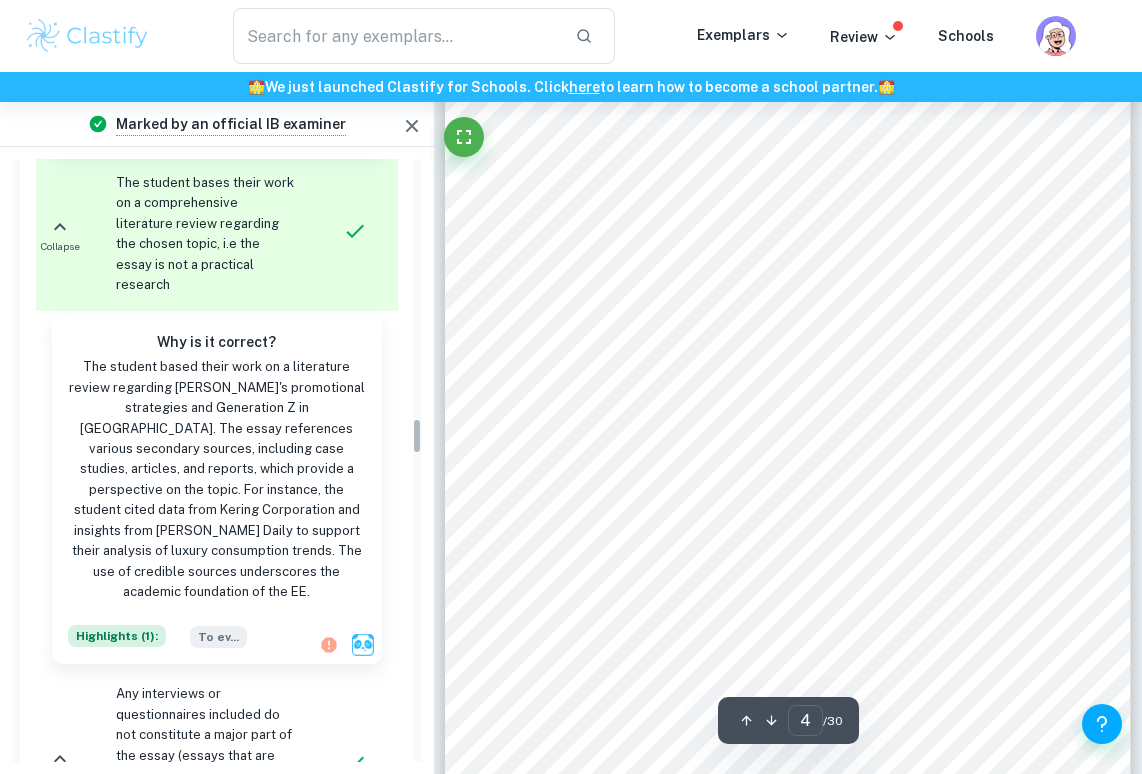 scroll, scrollTop: 4326, scrollLeft: 0, axis: vertical 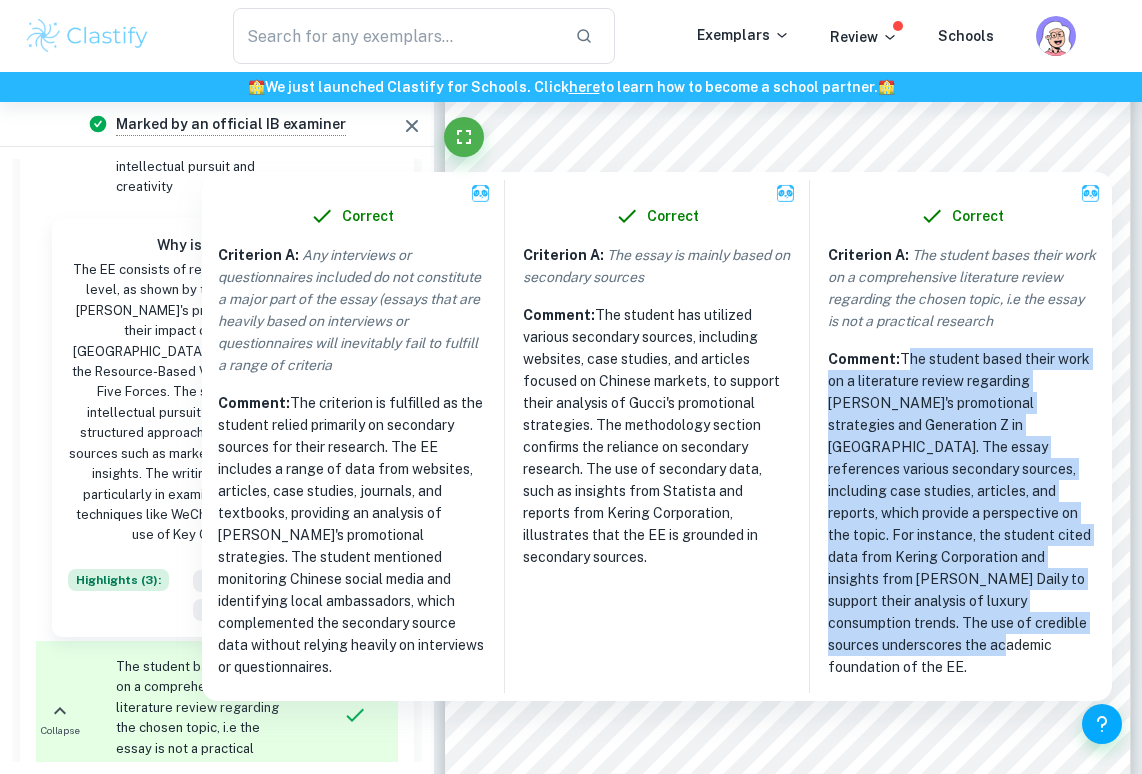 drag, startPoint x: 904, startPoint y: 354, endPoint x: 1042, endPoint y: 643, distance: 320.25772 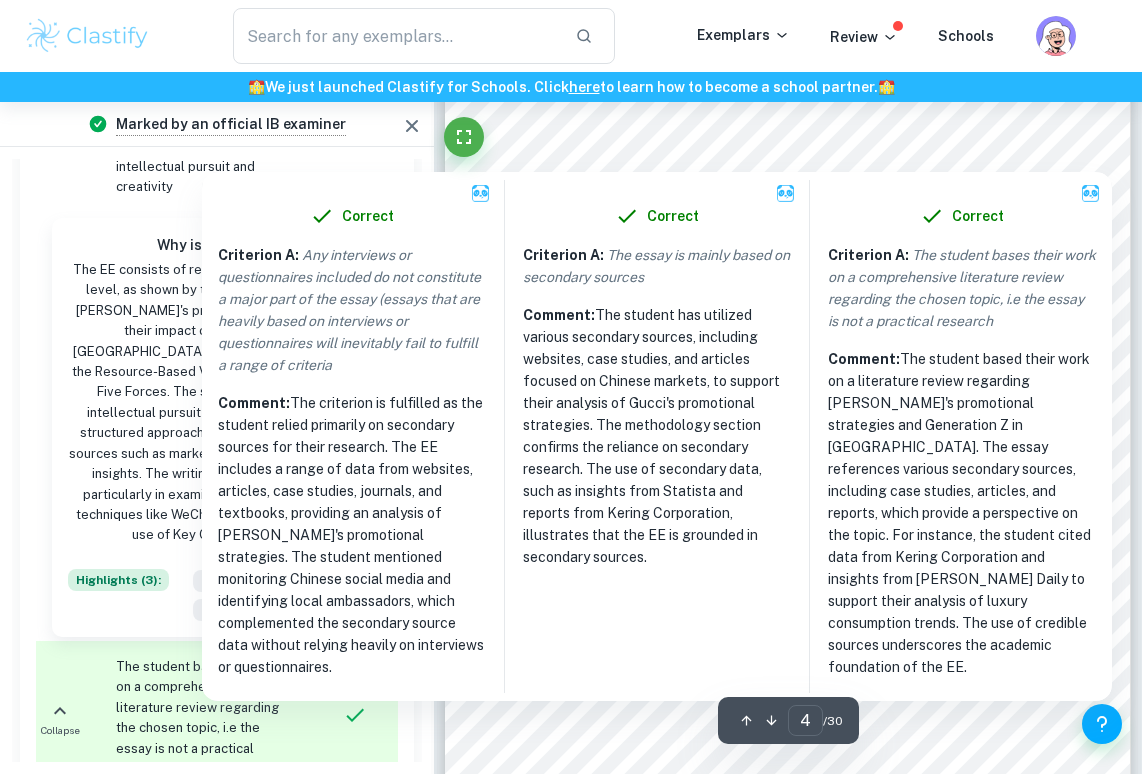 click at bounding box center [788, 128] 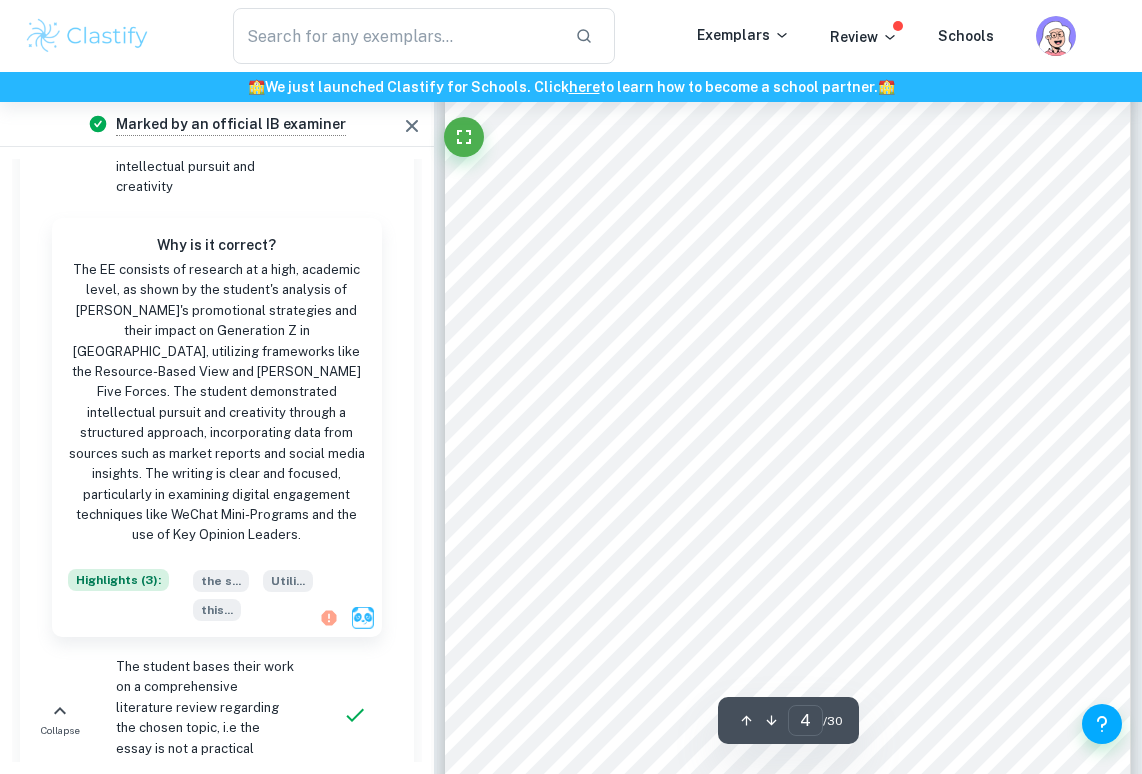 scroll, scrollTop: 4810, scrollLeft: 0, axis: vertical 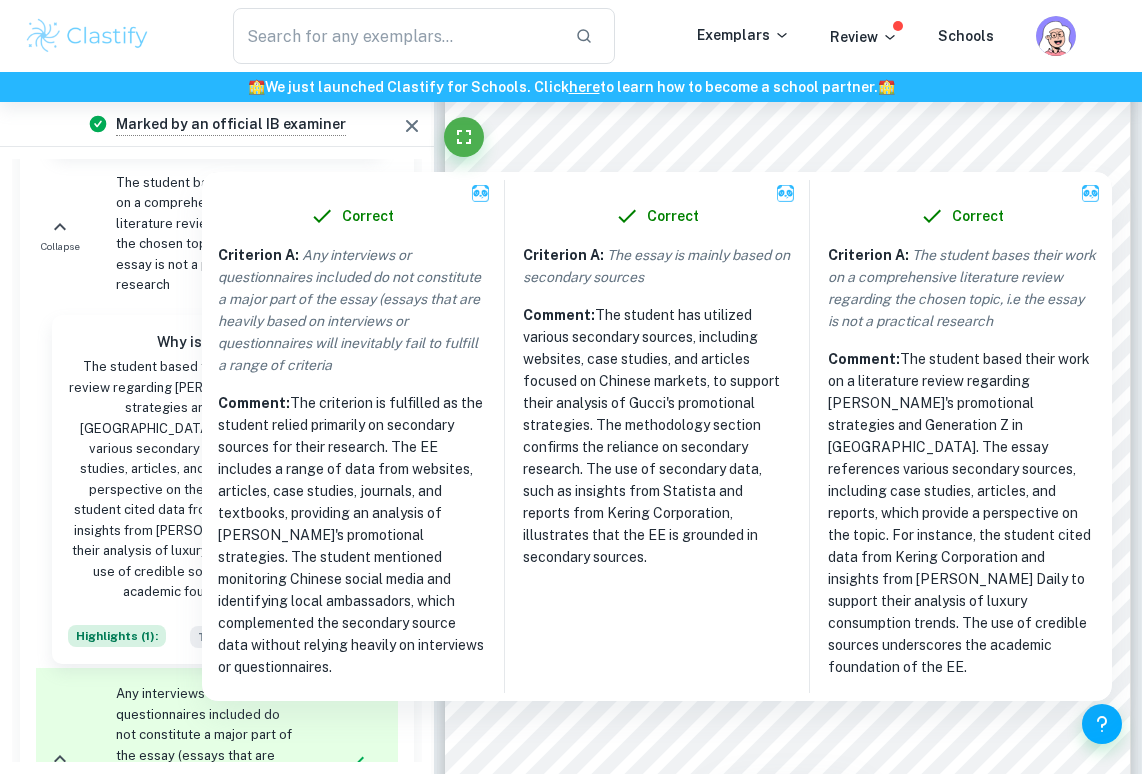click at bounding box center (788, 128) 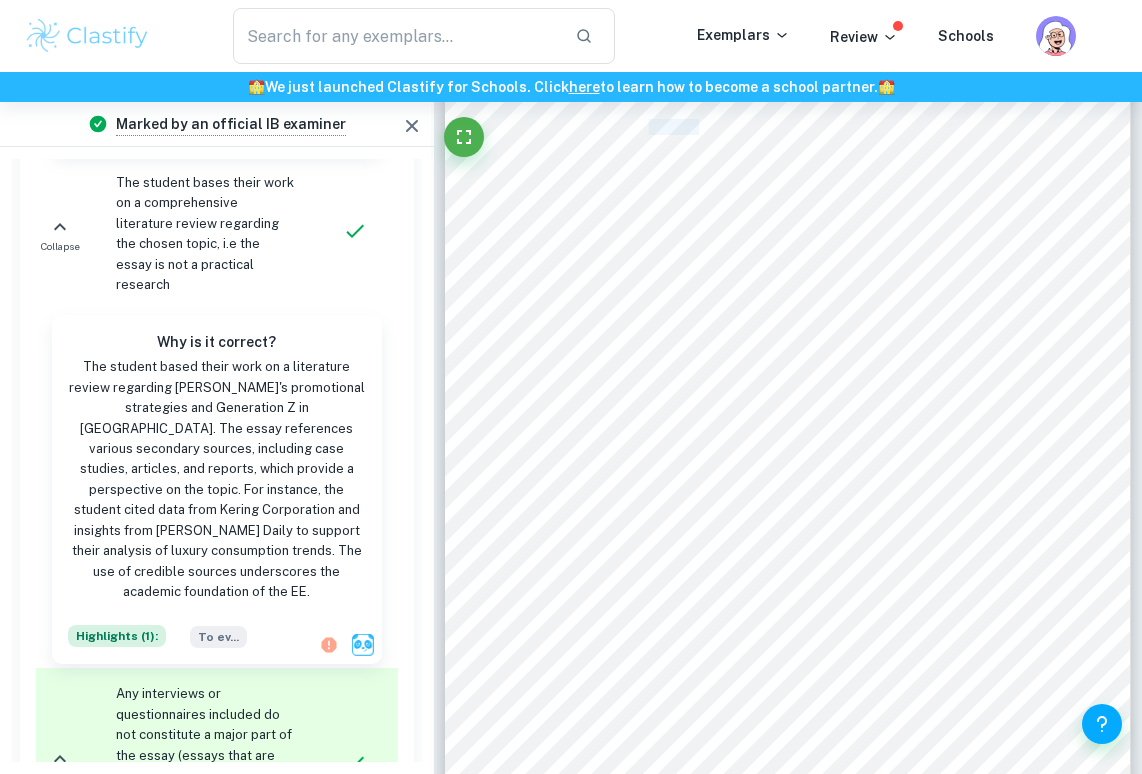 click on "including websites, Chinese-focussed articles, case studies, journals, and textbooks," at bounding box center (787, 128) 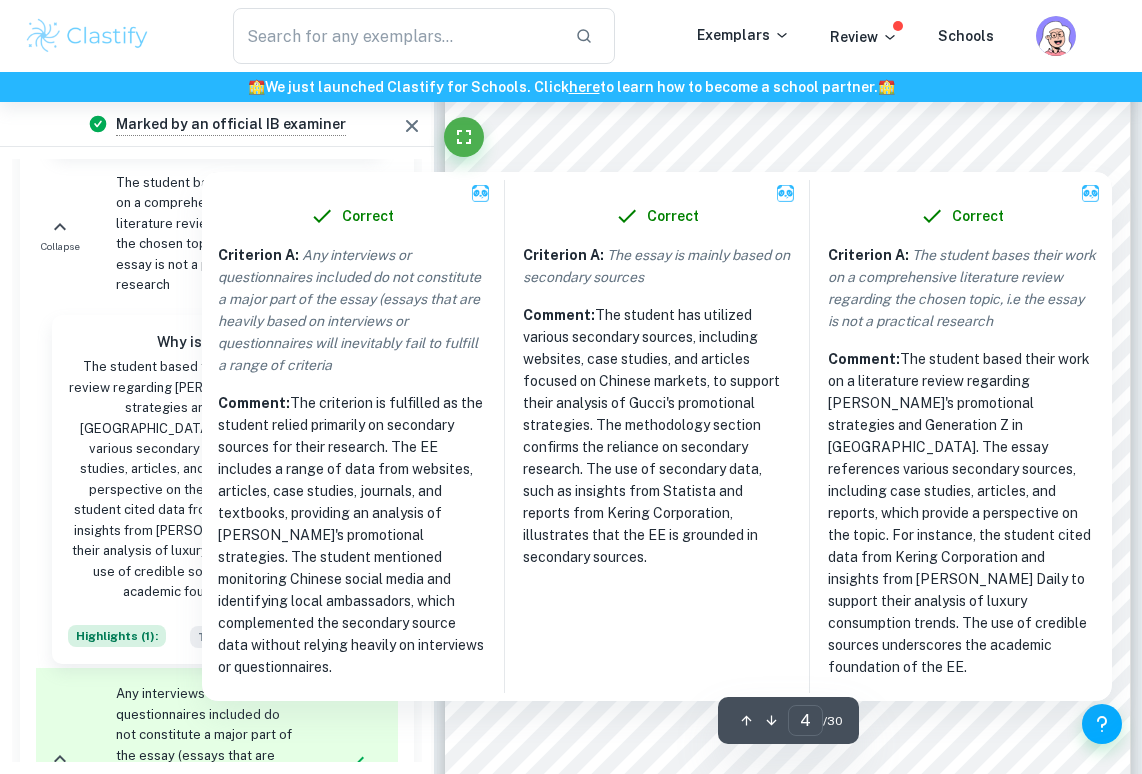 click at bounding box center [788, 128] 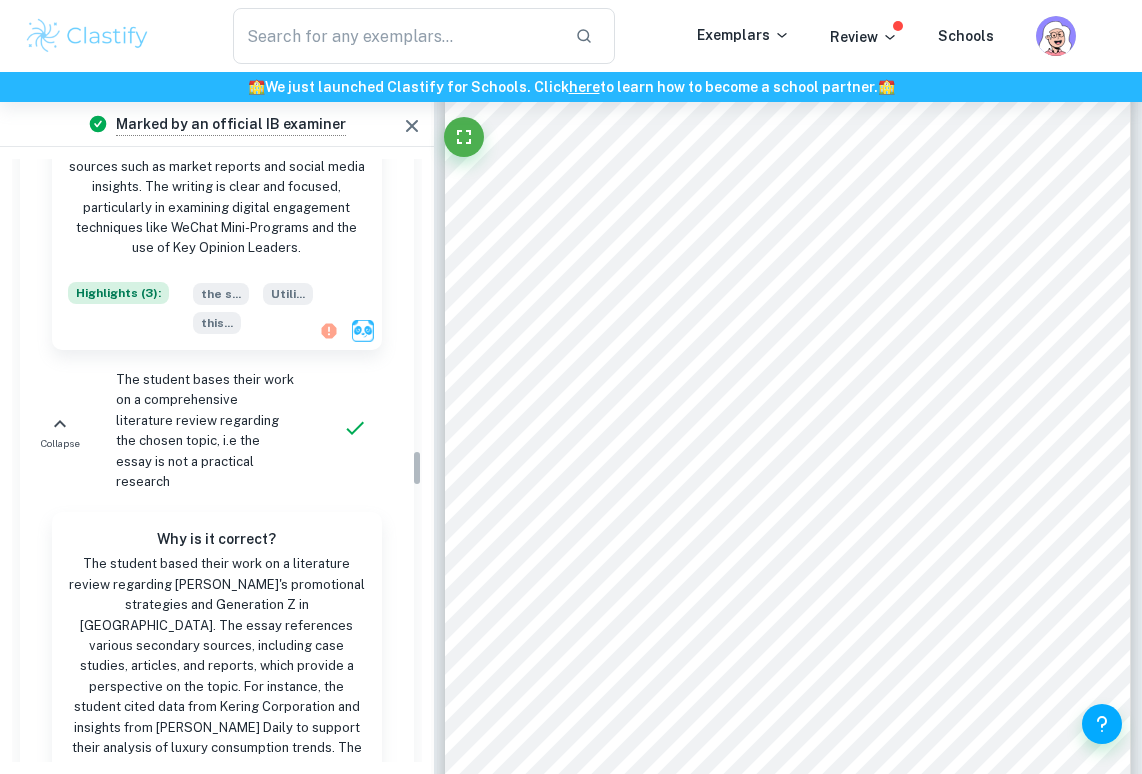 scroll, scrollTop: 4468, scrollLeft: 0, axis: vertical 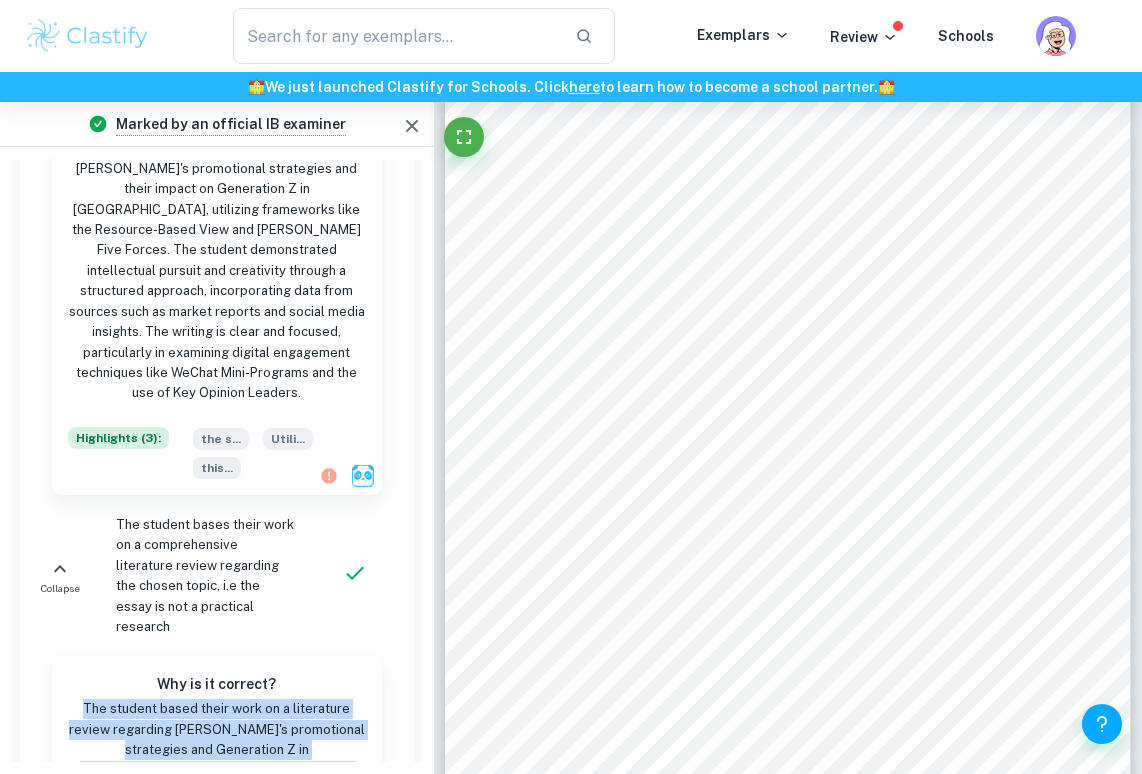 drag, startPoint x: 85, startPoint y: 433, endPoint x: 253, endPoint y: 639, distance: 265.8195 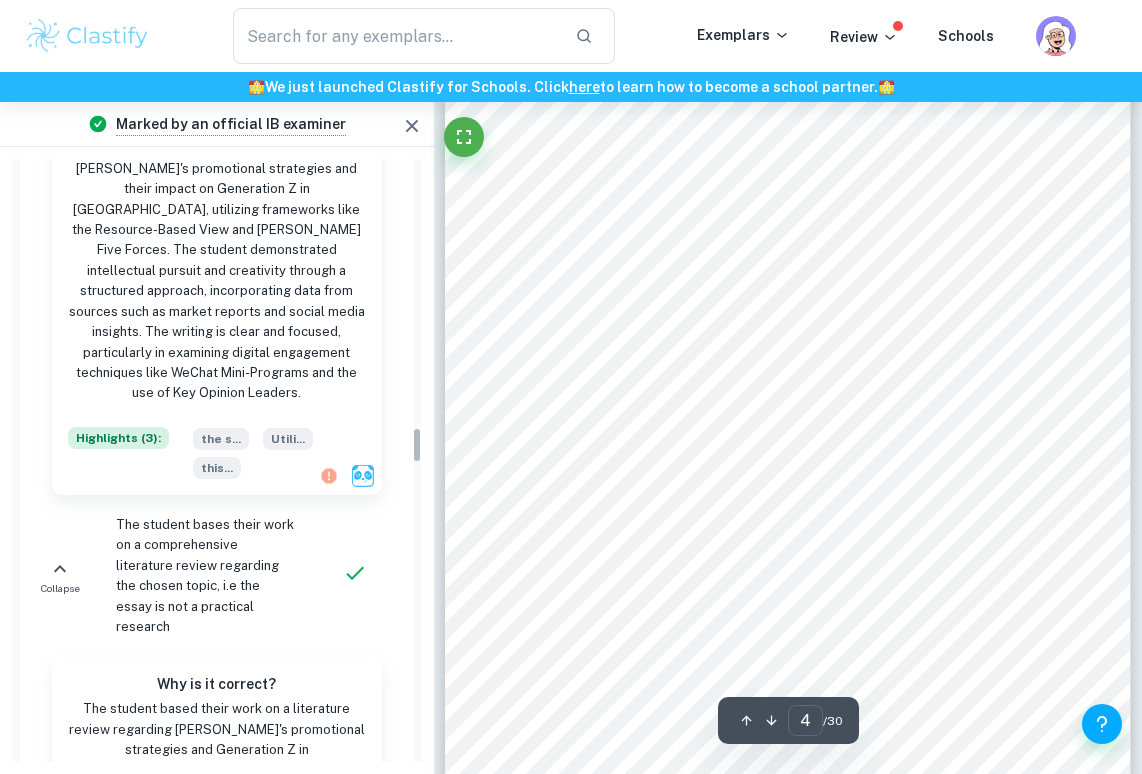 click 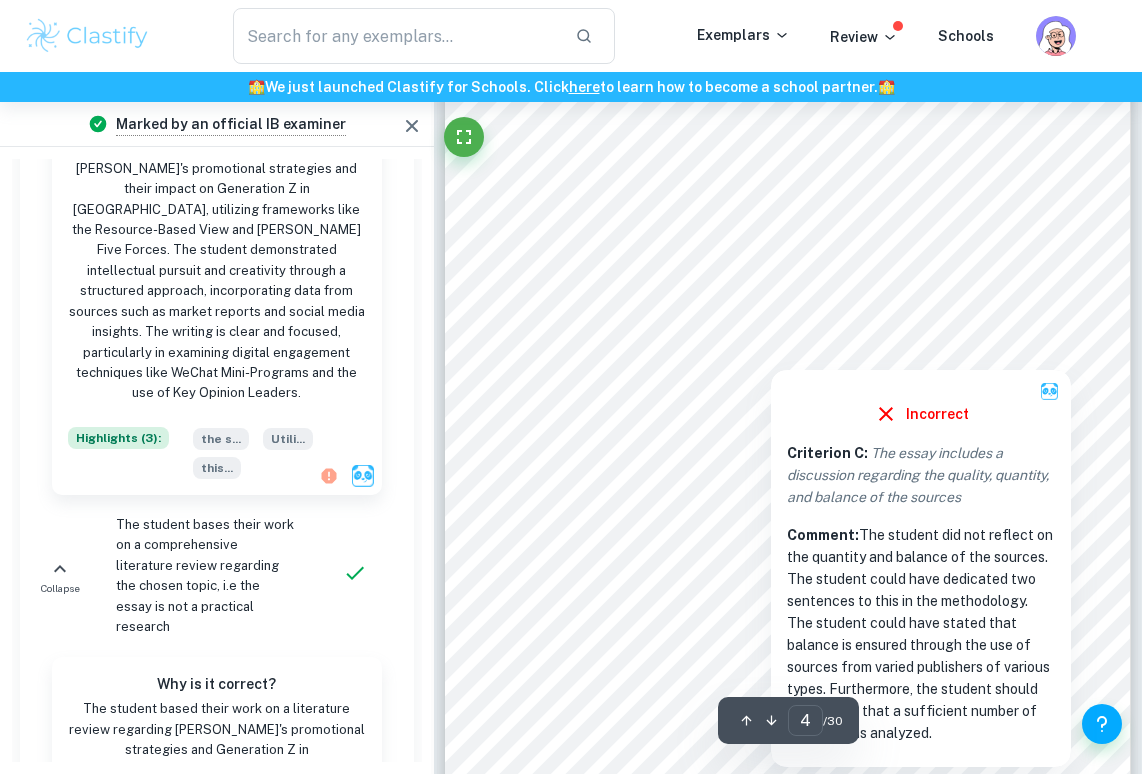 scroll, scrollTop: 3206, scrollLeft: 0, axis: vertical 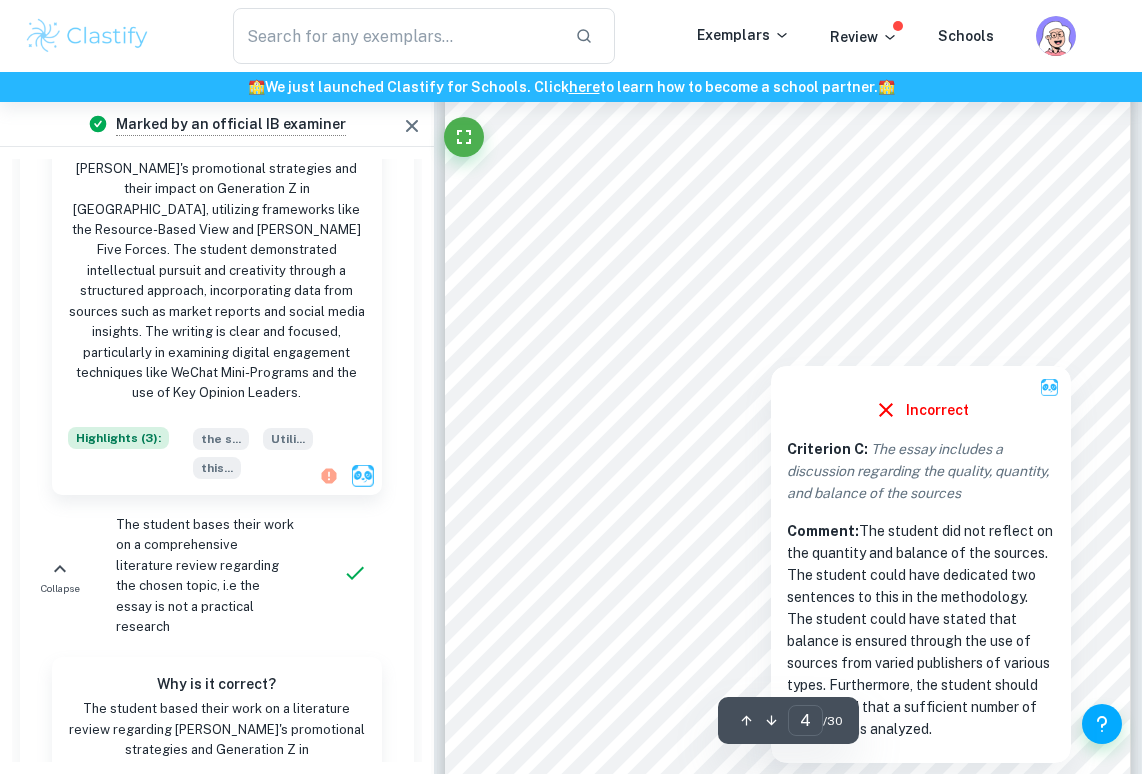 click at bounding box center [771, 345] 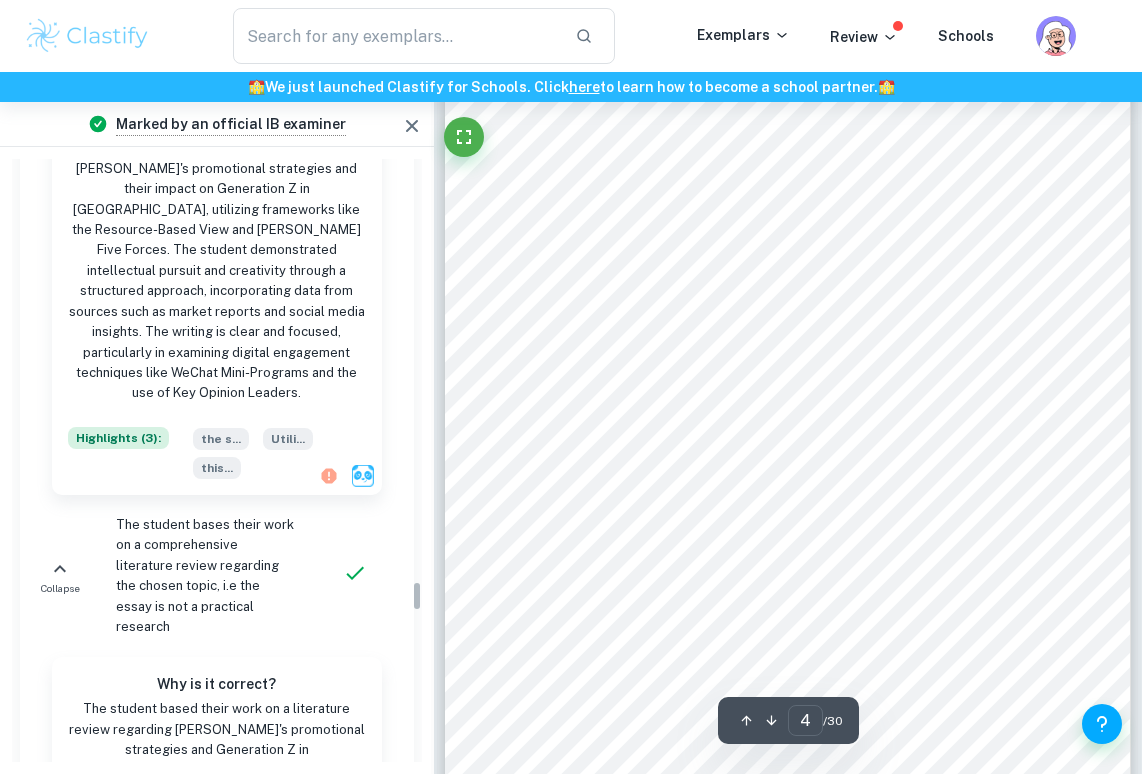 scroll, scrollTop: 8352, scrollLeft: 0, axis: vertical 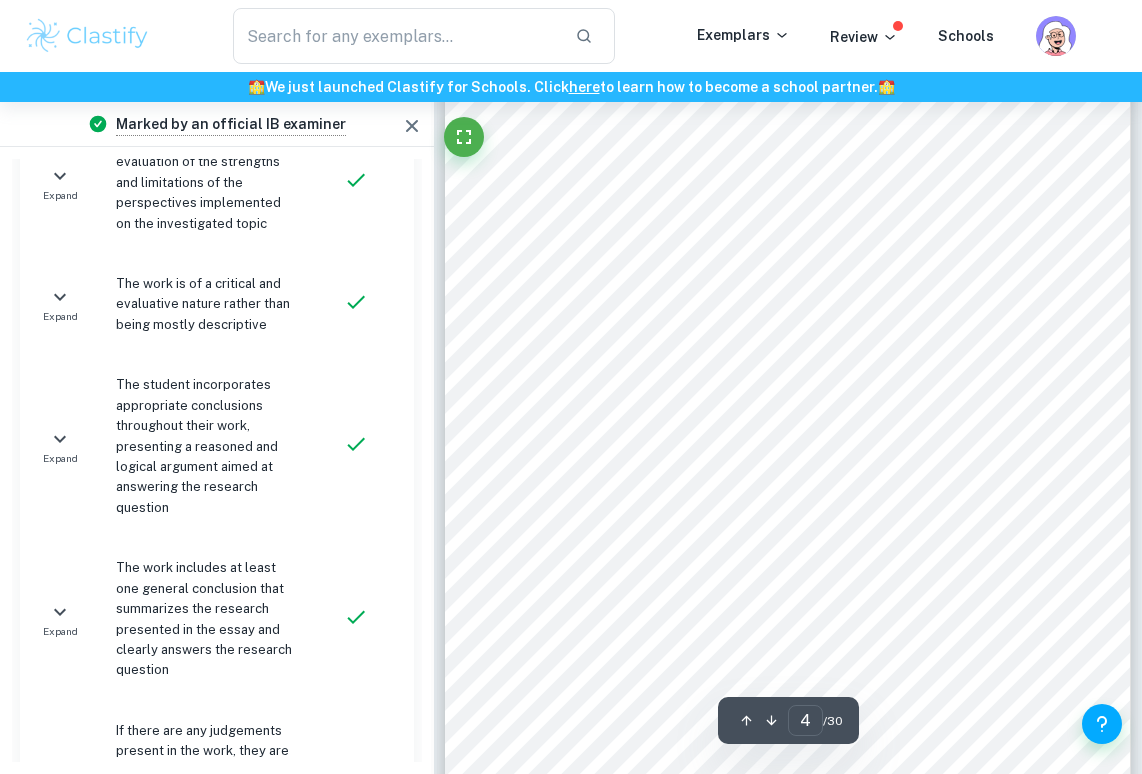 click on "The essay includes a discussion regarding the quality, quantity, and balance of the sources" at bounding box center (207, 924) 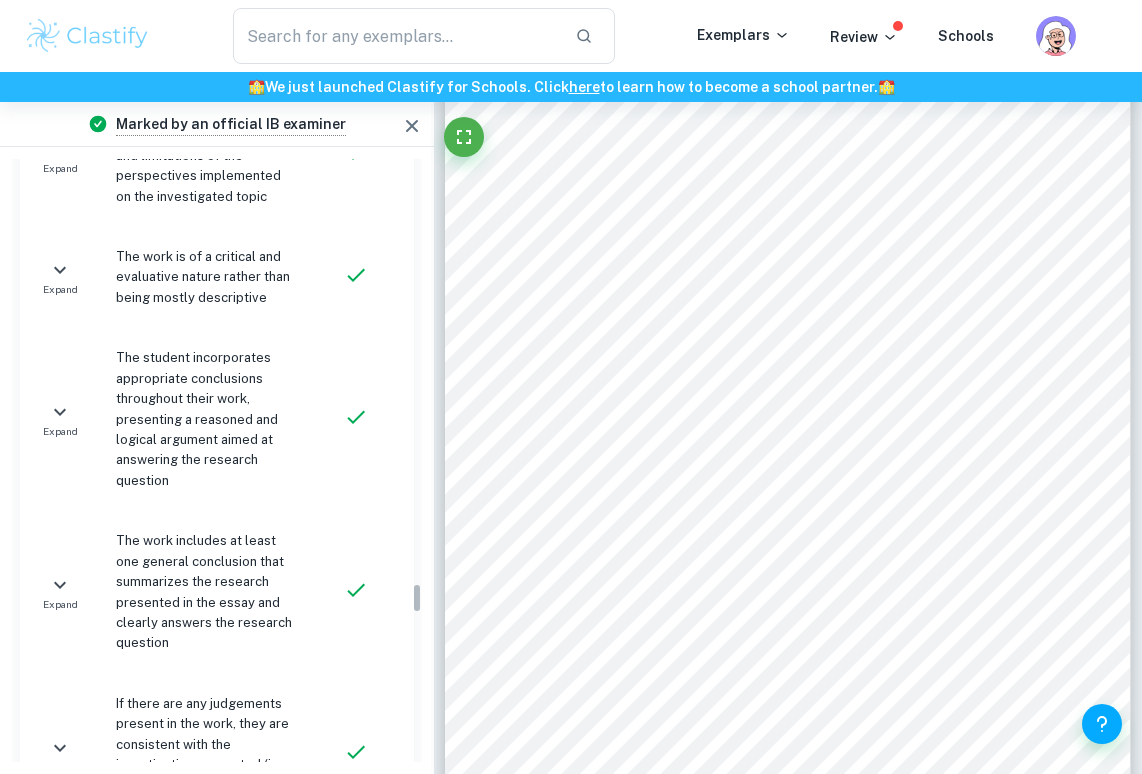 scroll, scrollTop: 8381, scrollLeft: 0, axis: vertical 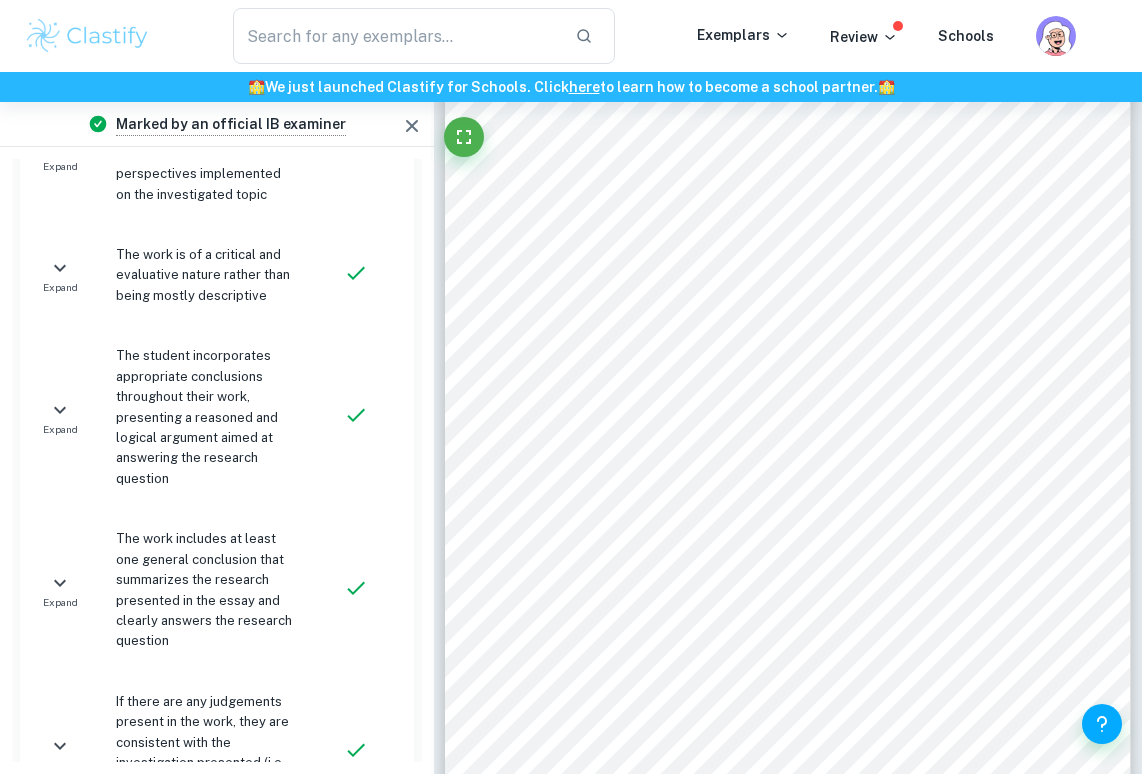 click on "Highlights ( 1 ):" at bounding box center [117, 983] 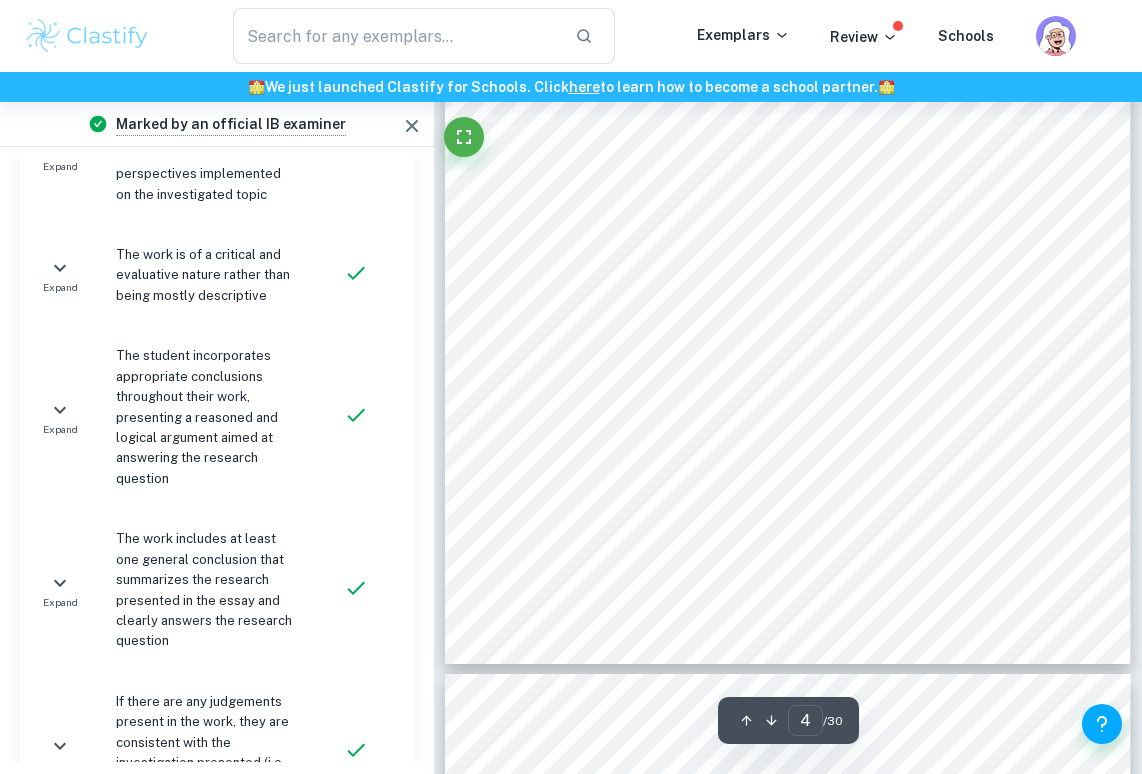 scroll, scrollTop: 3481, scrollLeft: 0, axis: vertical 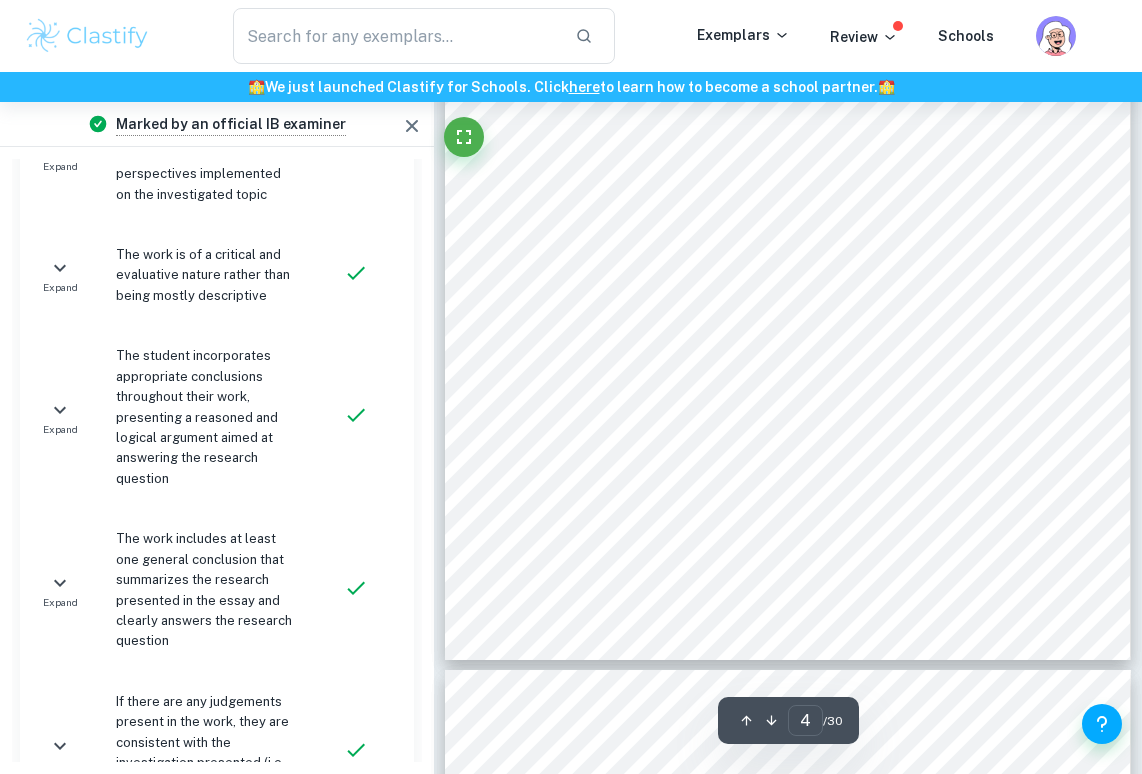 click on "Highlights ( 1 ):" at bounding box center (117, 983) 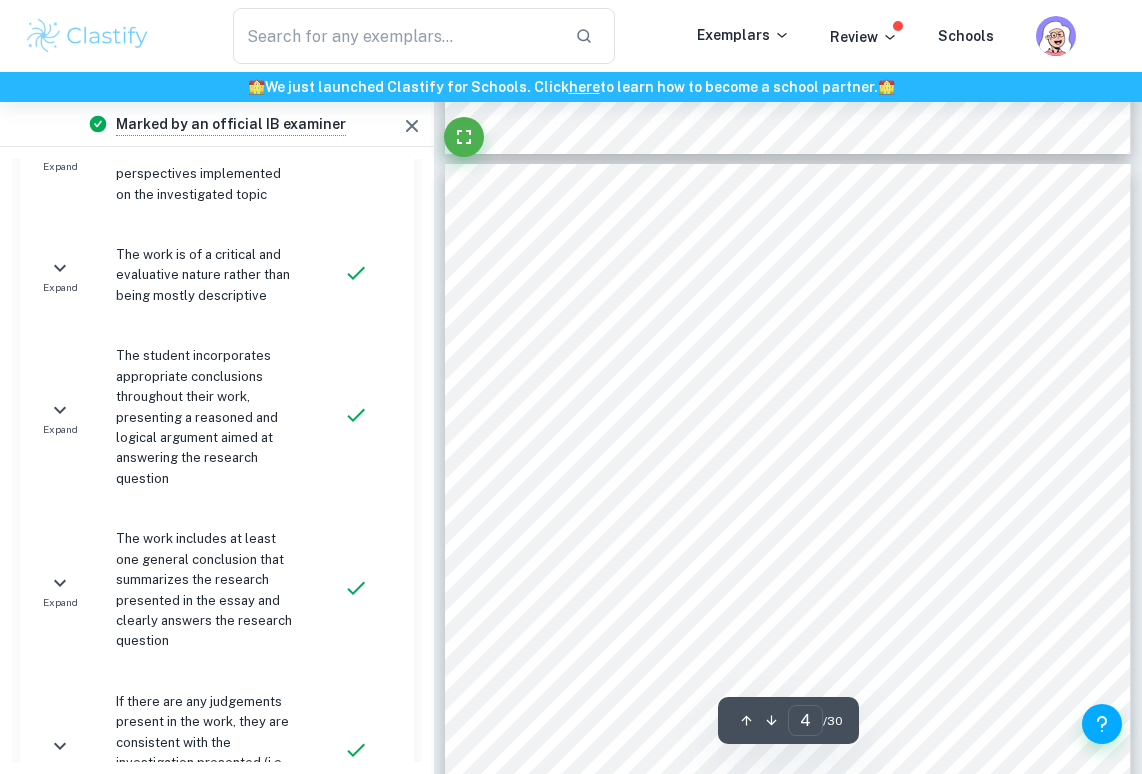 scroll, scrollTop: 3038, scrollLeft: 0, axis: vertical 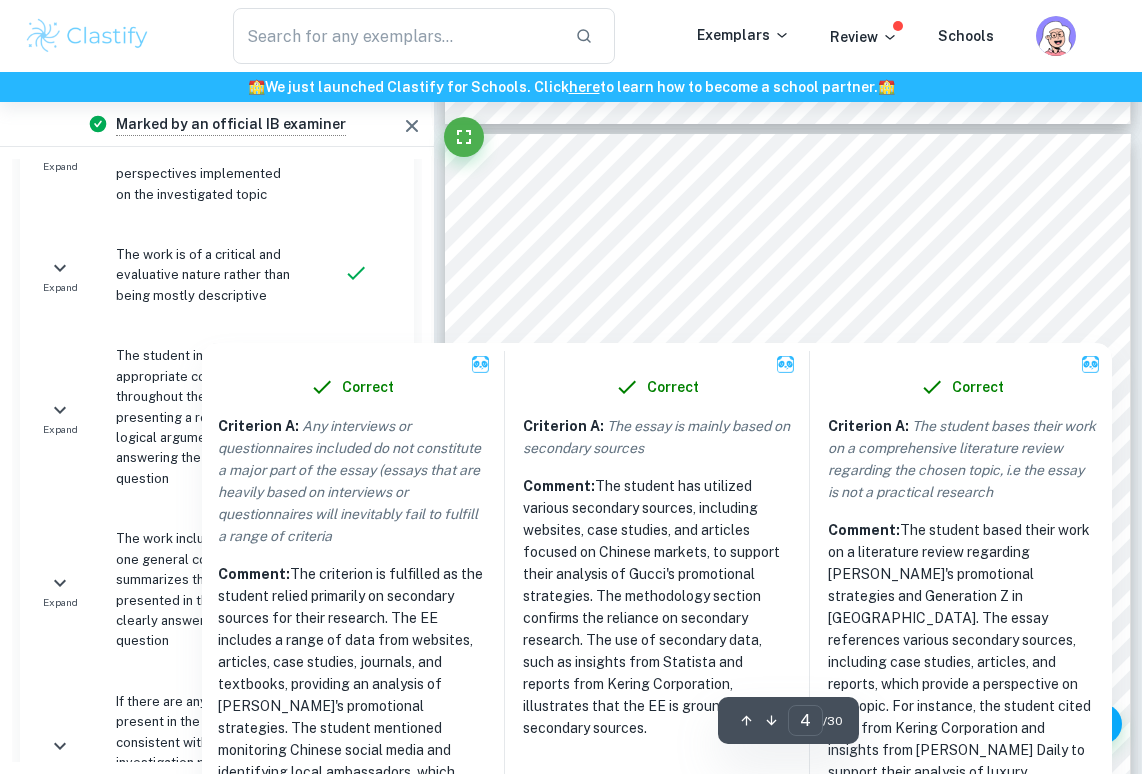 click on "Criterion A :" at bounding box center [258, 426] 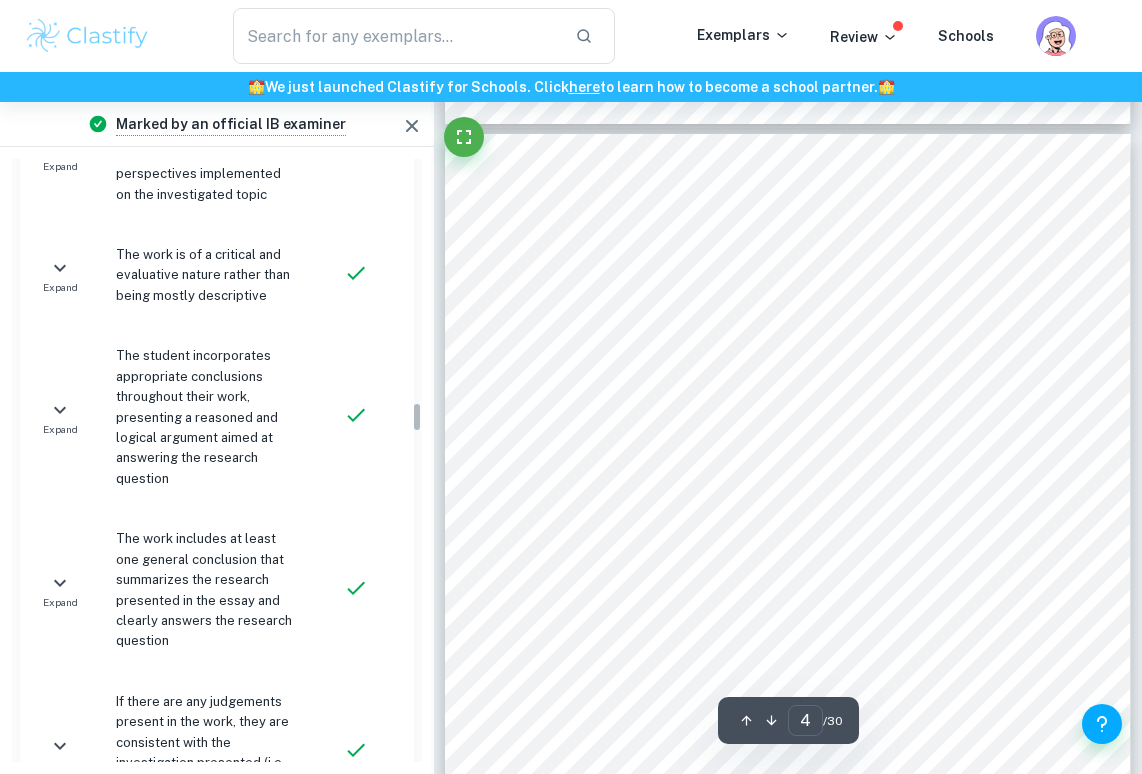 scroll, scrollTop: 4810, scrollLeft: 0, axis: vertical 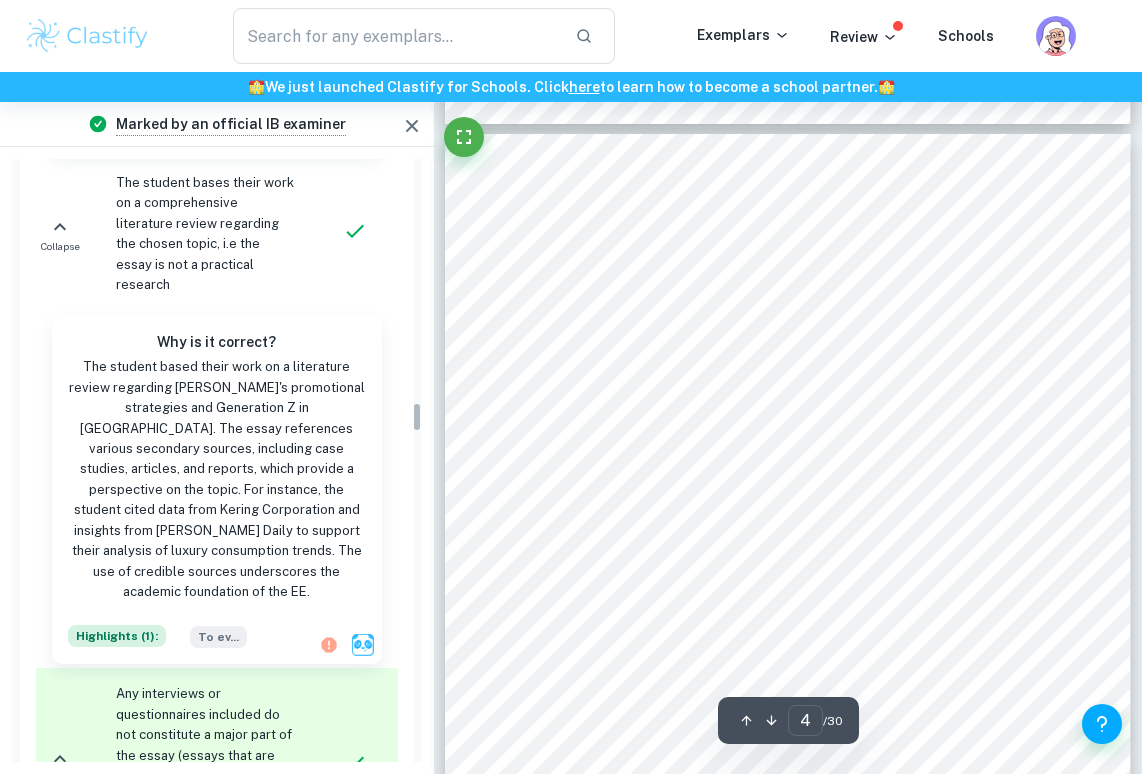 click on "Any interviews or questionnaires included do not constitute a major part of the essay (essays that are heavily based on interviews or questionnaires will inevitably fail to fulfill a range of criteria" at bounding box center [206, 765] 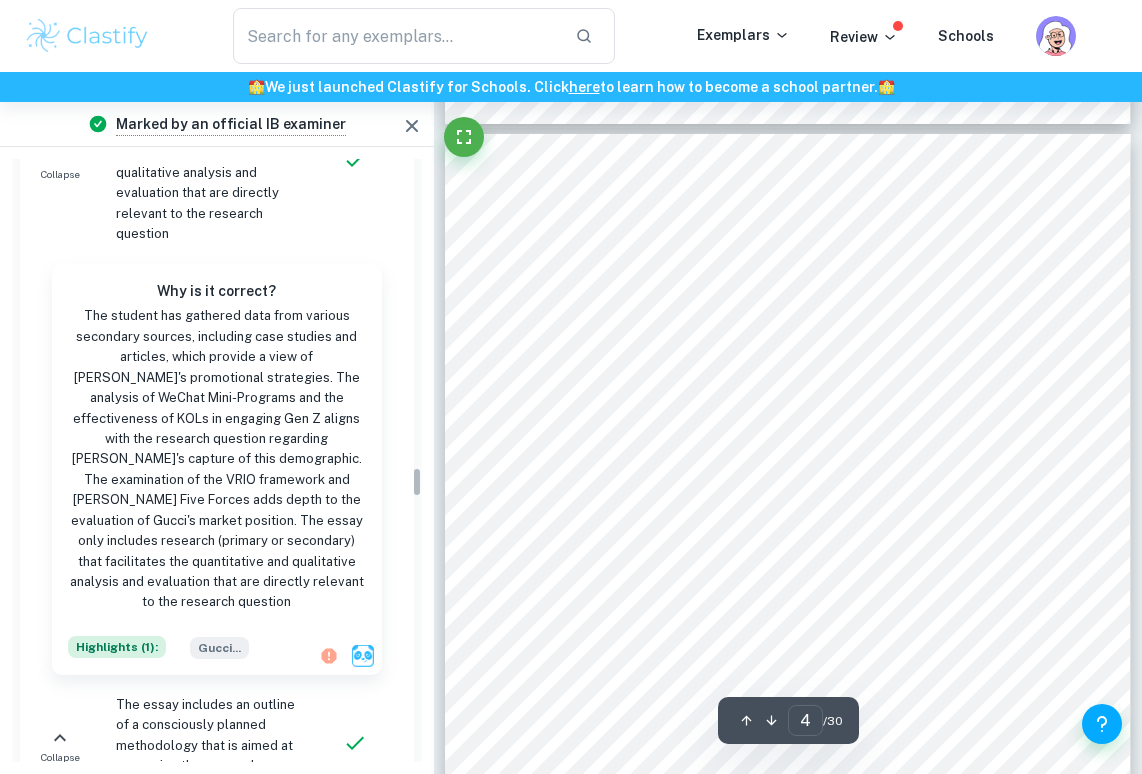 scroll, scrollTop: 6096, scrollLeft: 0, axis: vertical 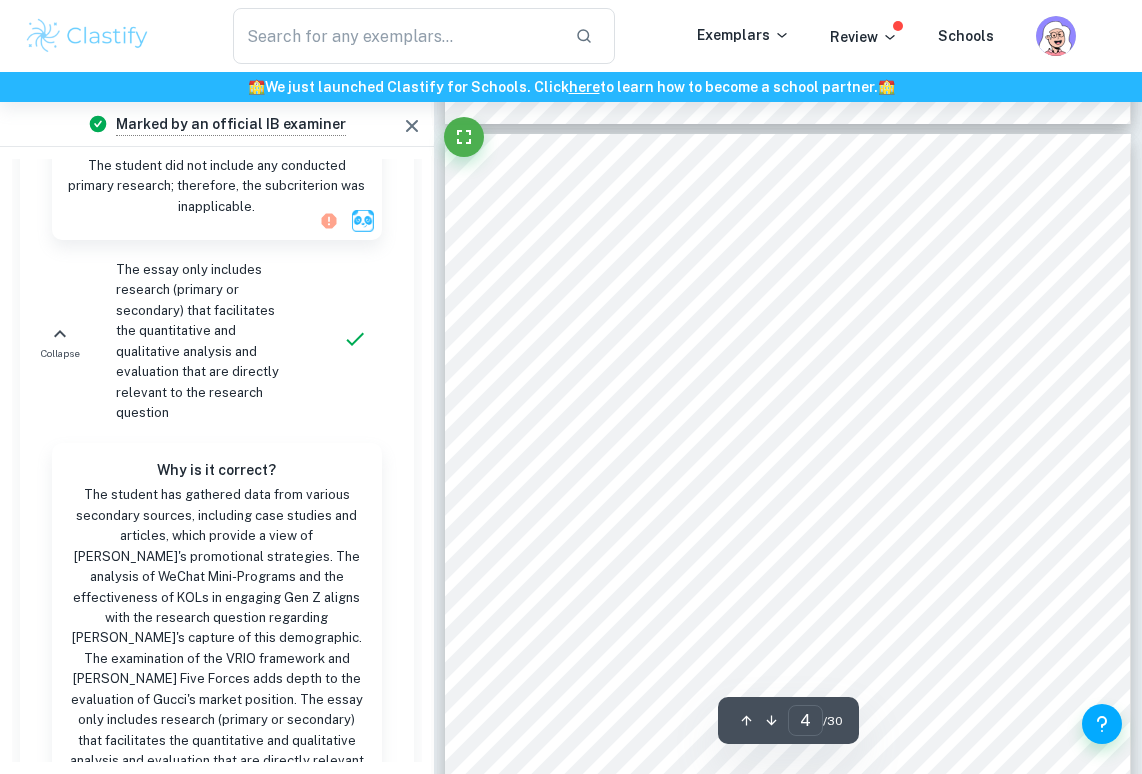 click at bounding box center (771, 513) 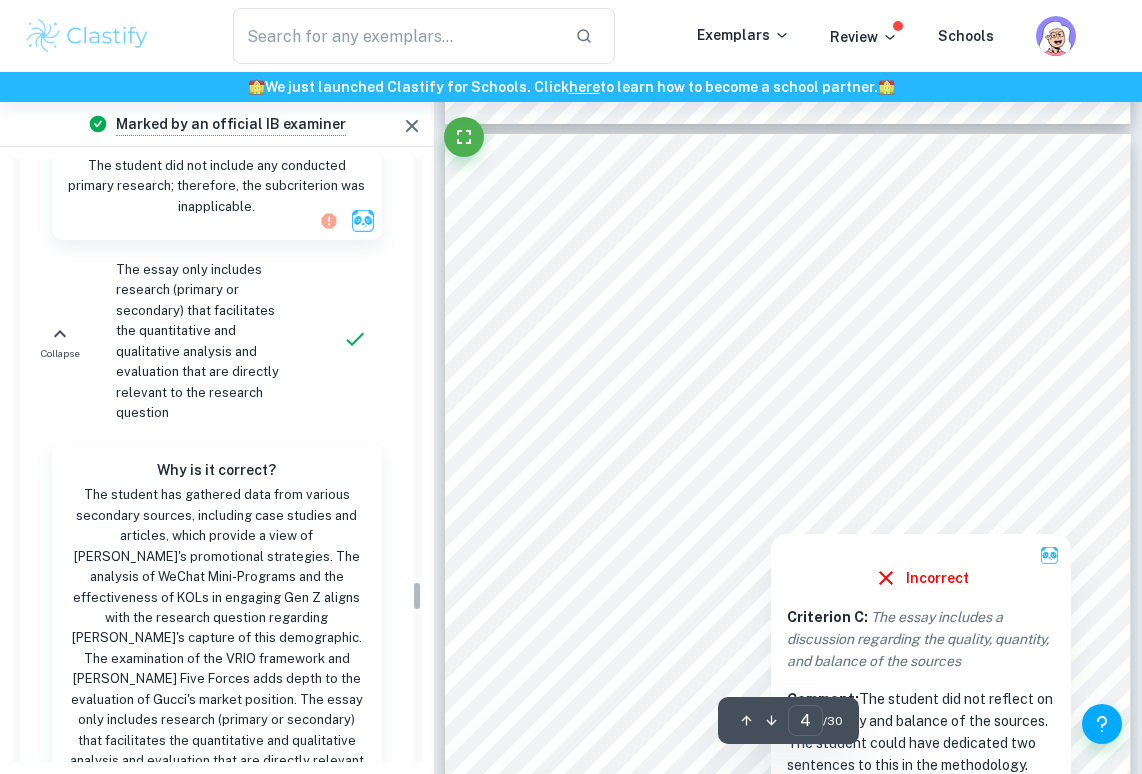 scroll, scrollTop: 8352, scrollLeft: 0, axis: vertical 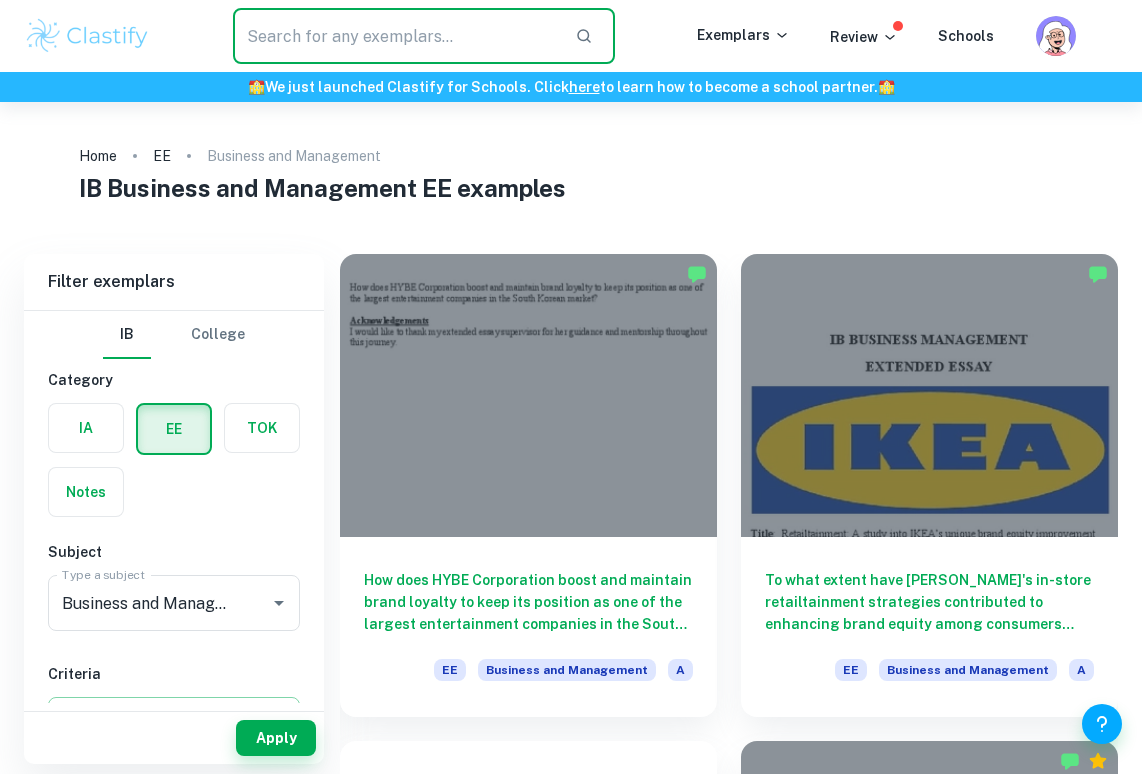 click at bounding box center (396, 36) 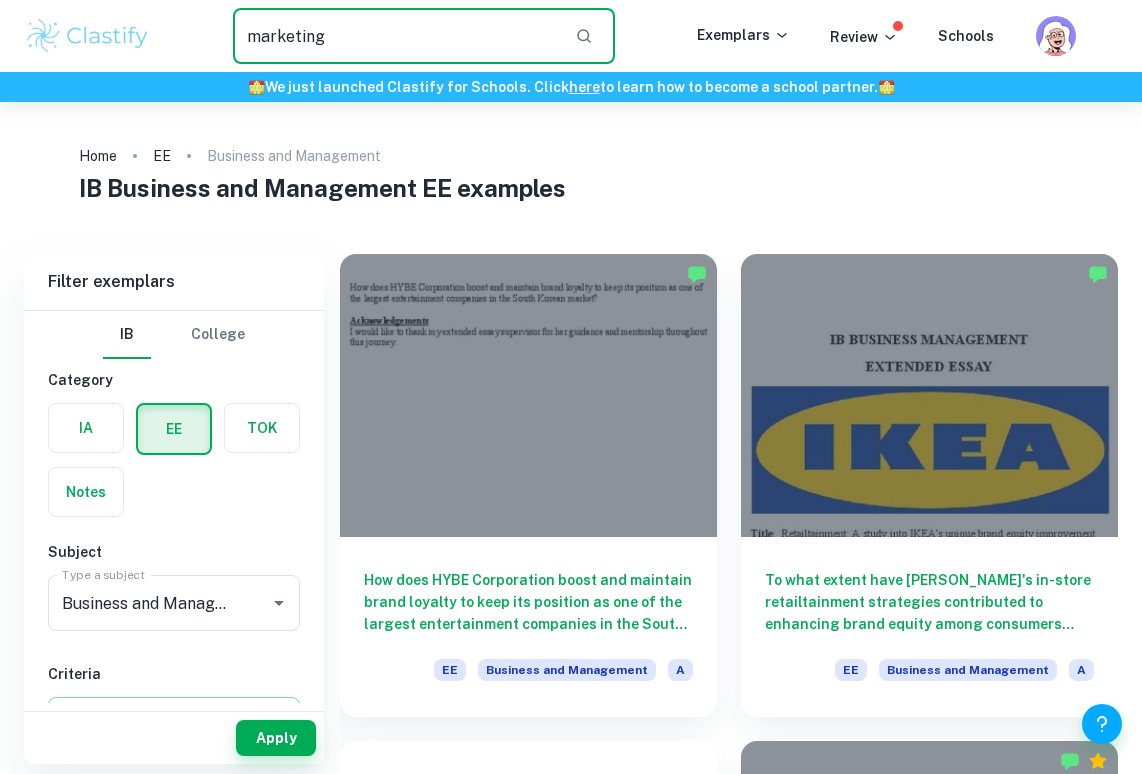 type on "marketing" 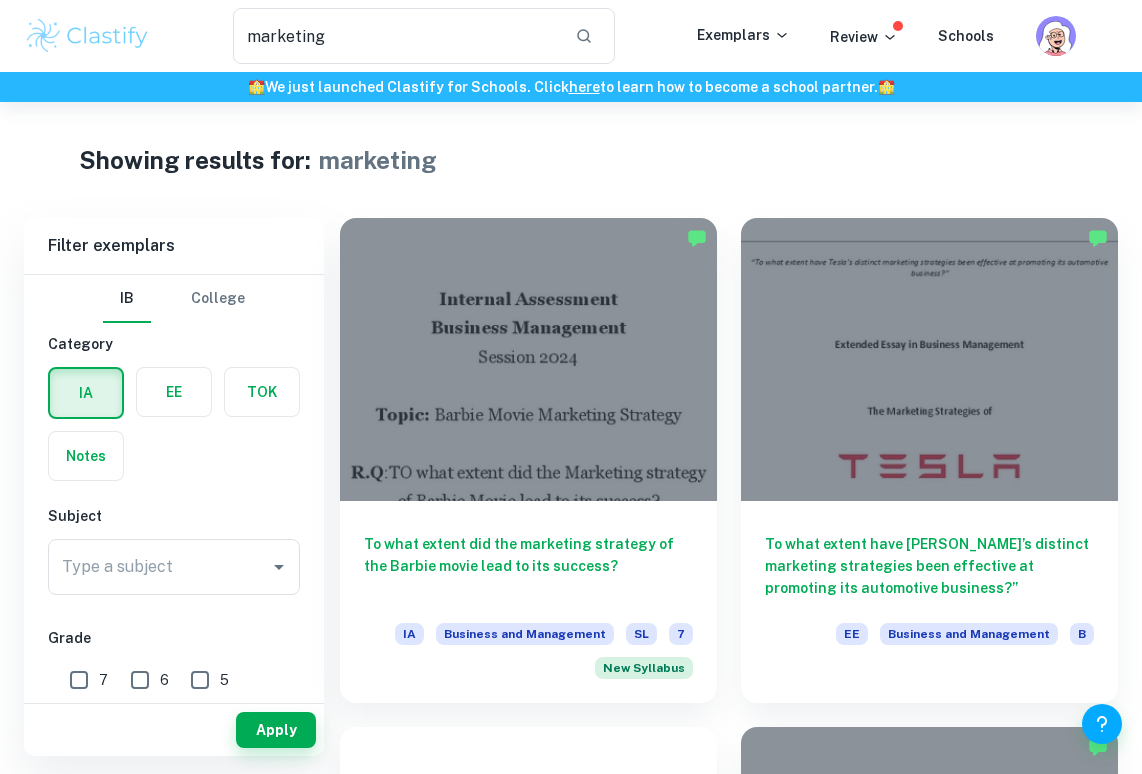 click at bounding box center (174, 392) 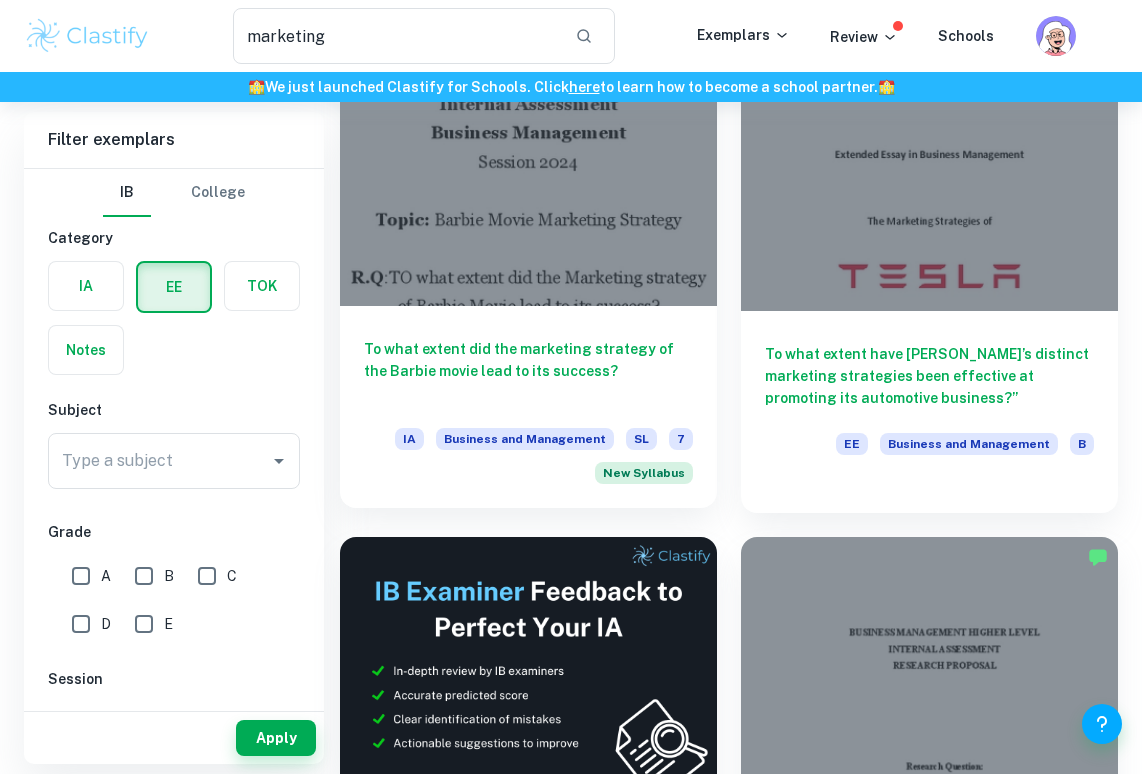 scroll, scrollTop: 191, scrollLeft: 0, axis: vertical 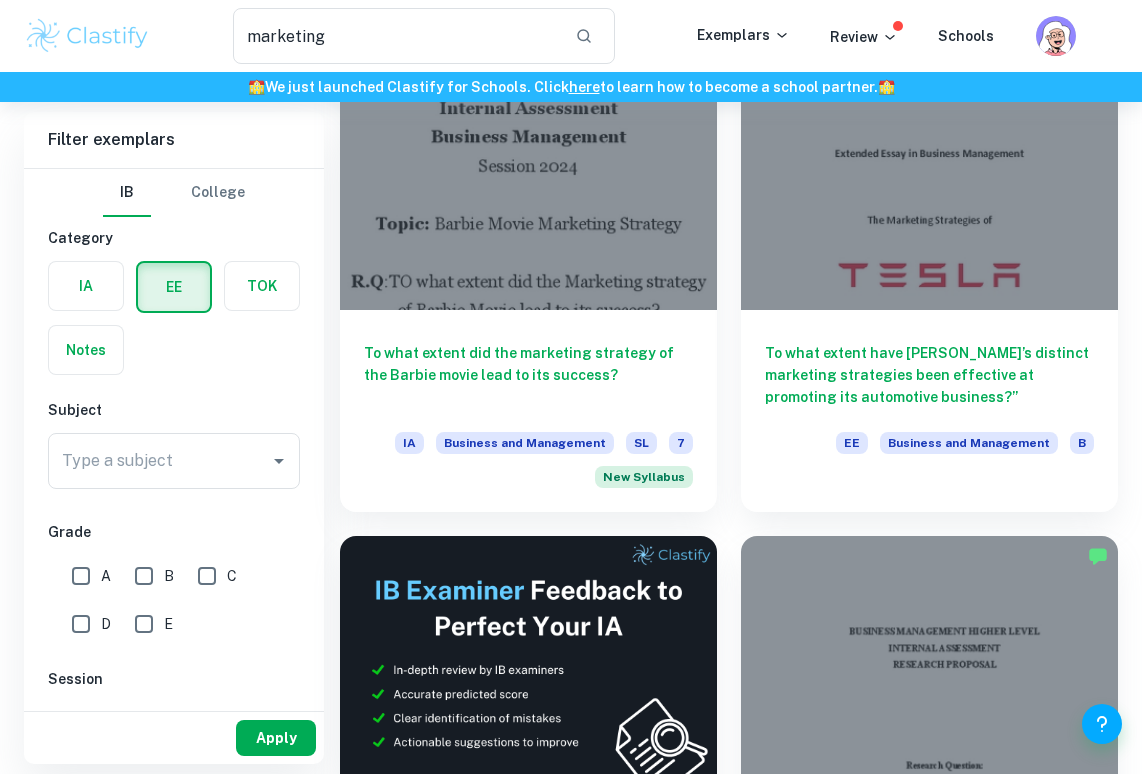 click on "Apply" at bounding box center (276, 738) 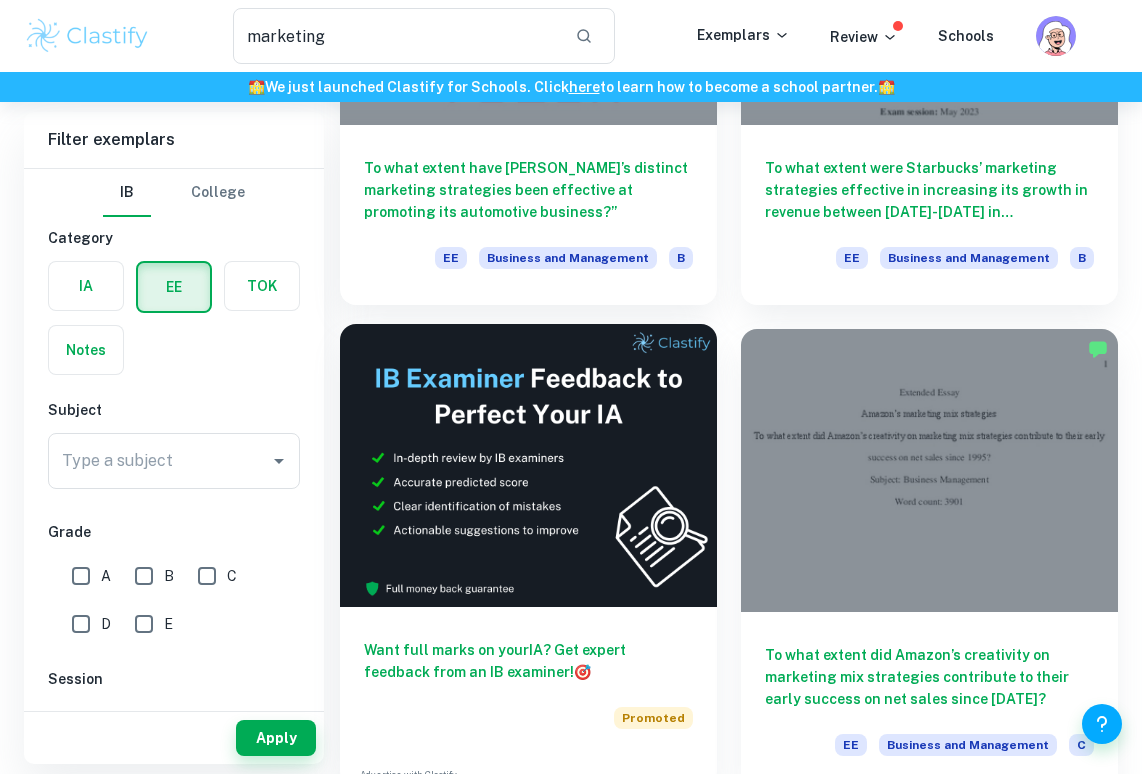 scroll, scrollTop: 377, scrollLeft: 0, axis: vertical 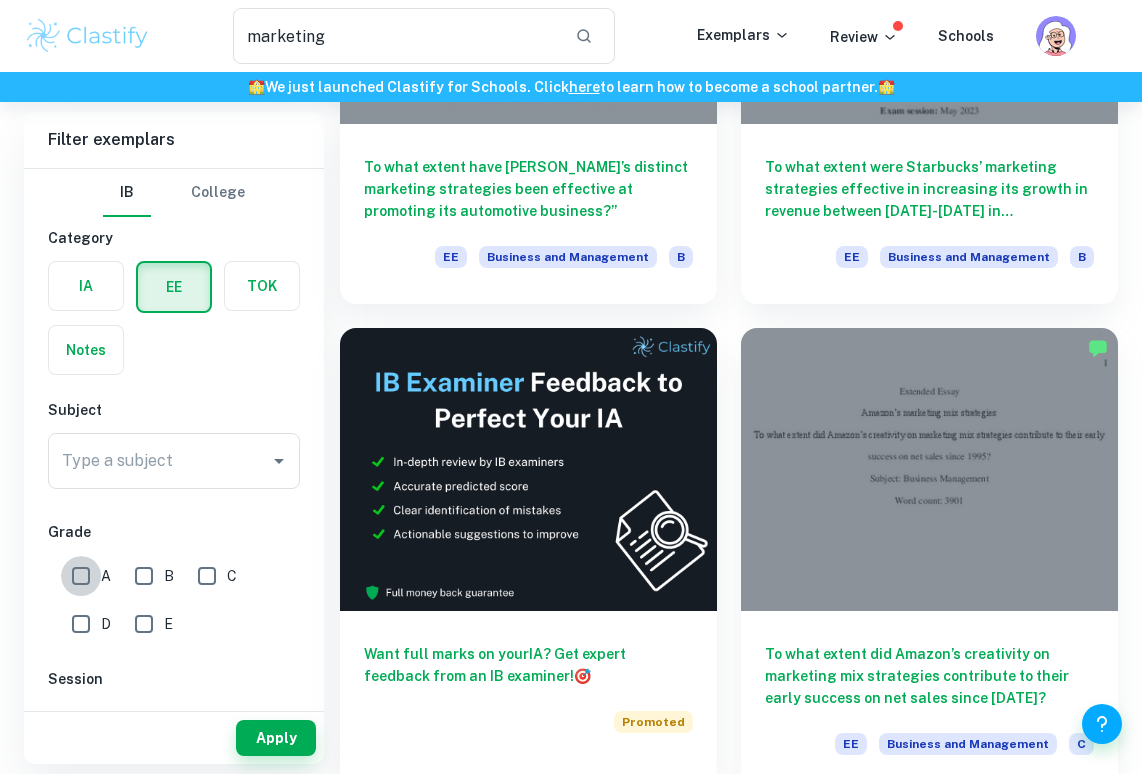 click on "A" at bounding box center (81, 576) 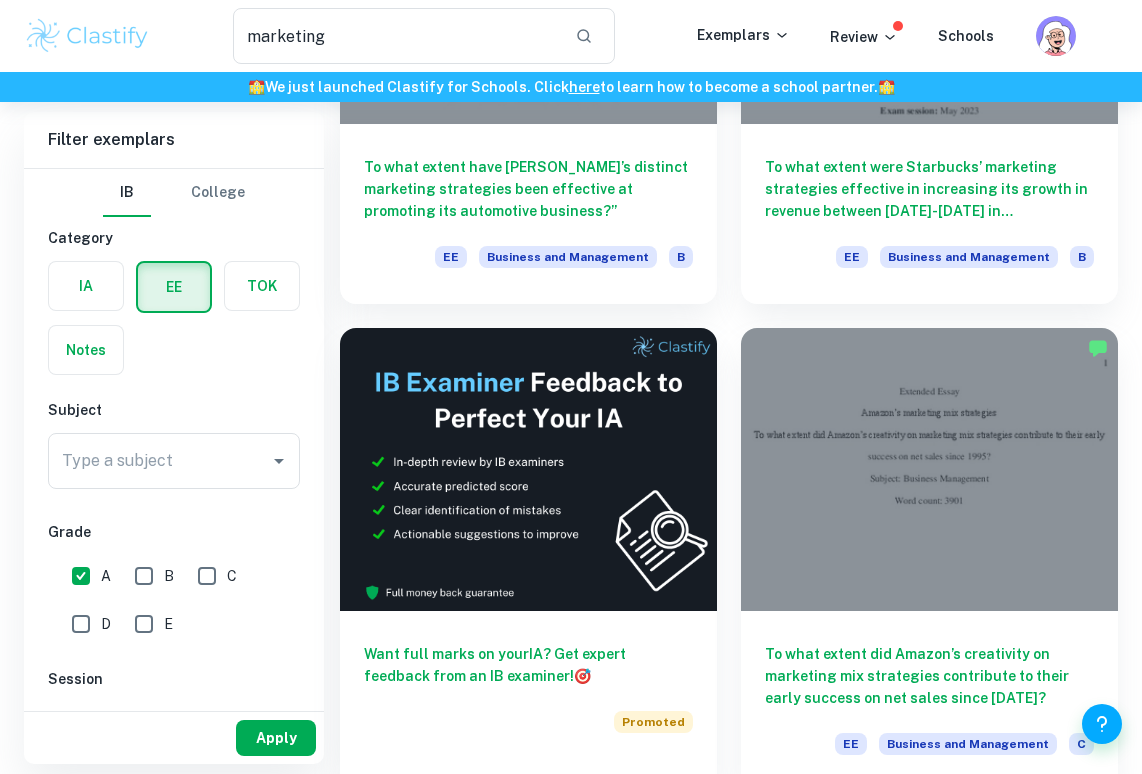 click on "Apply" at bounding box center [276, 738] 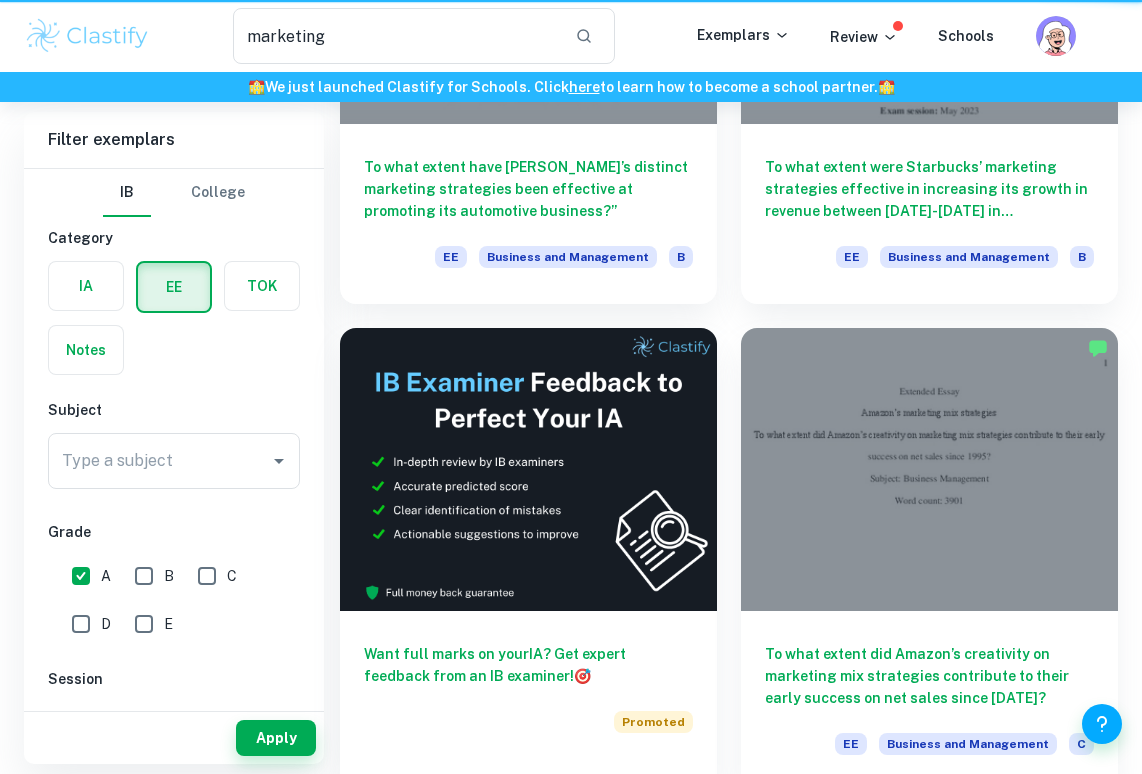 scroll, scrollTop: 0, scrollLeft: 0, axis: both 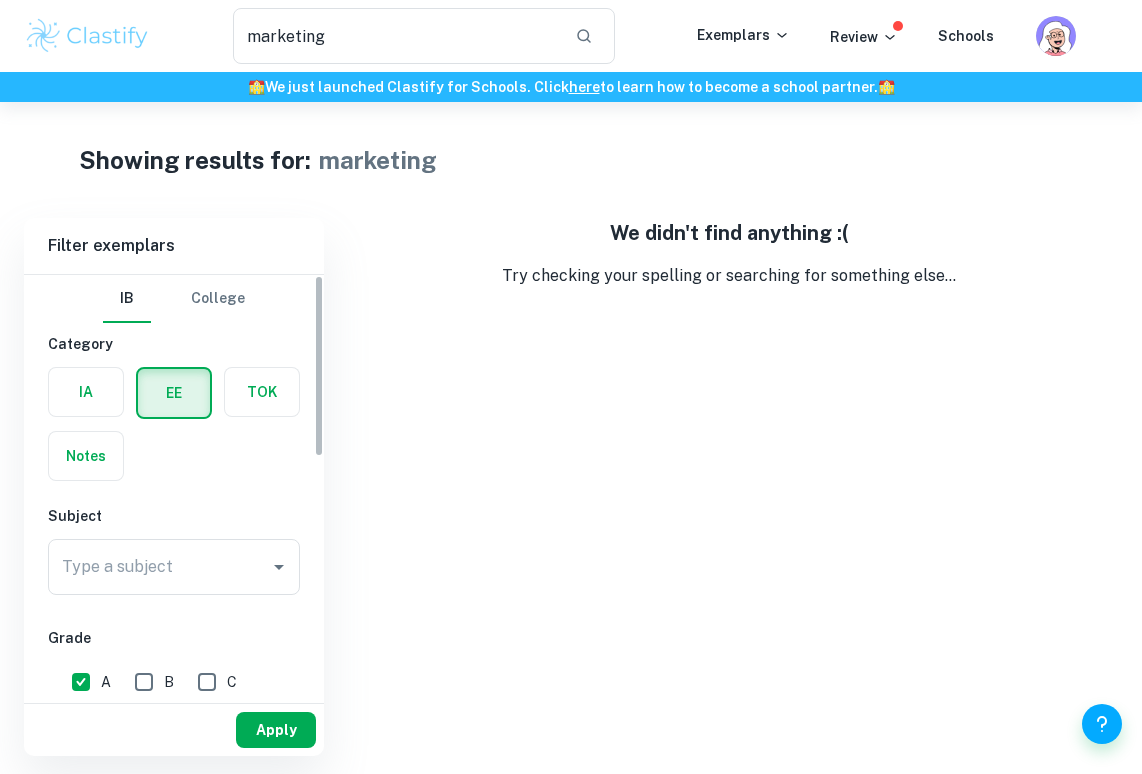 click on "Apply" at bounding box center [276, 730] 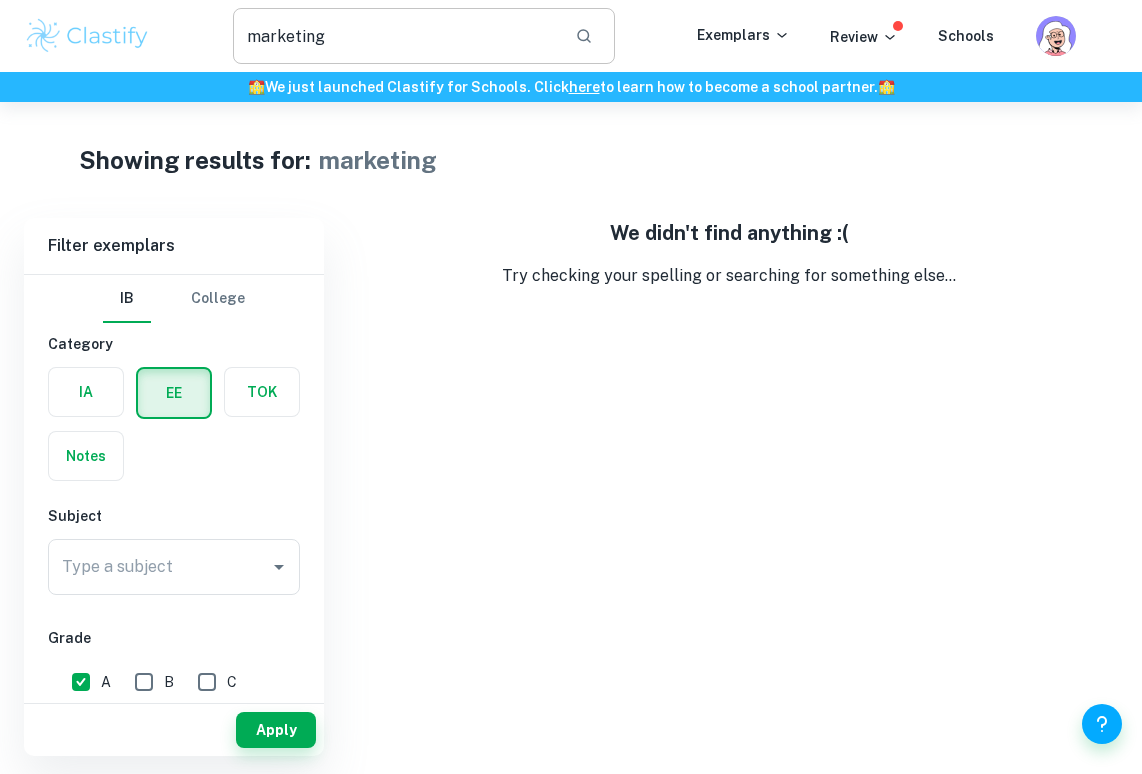 click on "marketing" at bounding box center (396, 36) 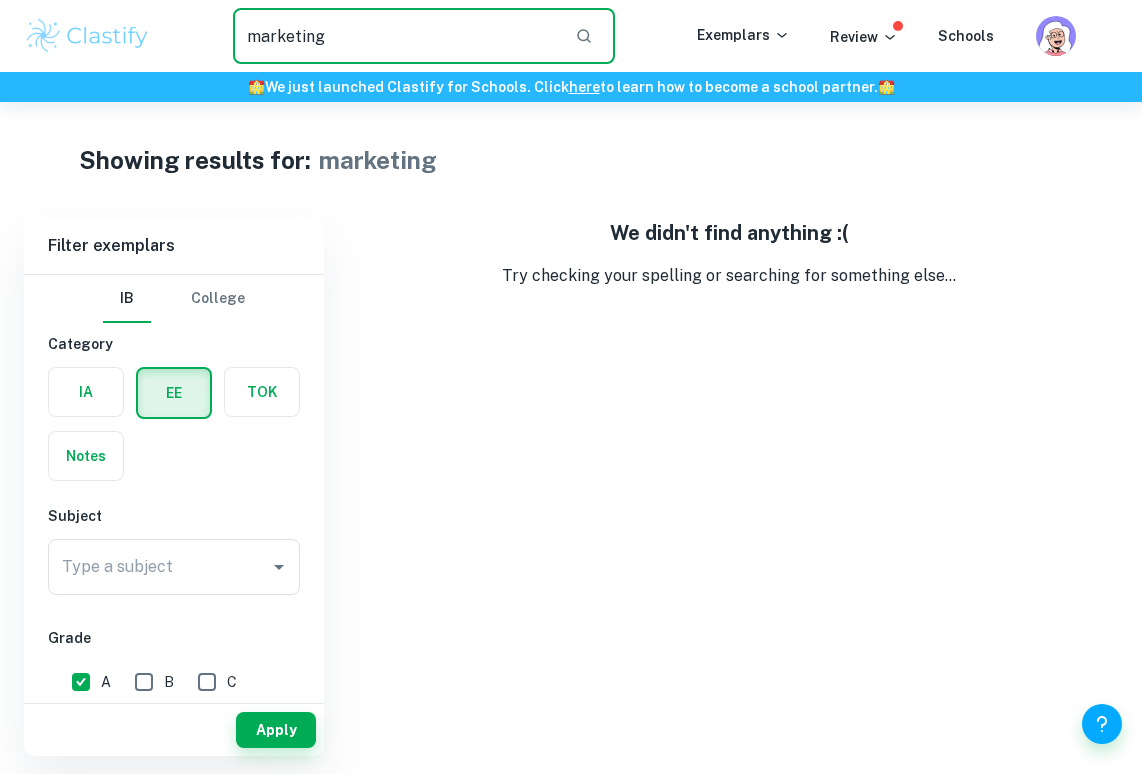 click on "marketing" at bounding box center (396, 36) 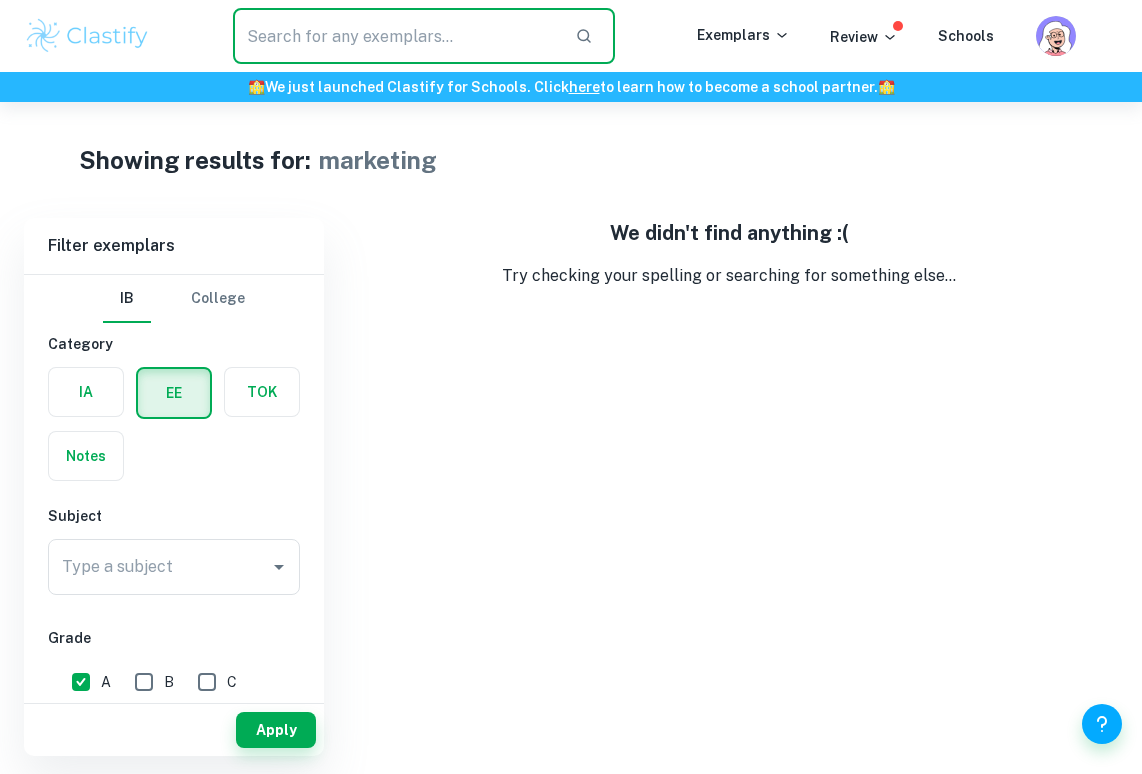 type 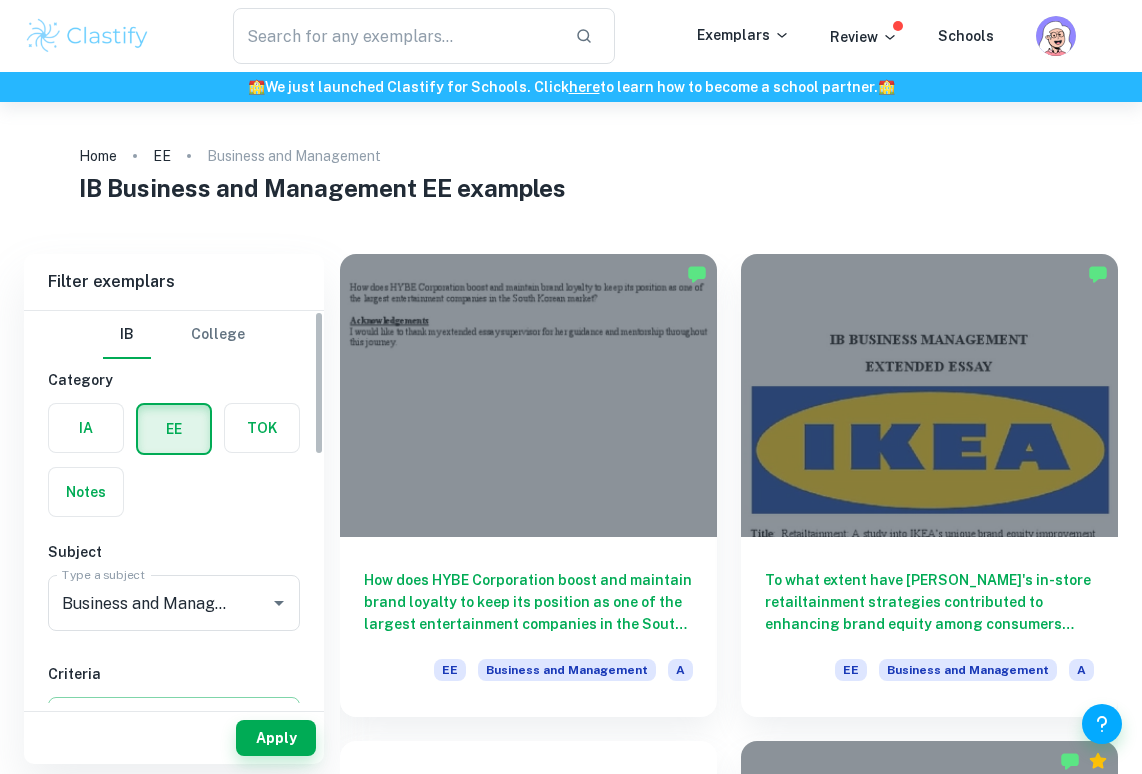 scroll, scrollTop: 0, scrollLeft: 0, axis: both 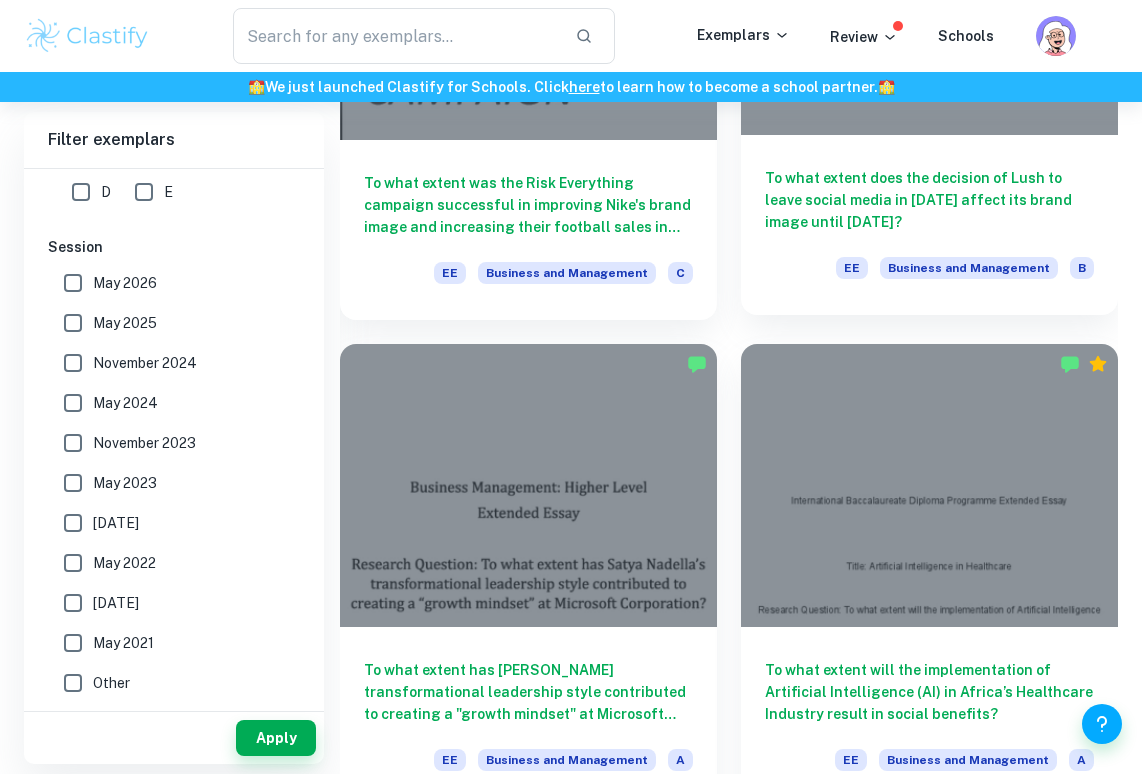 click on "To what extent does the decision of Lush to leave social media in [DATE] affect its brand image until [DATE]?" at bounding box center [929, 200] 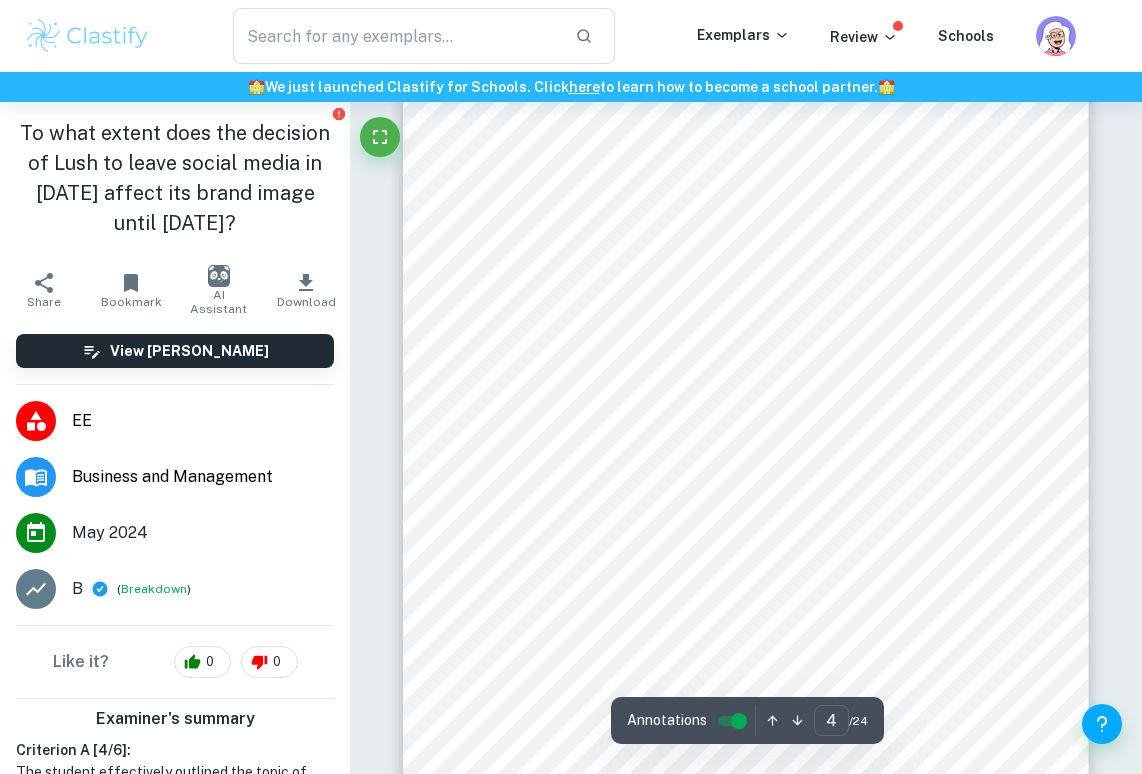 scroll, scrollTop: 3263, scrollLeft: 0, axis: vertical 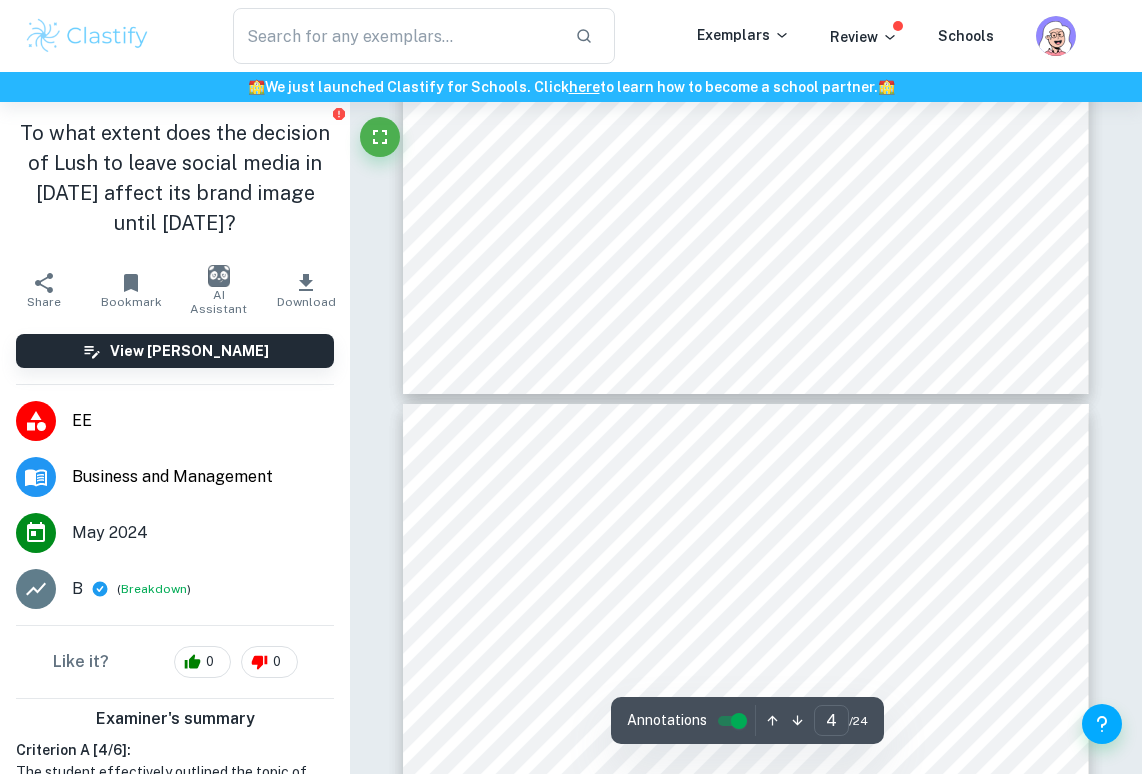 type on "5" 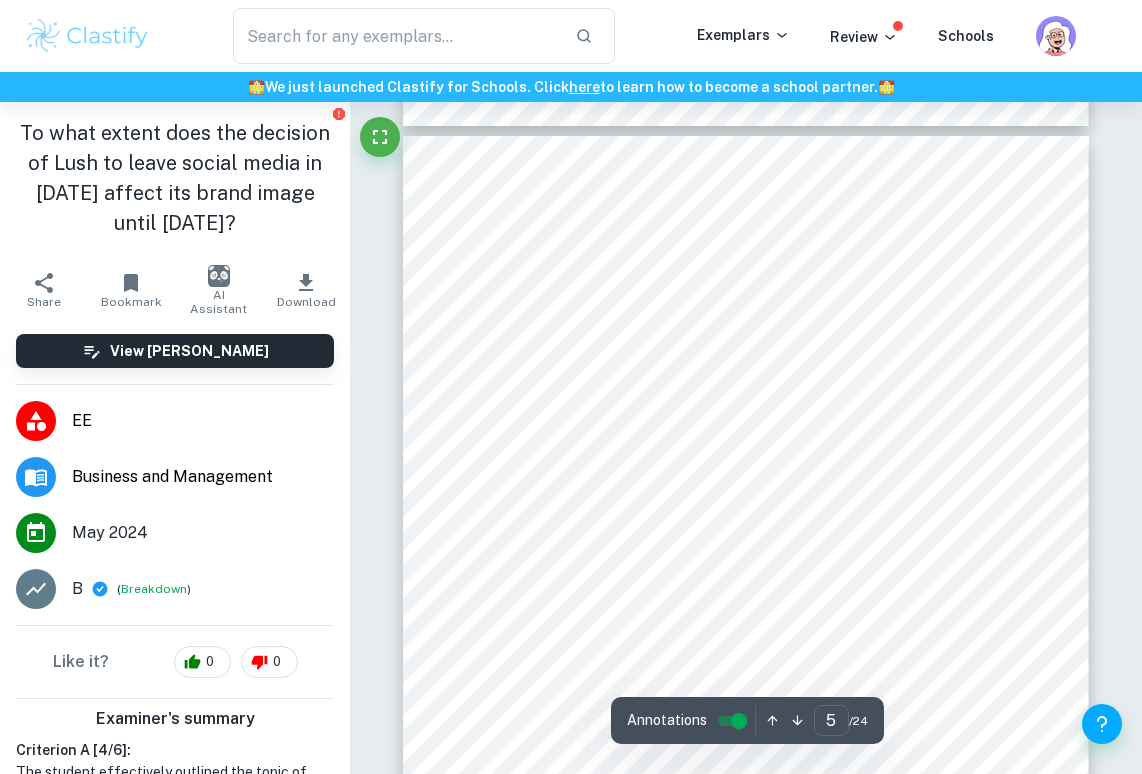 scroll, scrollTop: 3730, scrollLeft: 0, axis: vertical 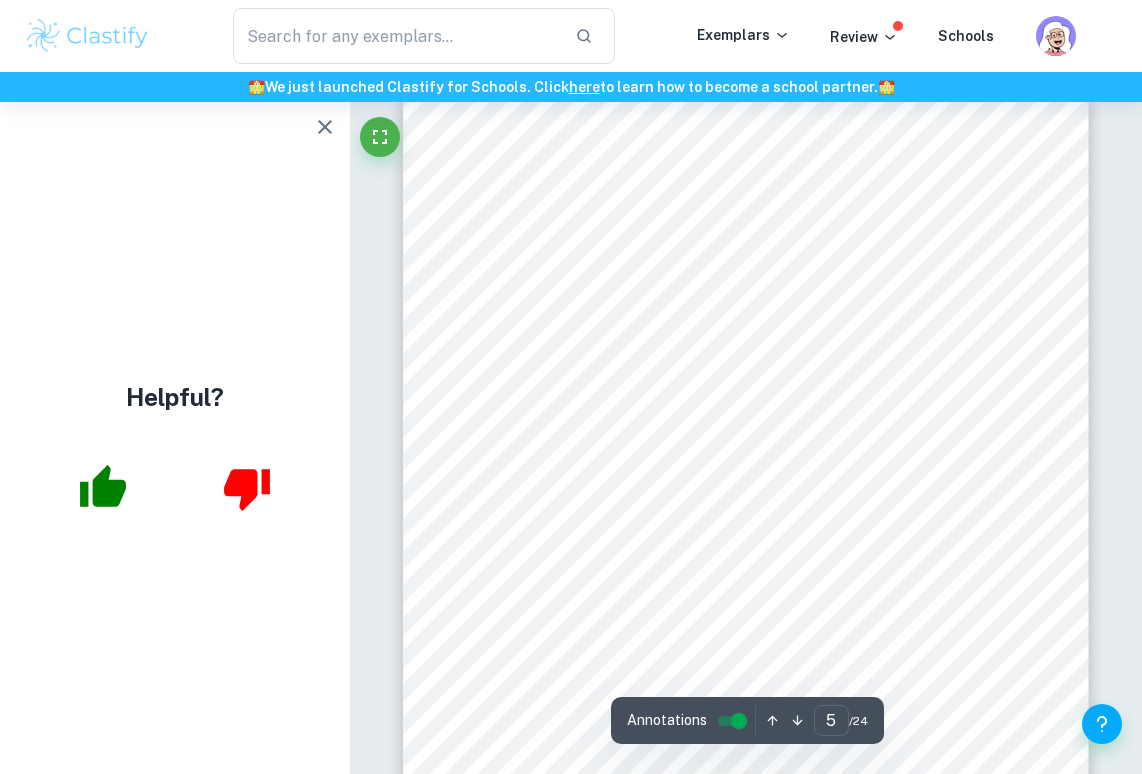 click 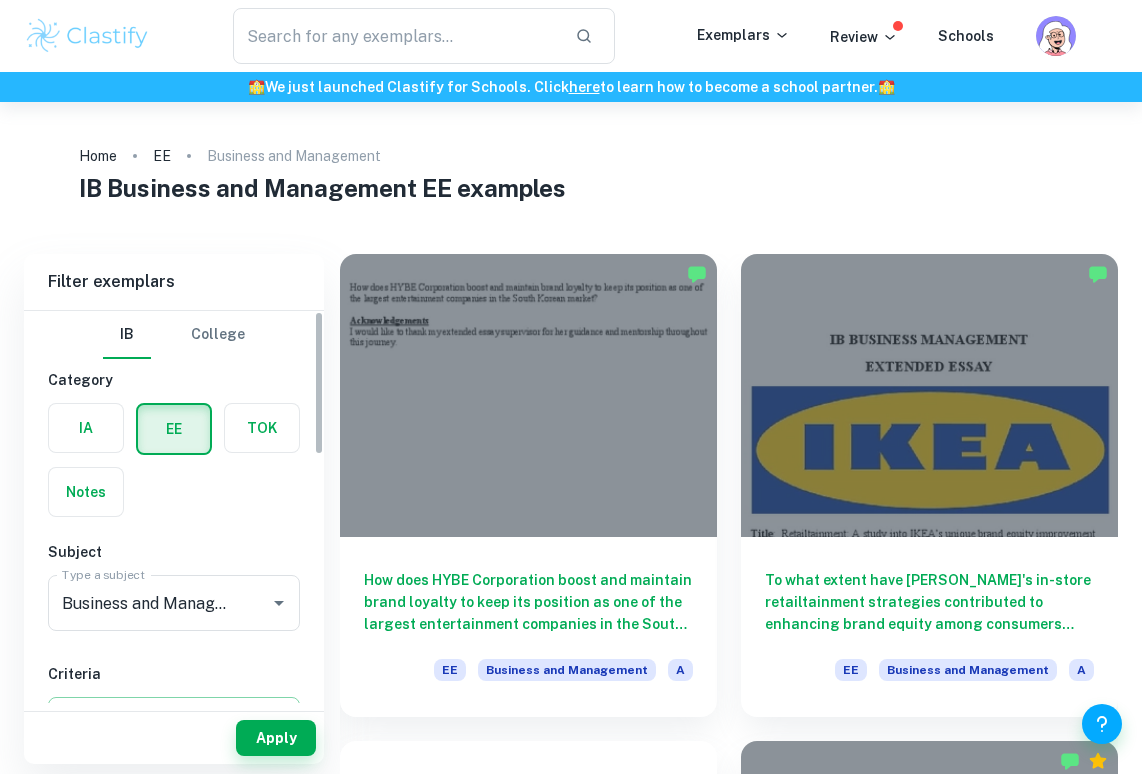 scroll, scrollTop: 0, scrollLeft: 0, axis: both 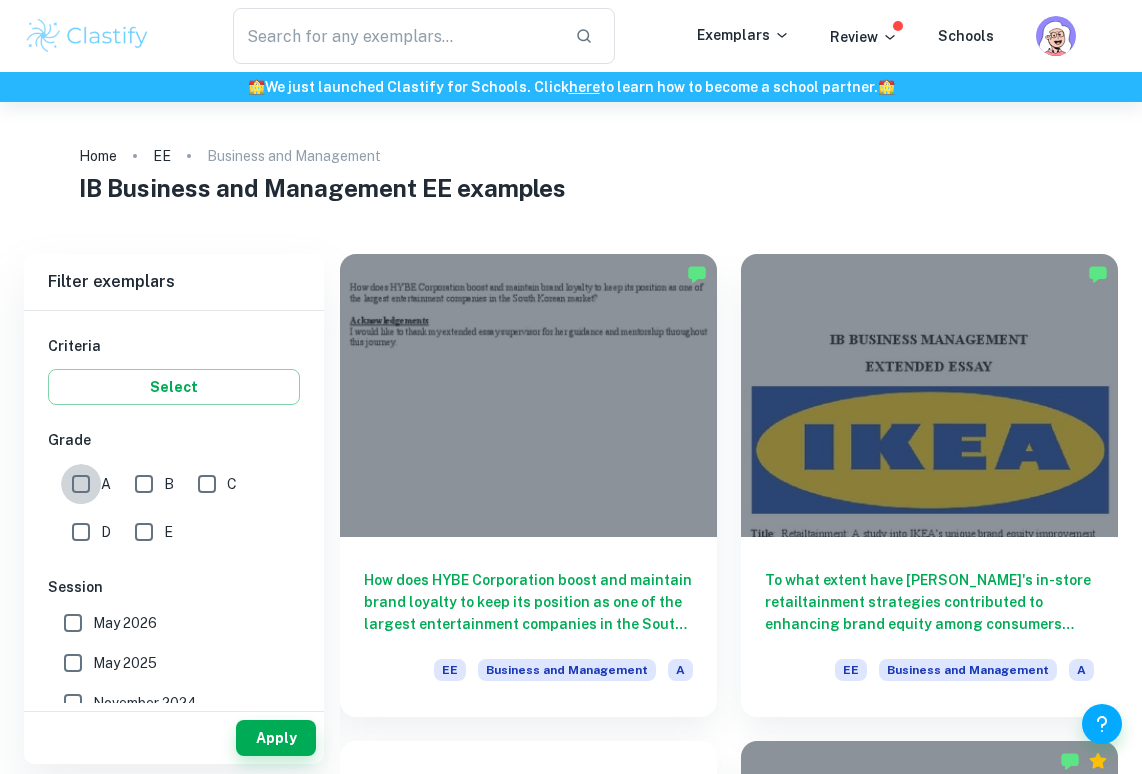 click on "A" at bounding box center [81, 484] 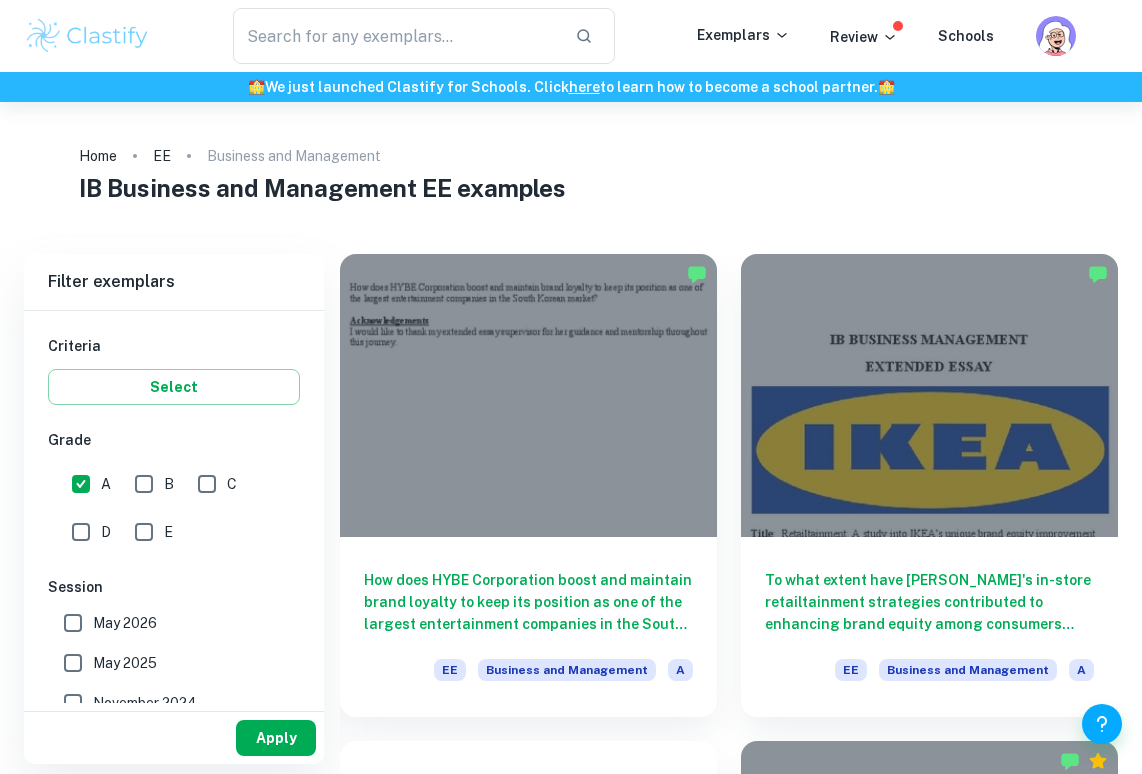 click on "Apply" at bounding box center [276, 738] 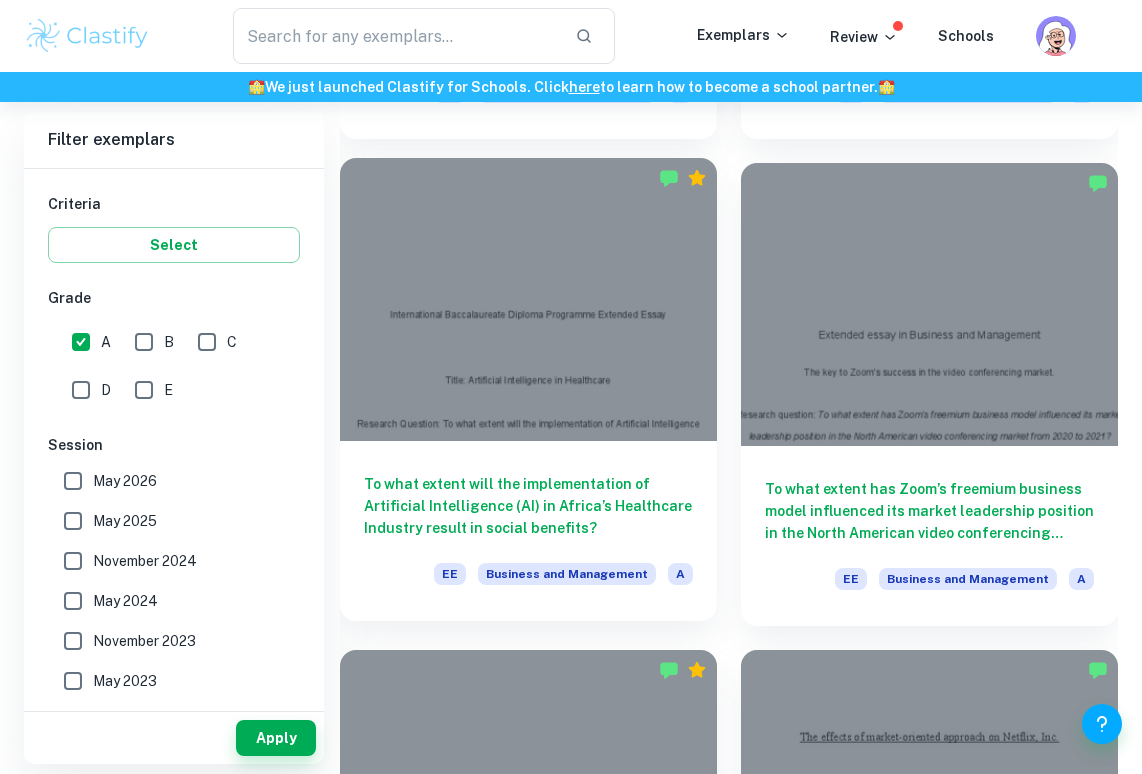 scroll, scrollTop: 3215, scrollLeft: 0, axis: vertical 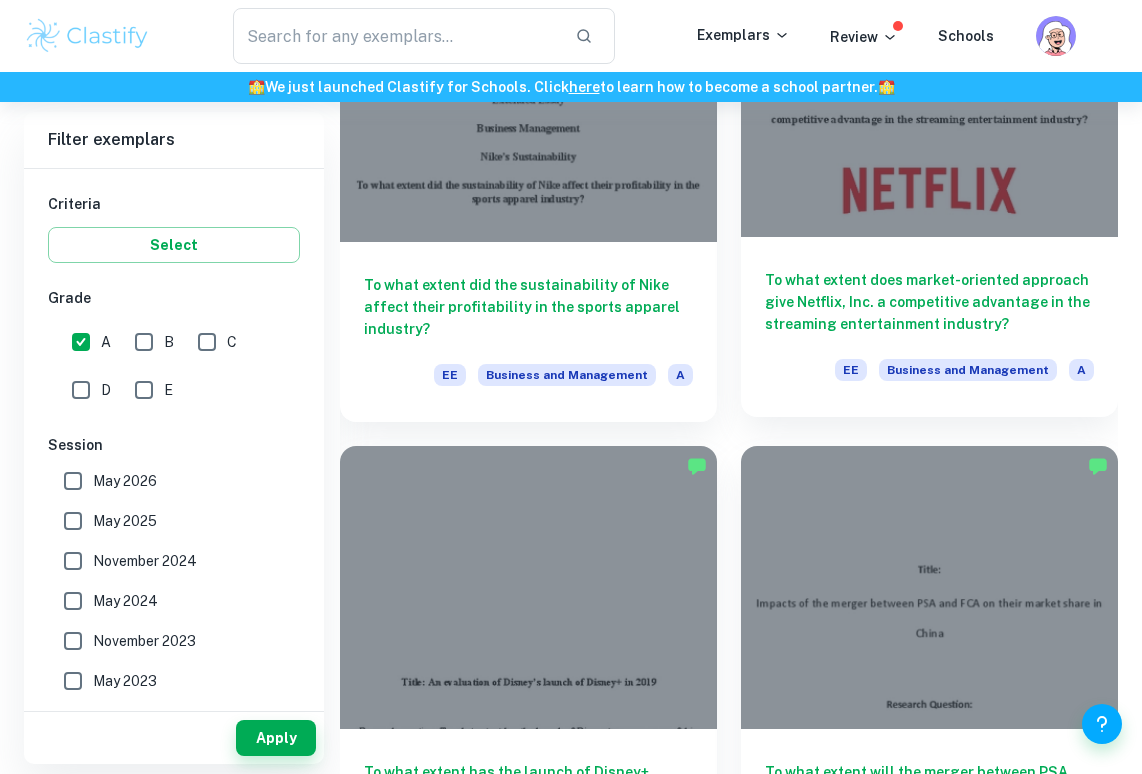 click on "To what extent does market-oriented approach give Netflix, Inc. a competitive advantage in the streaming entertainment industry? EE Business and Management A" at bounding box center [929, 327] 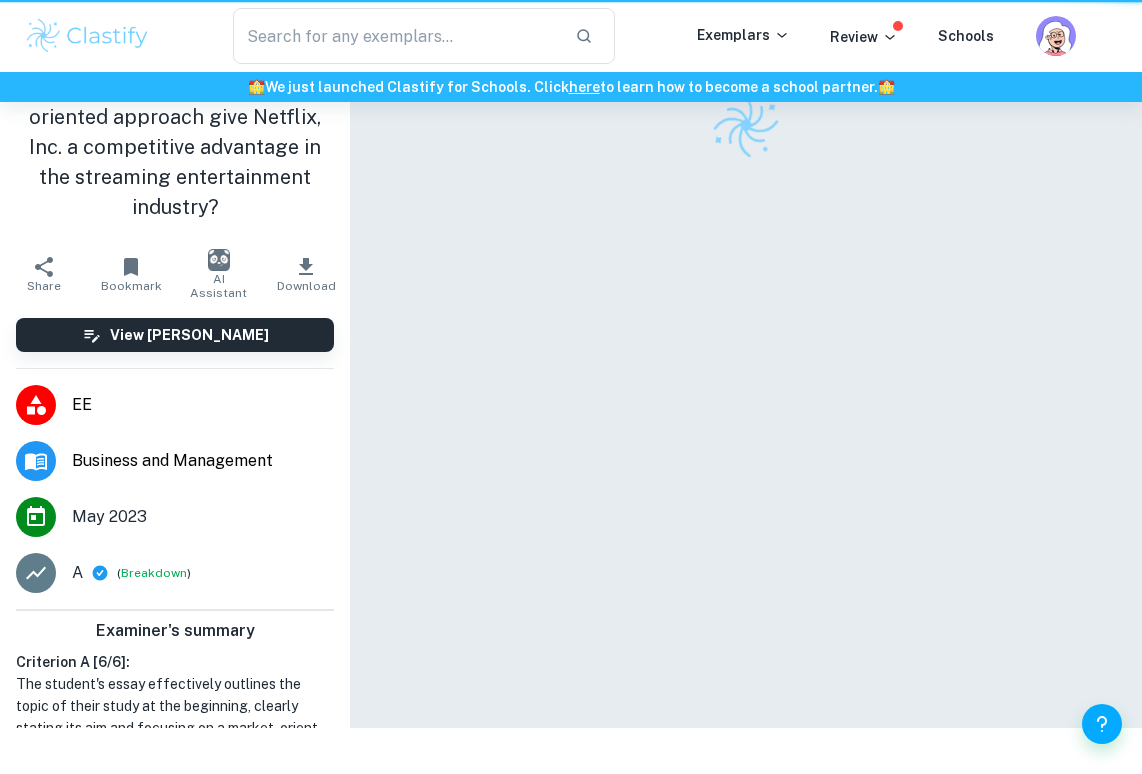 scroll, scrollTop: 0, scrollLeft: 0, axis: both 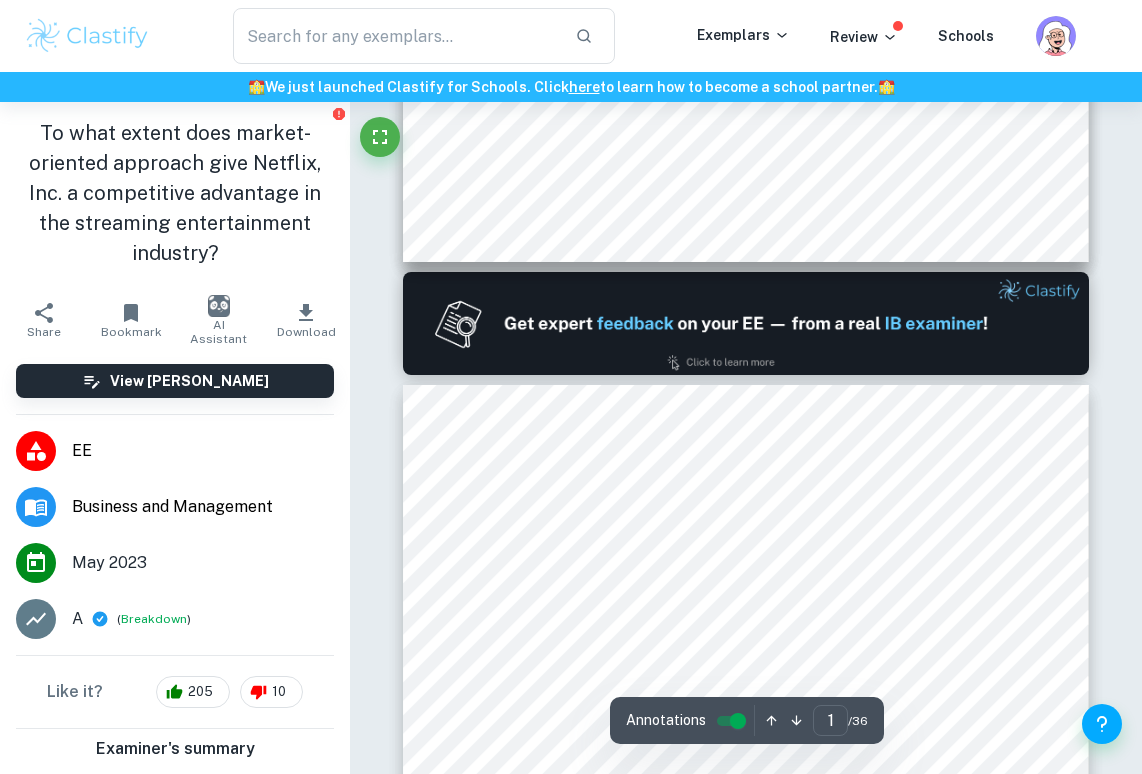 type on "2" 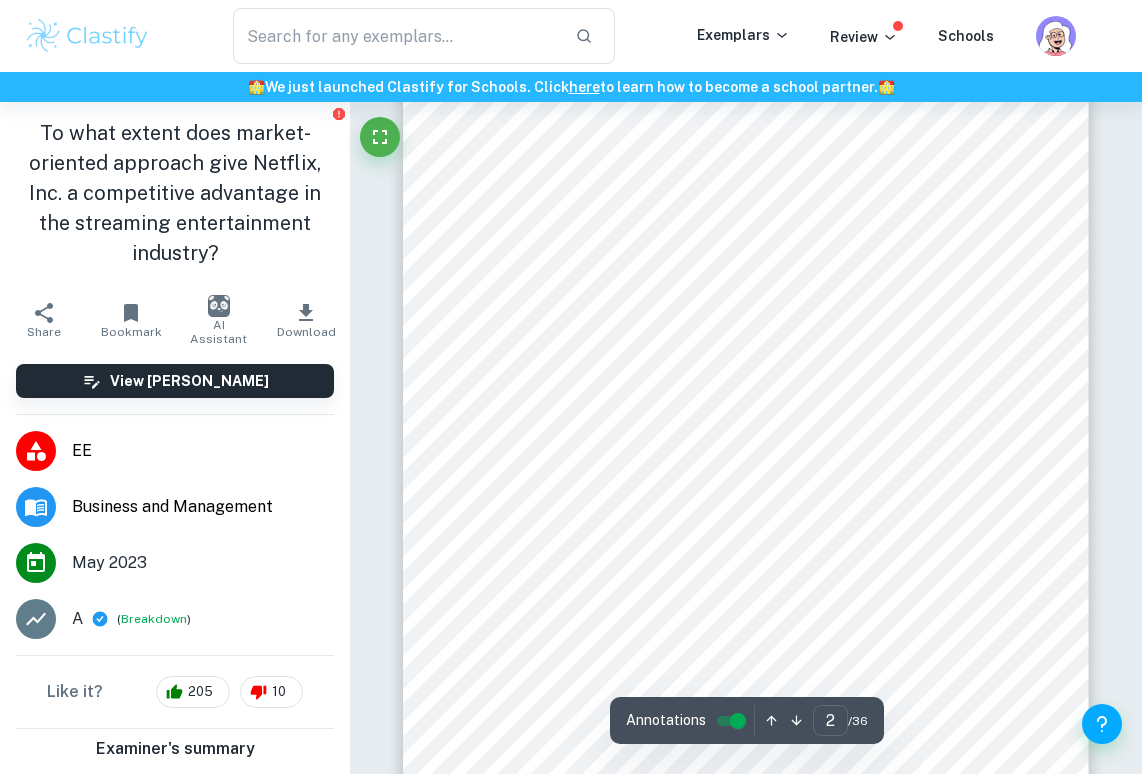 scroll, scrollTop: 1154, scrollLeft: 0, axis: vertical 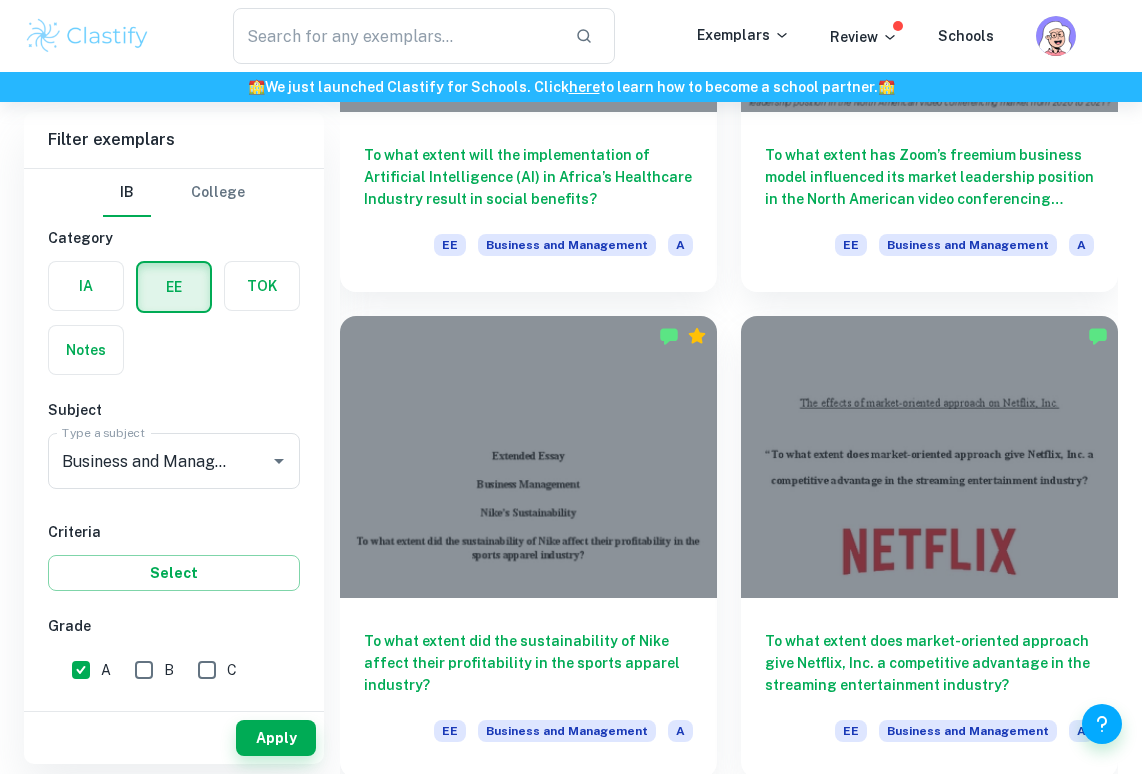 click on "To what extent does market-oriented approach give Netflix, Inc. a competitive advantage in the streaming entertainment industry? EE Business and Management A" at bounding box center [917, 535] 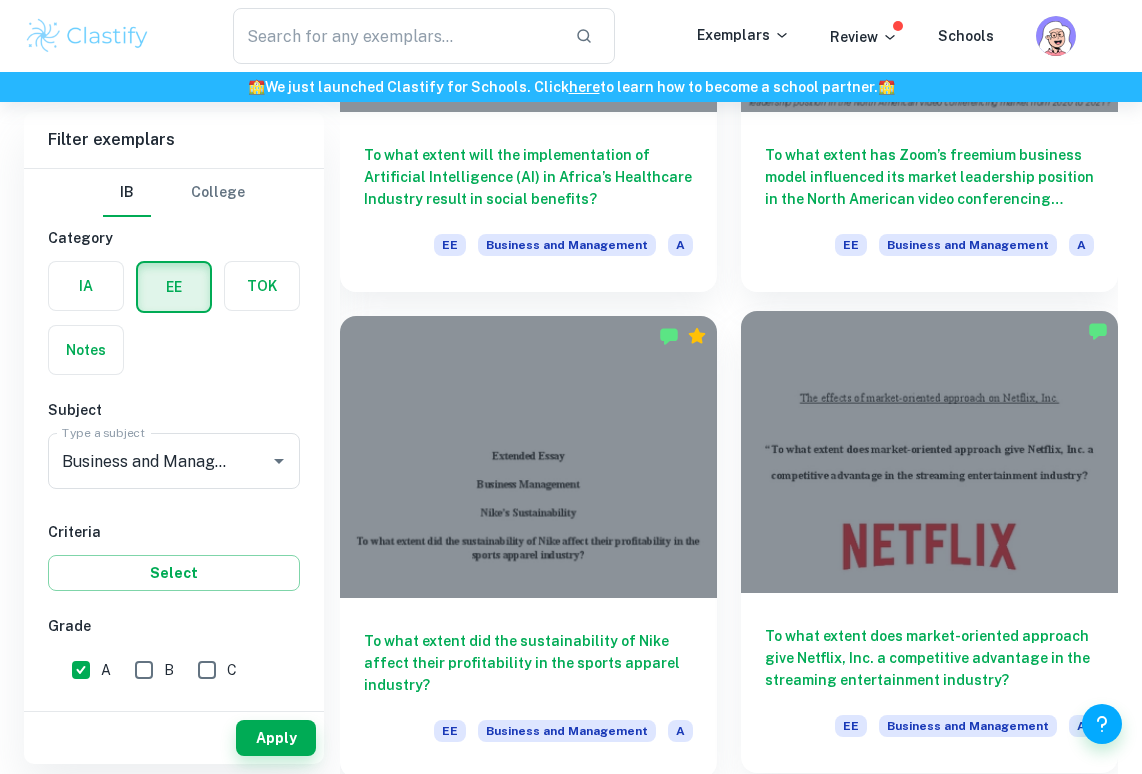 click at bounding box center (929, 452) 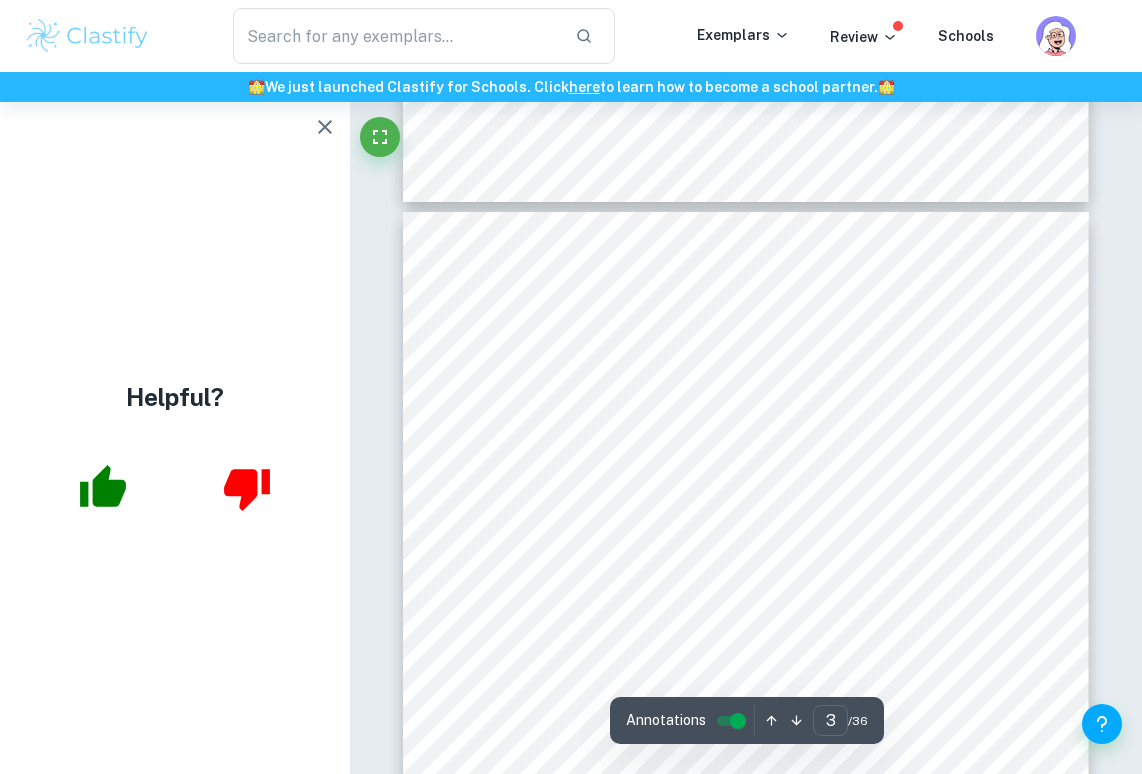 type on "2" 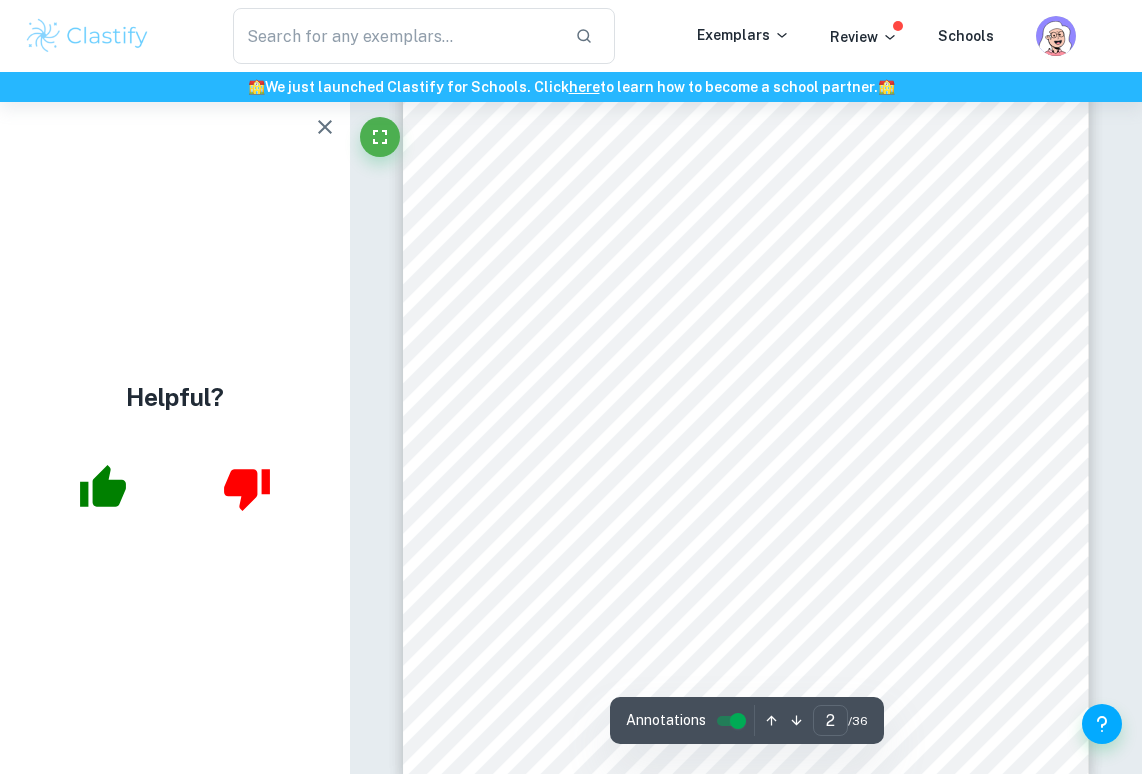 scroll, scrollTop: 1250, scrollLeft: 0, axis: vertical 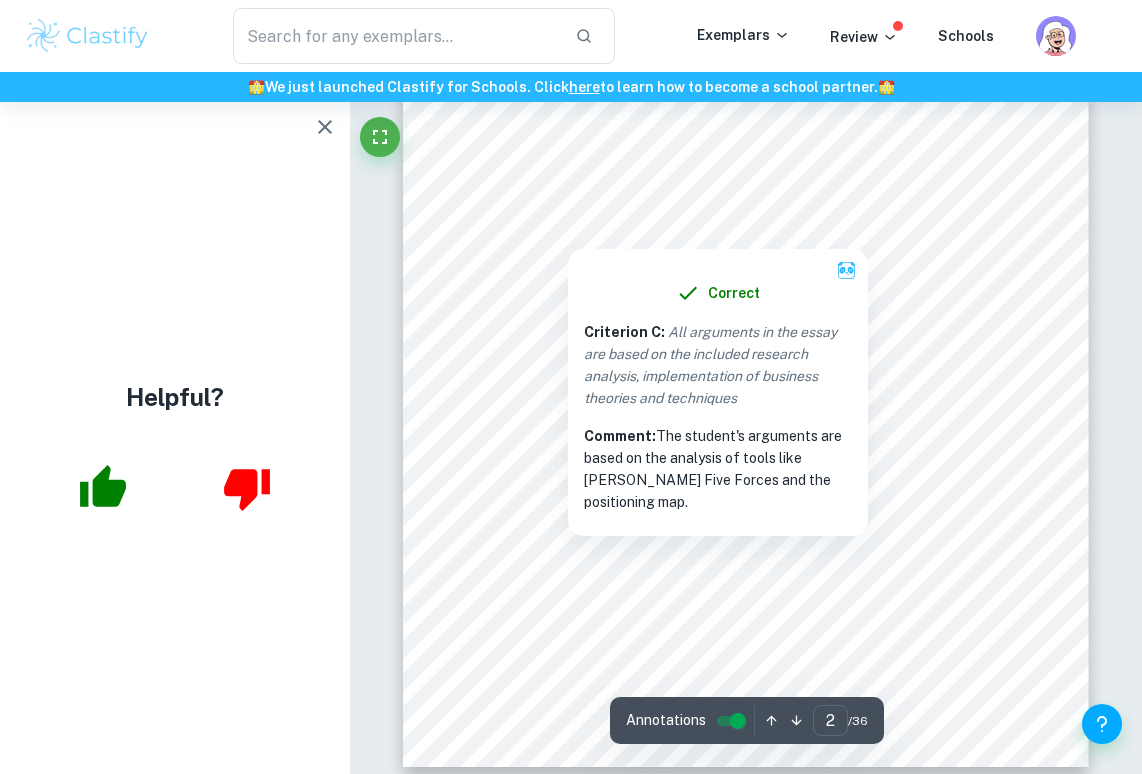 click at bounding box center [567, 236] 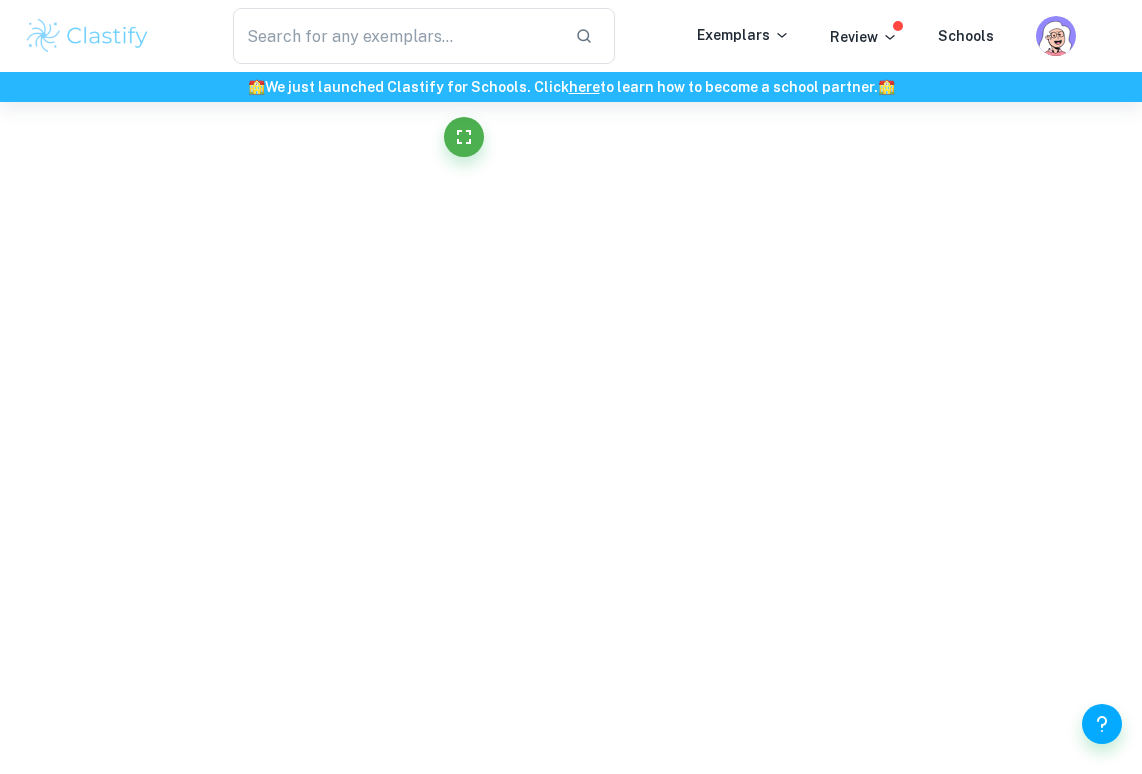 scroll, scrollTop: 1079, scrollLeft: 0, axis: vertical 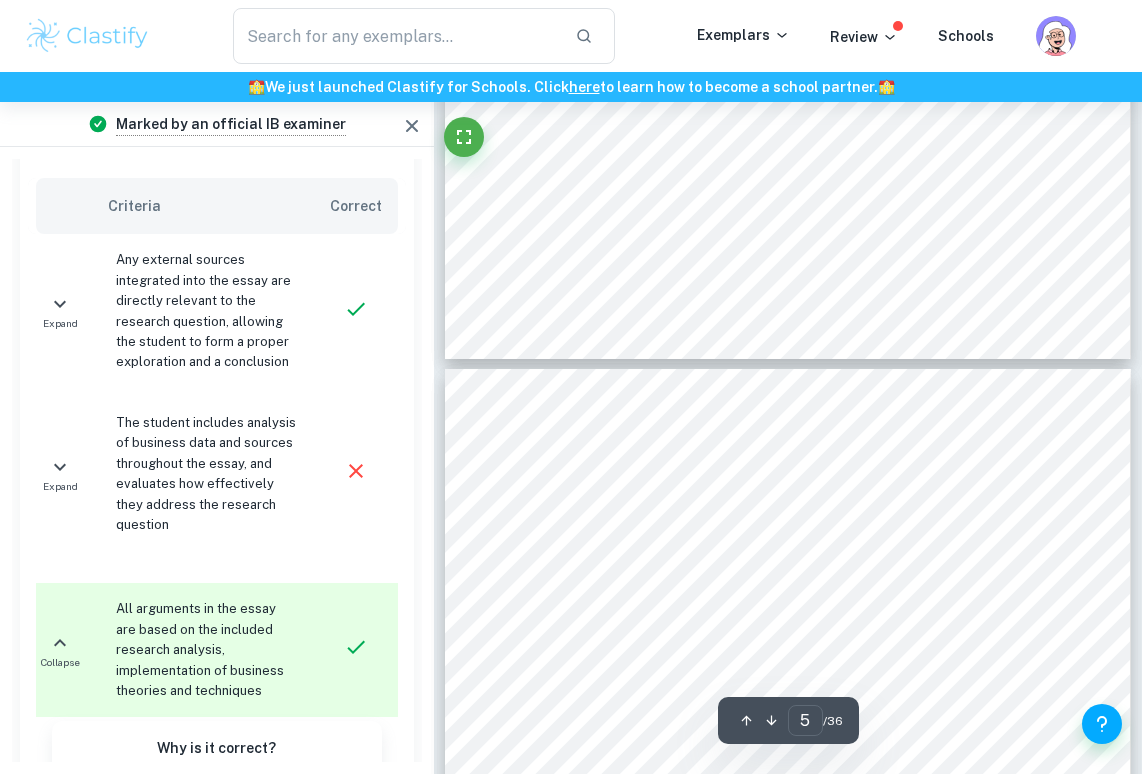 type on "6" 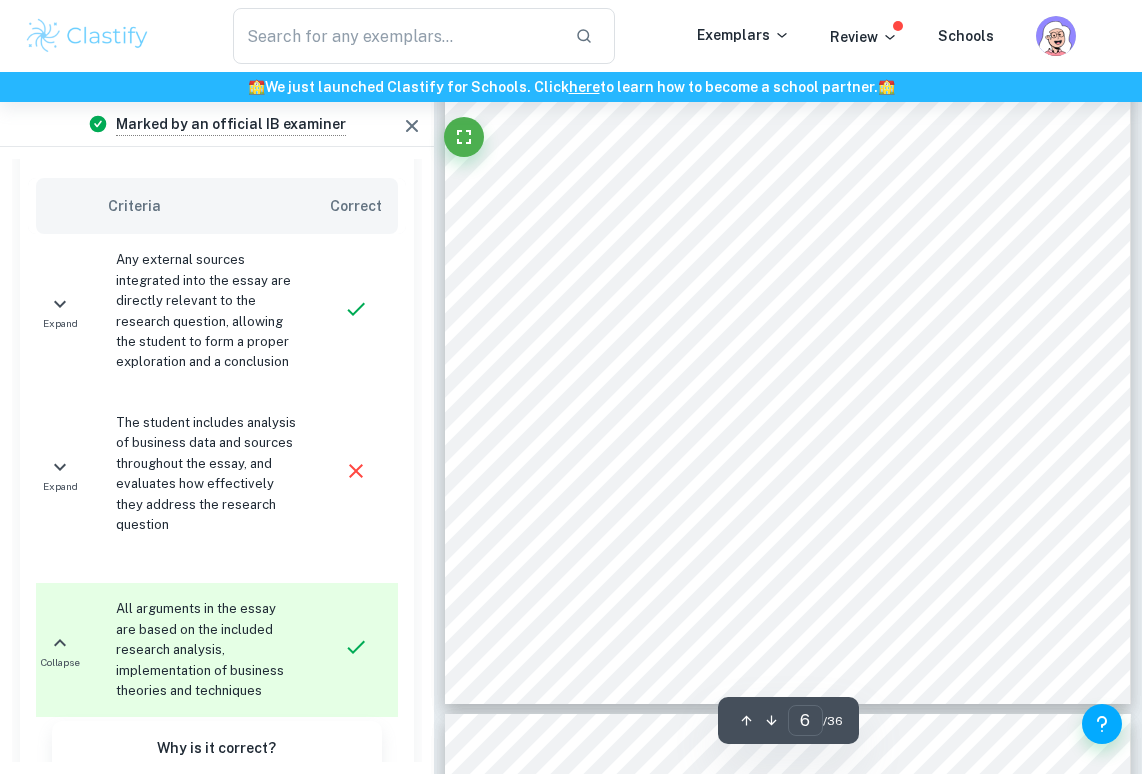 scroll, scrollTop: 4912, scrollLeft: 0, axis: vertical 